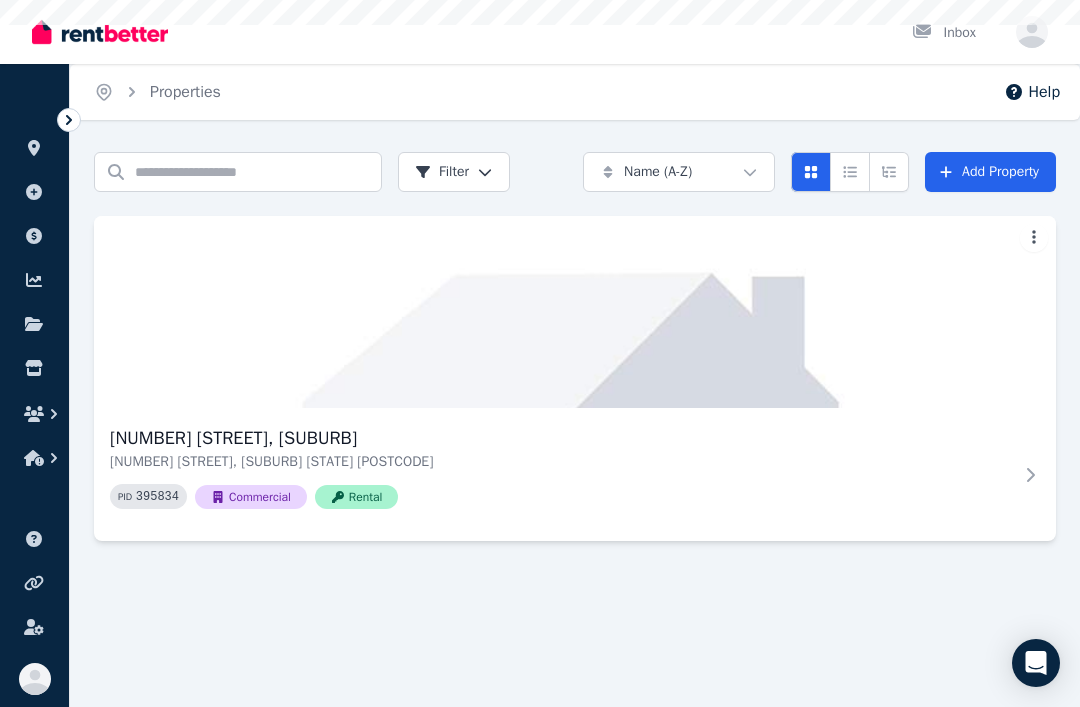 scroll, scrollTop: 0, scrollLeft: 0, axis: both 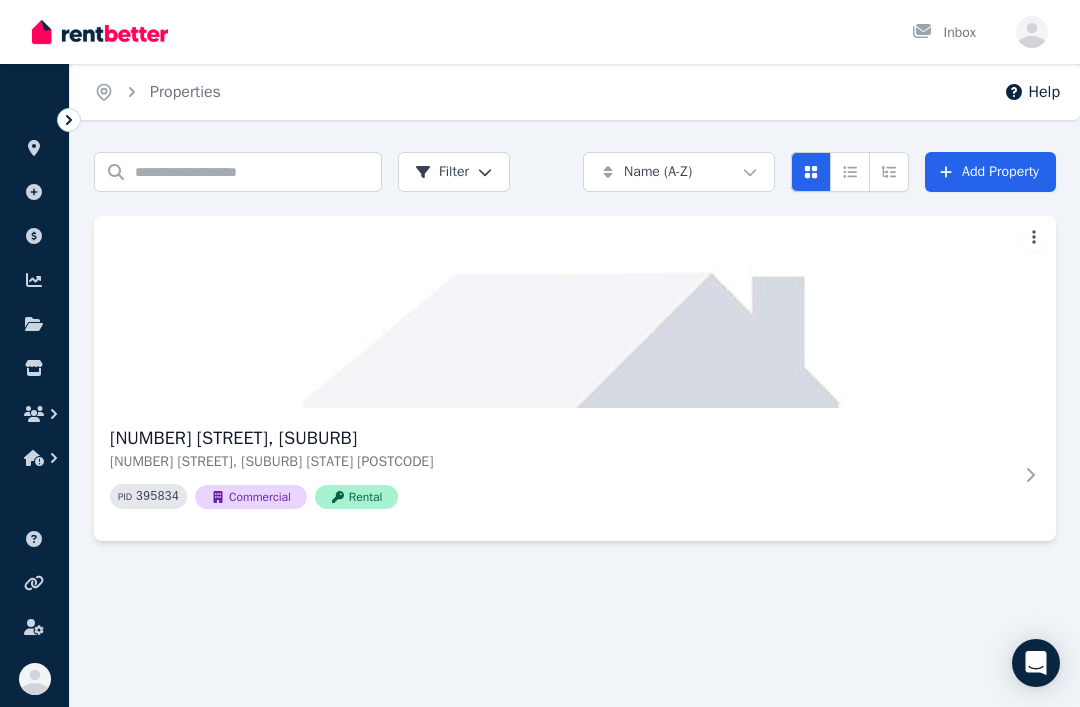 click on "Add Property" at bounding box center (990, 172) 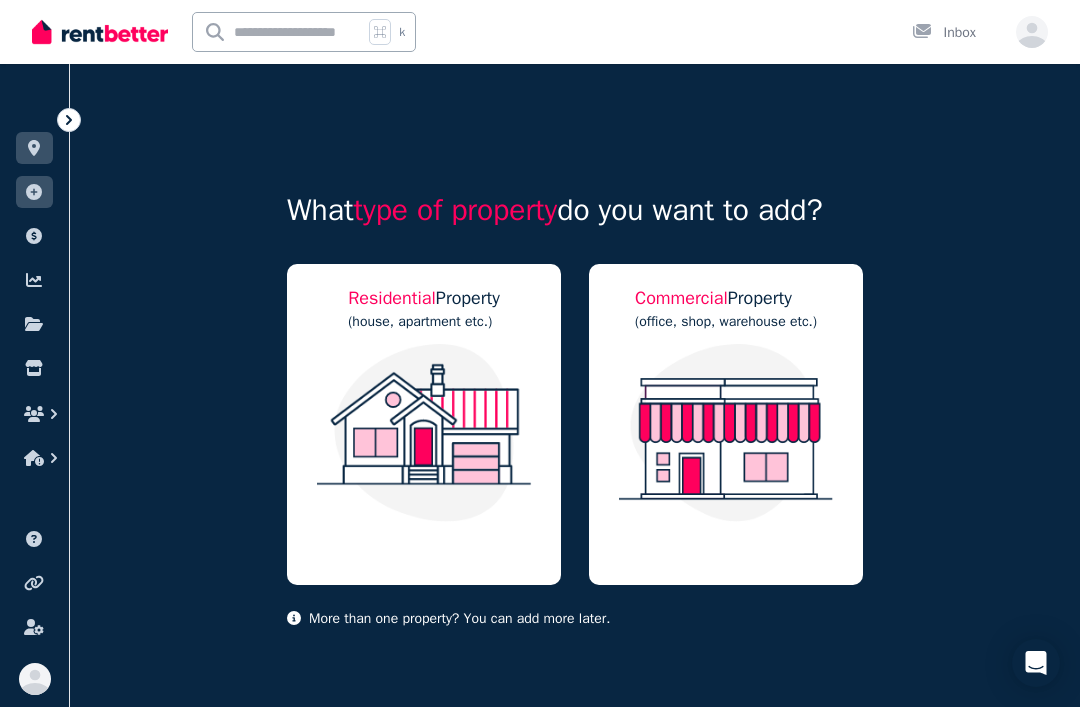 scroll, scrollTop: 21, scrollLeft: 0, axis: vertical 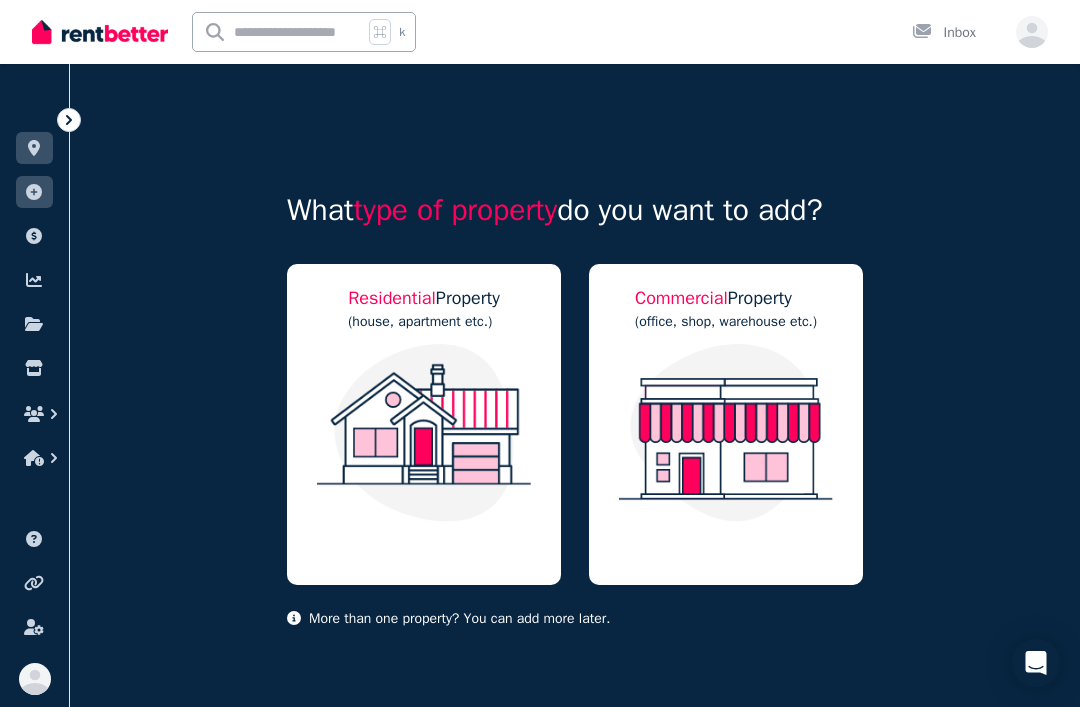 click at bounding box center [726, 433] 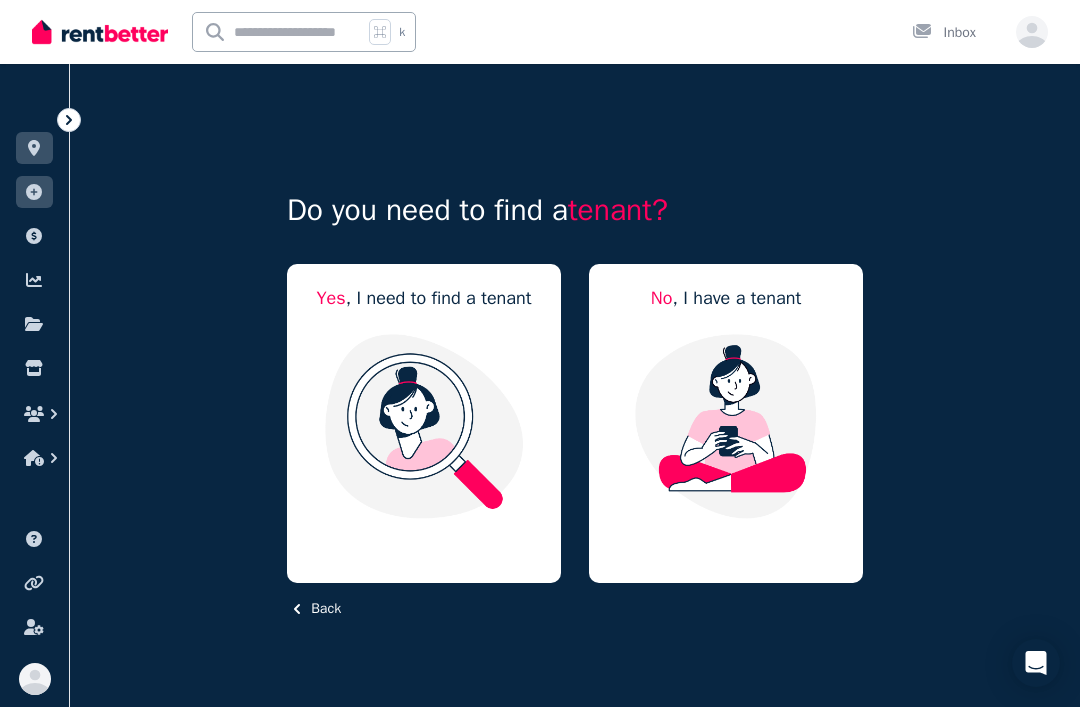 click at bounding box center (424, 426) 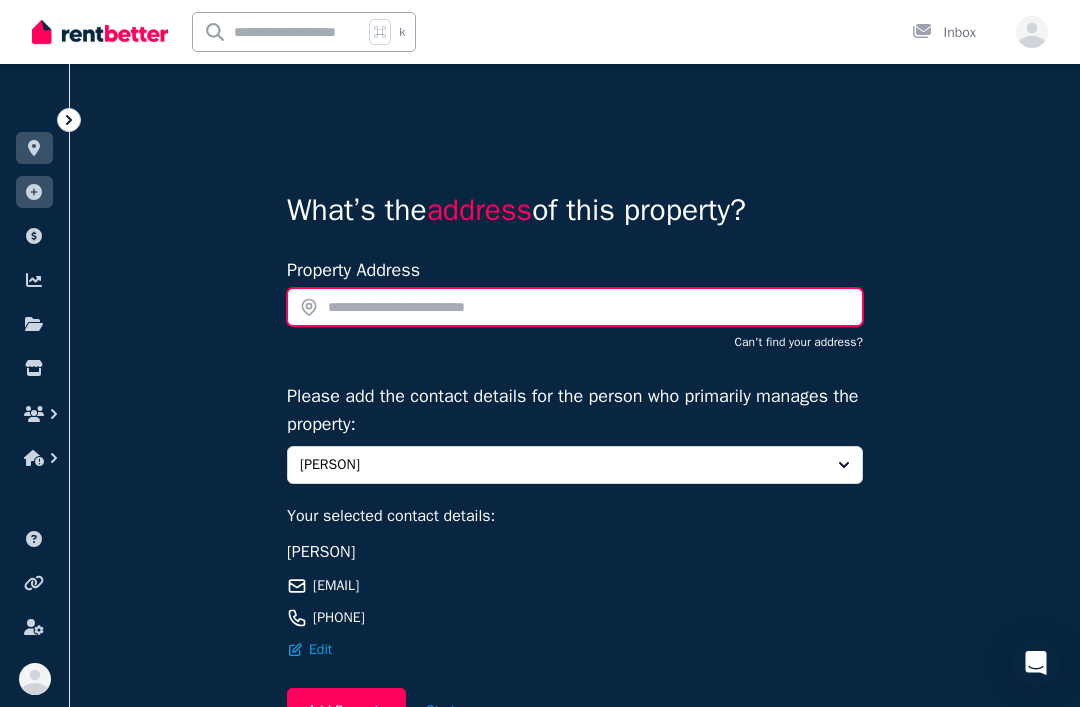 click at bounding box center (575, 307) 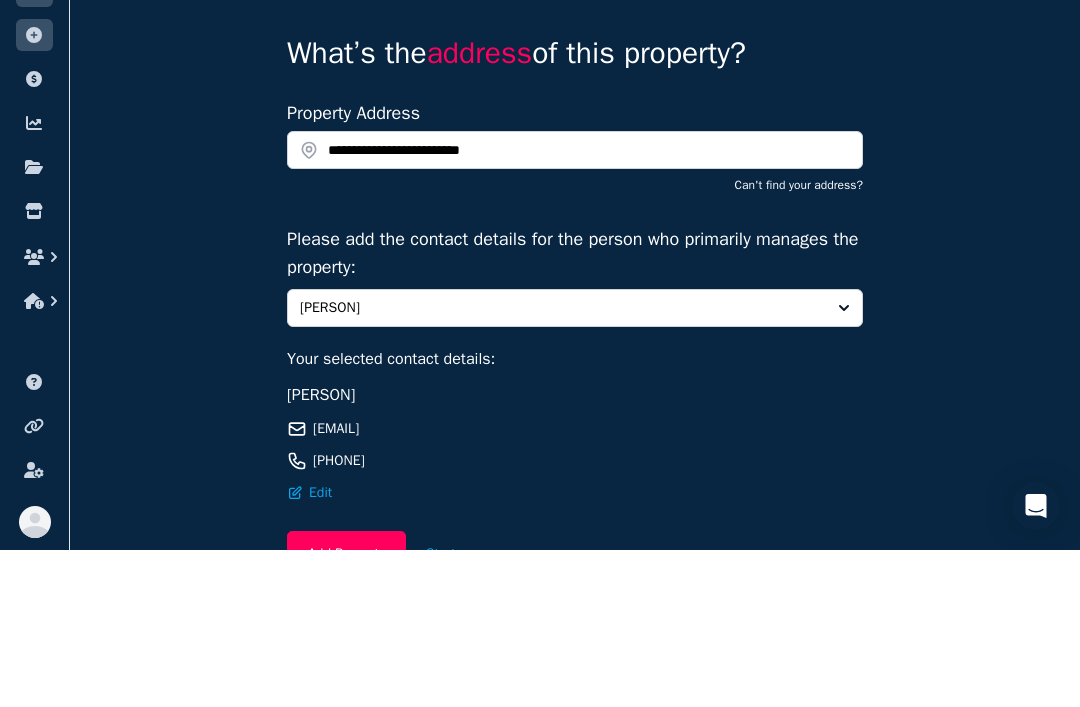 click on "**********" at bounding box center [575, 455] 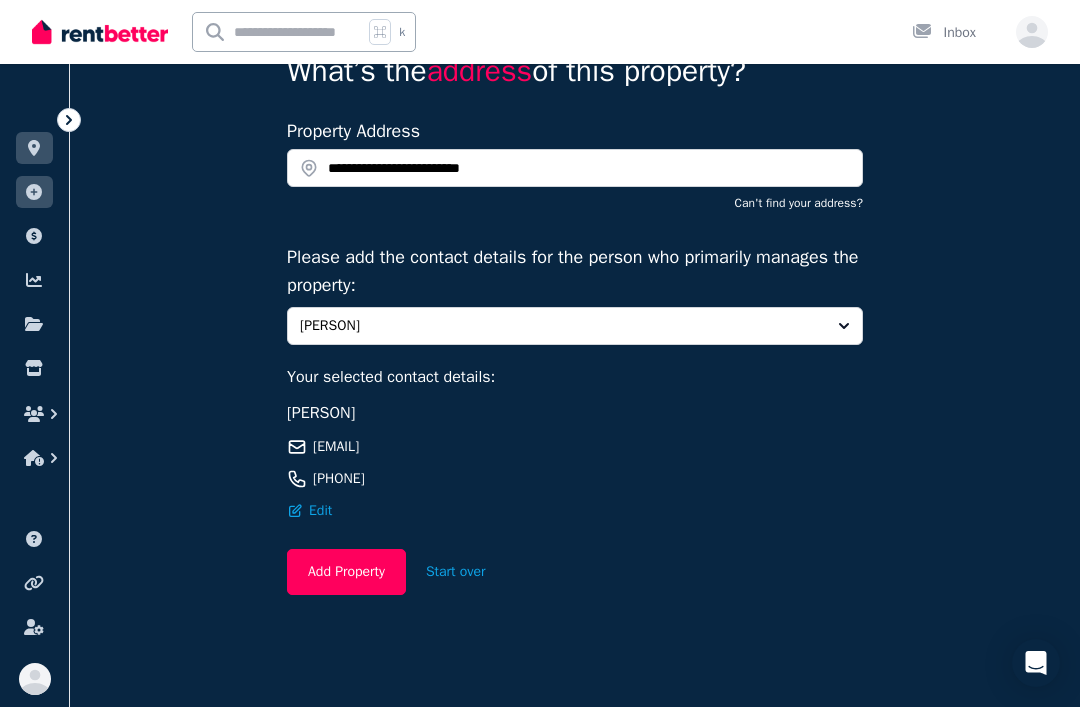 click on "Add Property" at bounding box center (346, 572) 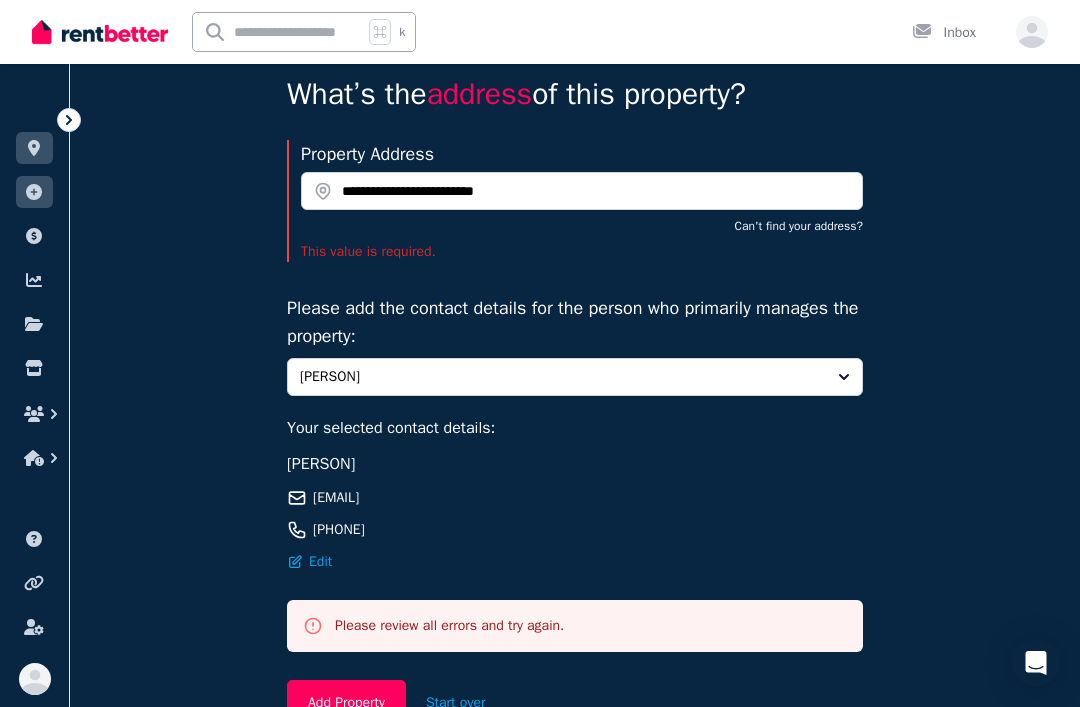 scroll, scrollTop: 90, scrollLeft: 0, axis: vertical 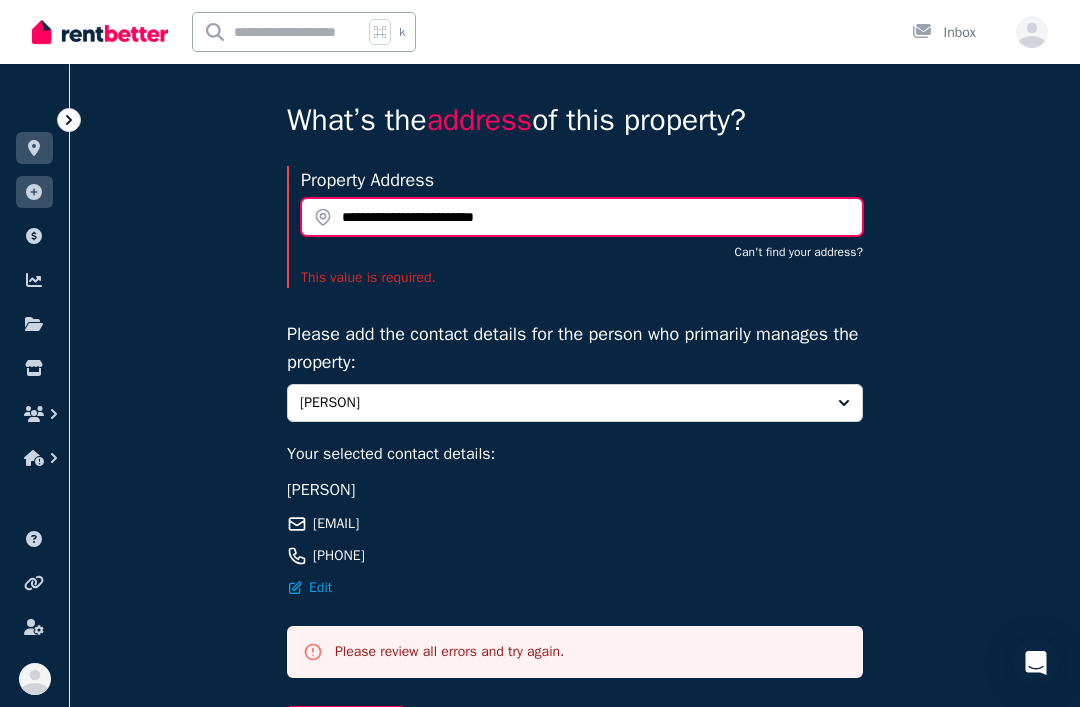 click on "**********" at bounding box center [582, 217] 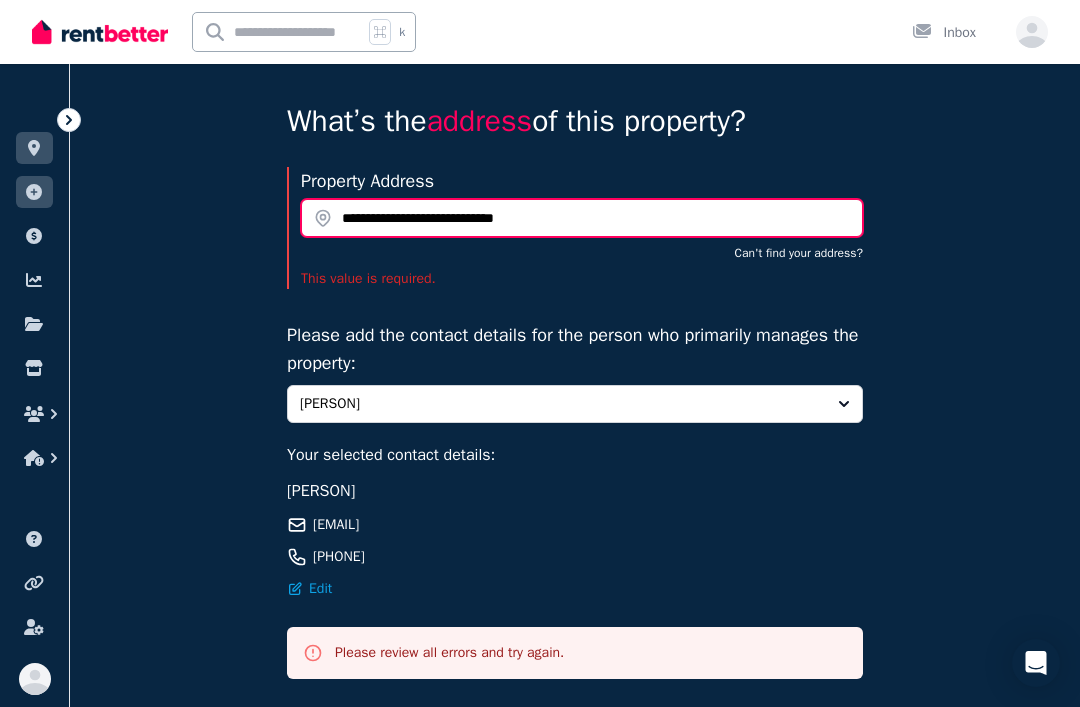type on "**********" 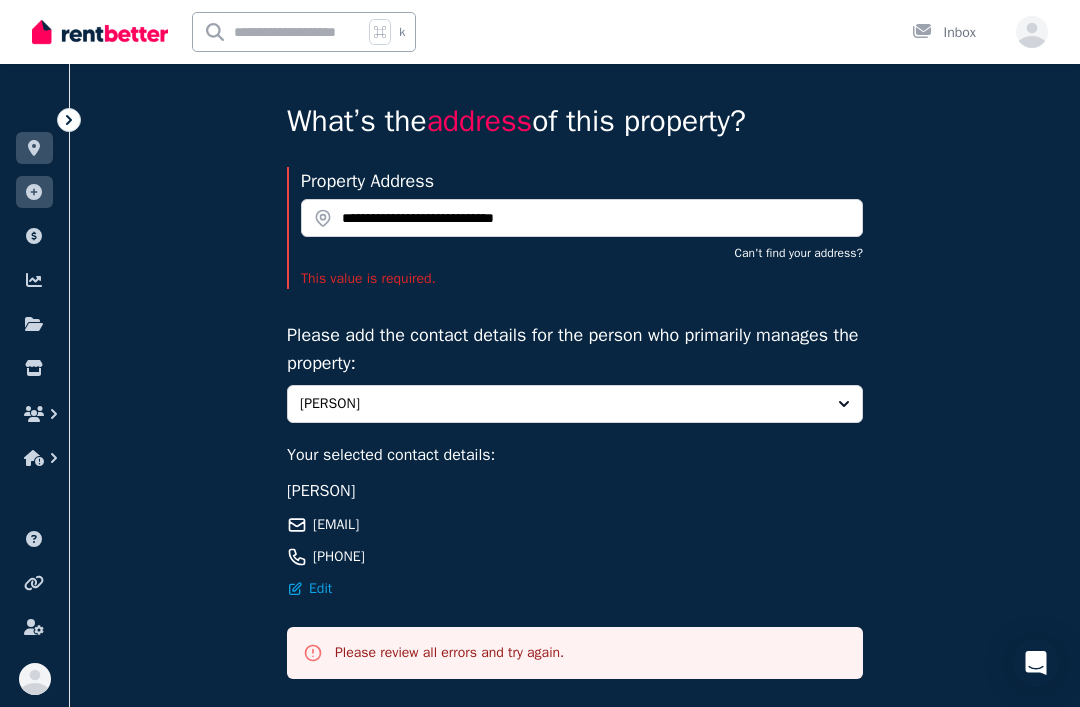 click on "**********" at bounding box center (575, 420) 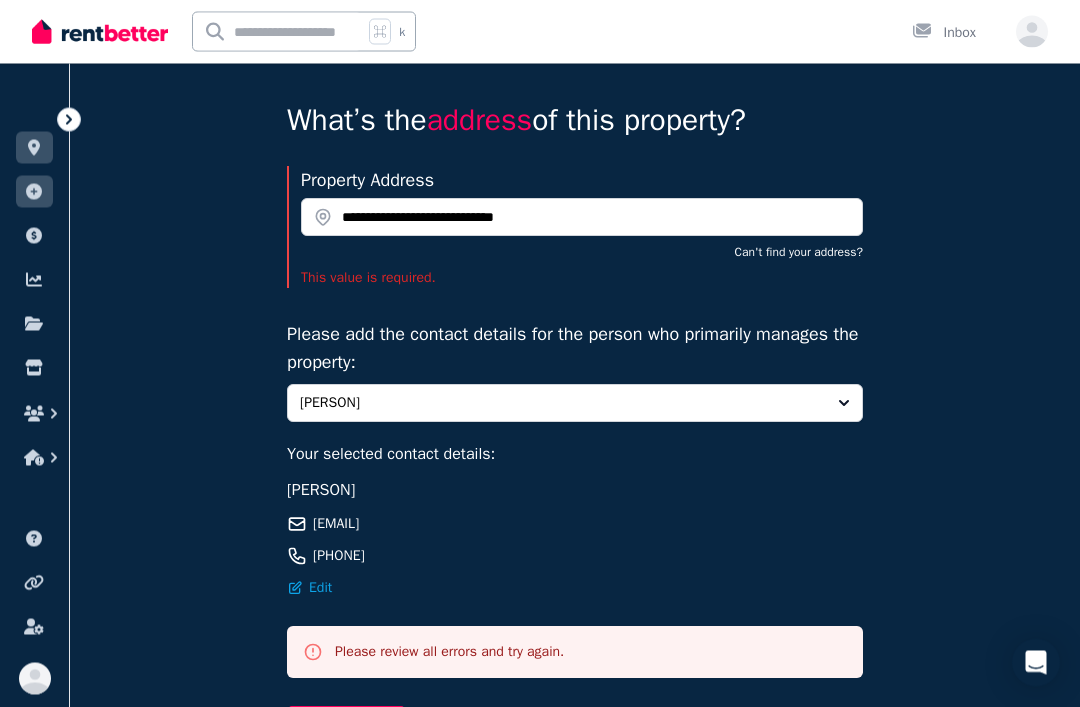 scroll, scrollTop: 90, scrollLeft: 0, axis: vertical 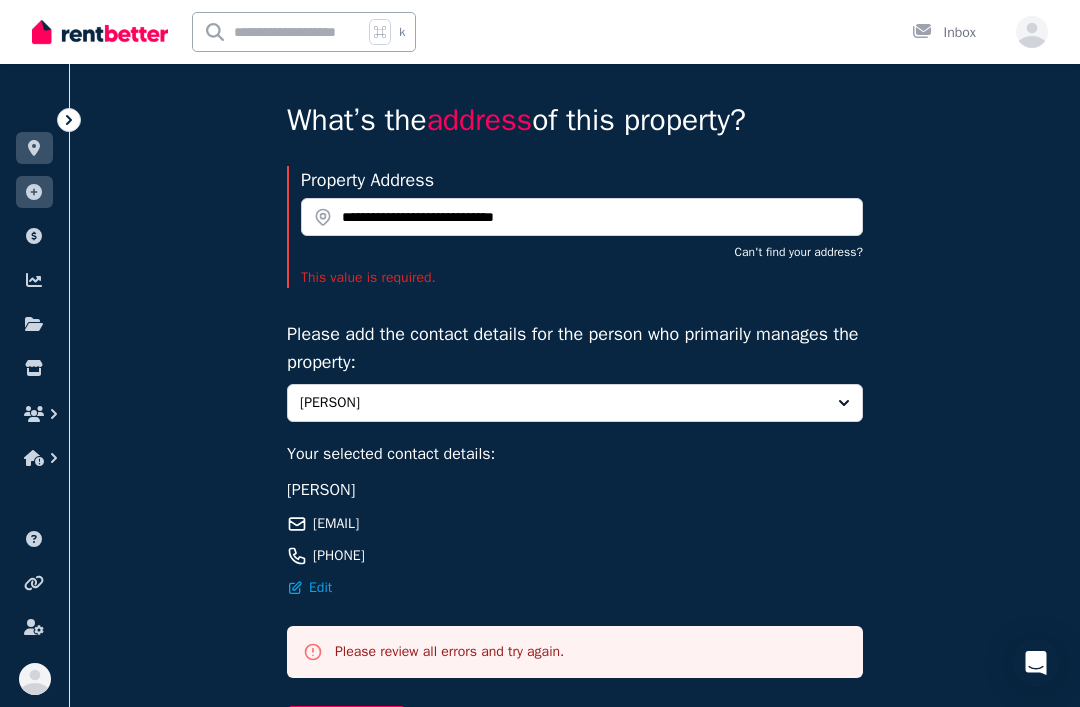 click on "Add Property" at bounding box center [346, 729] 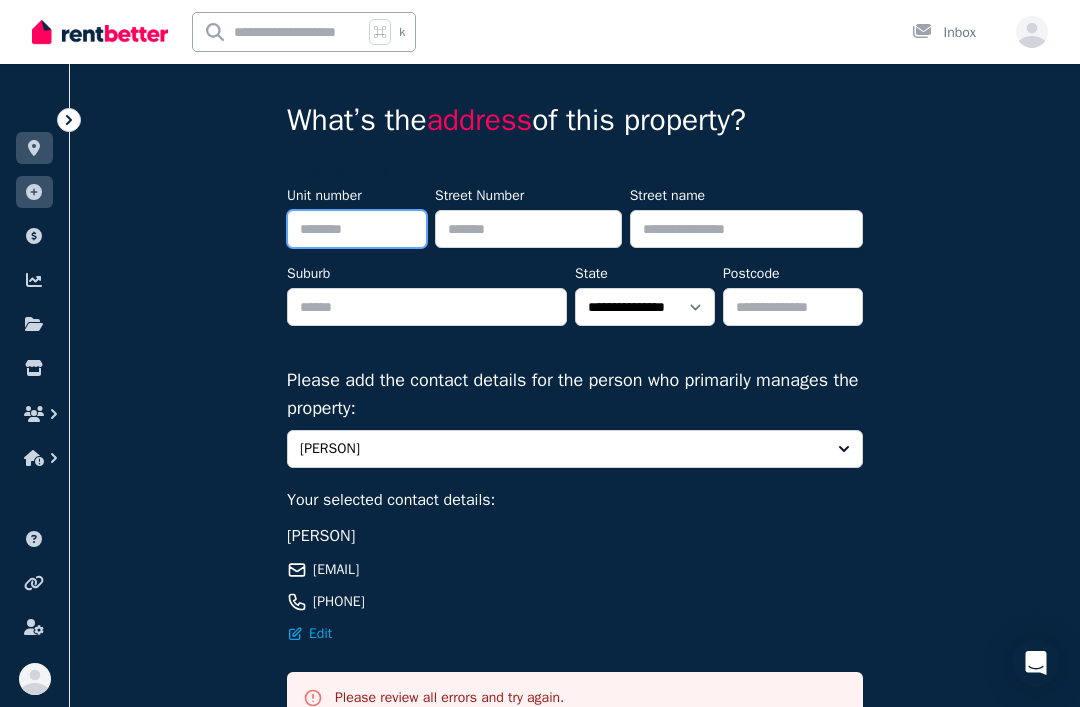 click on "Unit number" at bounding box center (357, 229) 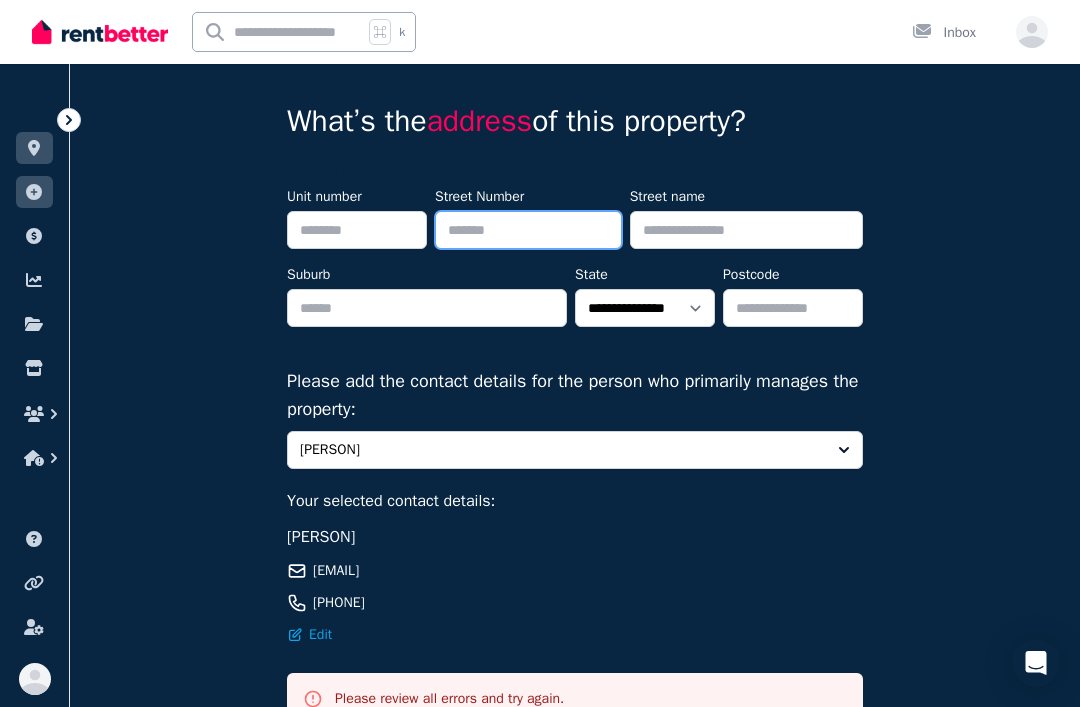 click on "Street Number" at bounding box center (528, 230) 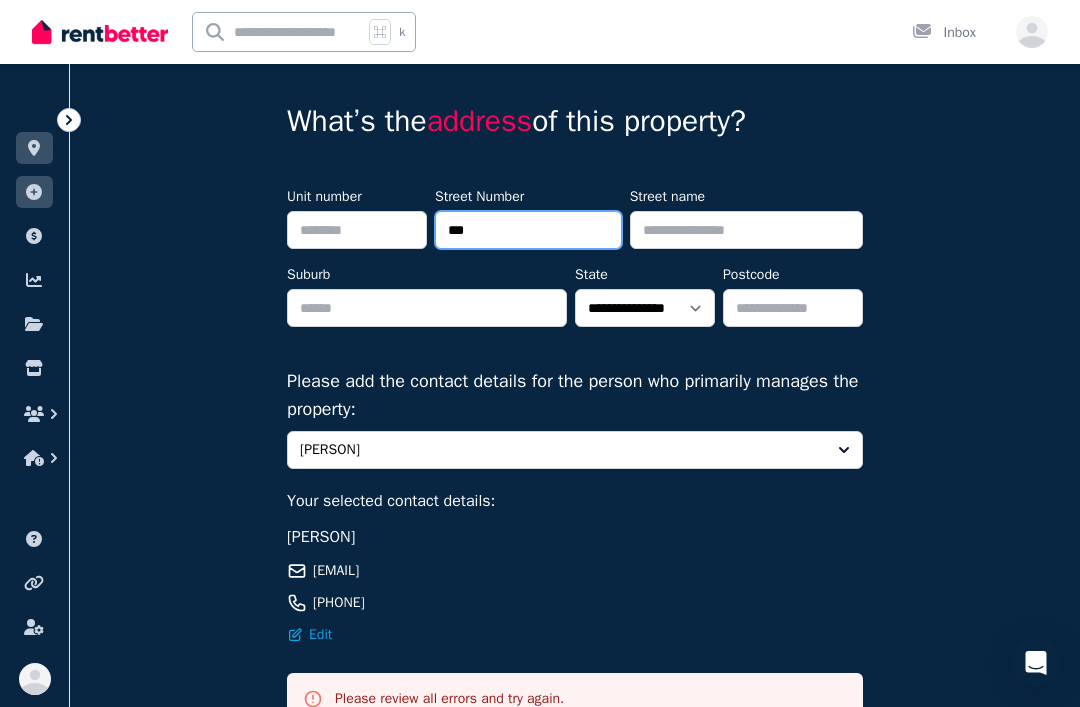 type on "***" 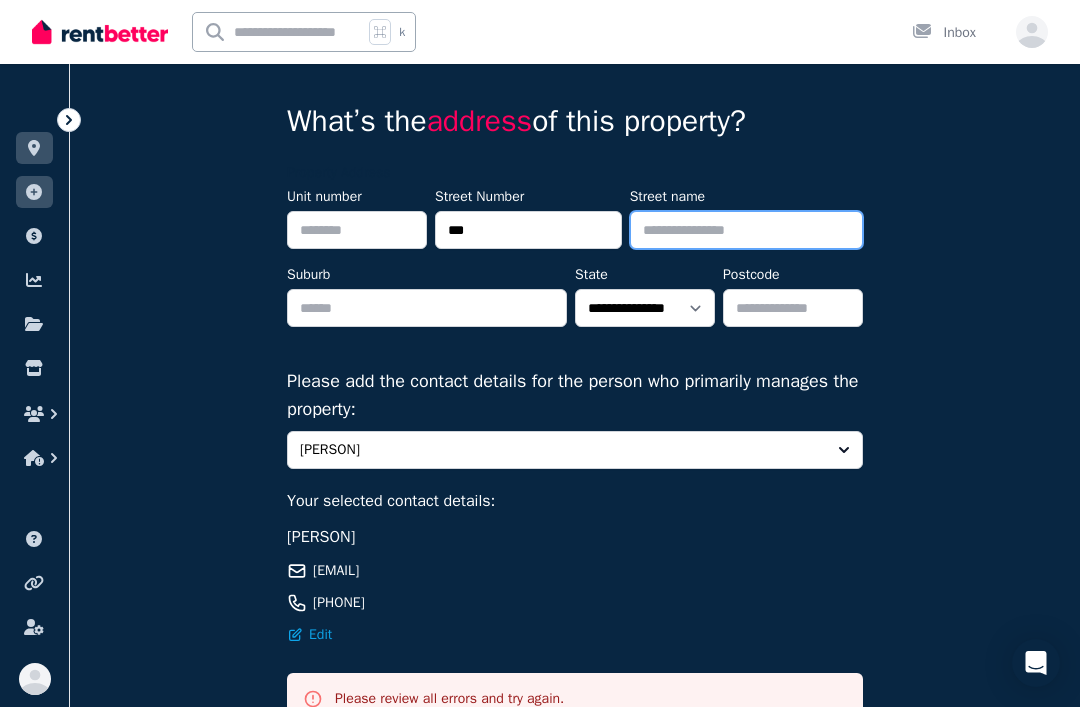 click on "Street name" at bounding box center [746, 230] 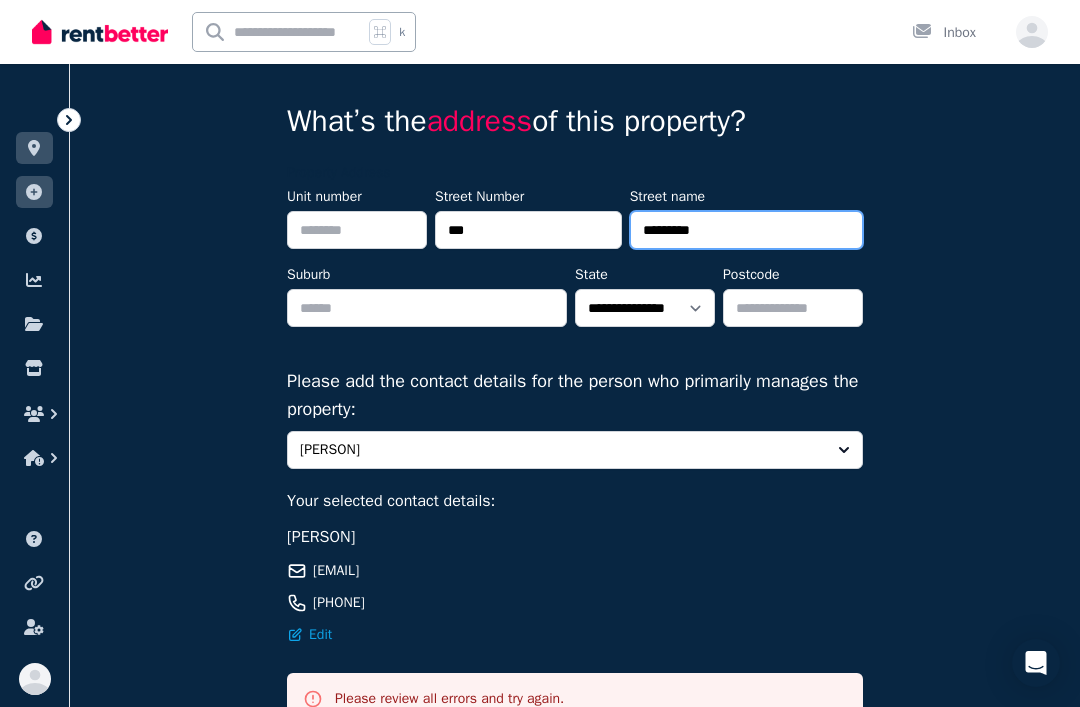 type on "*********" 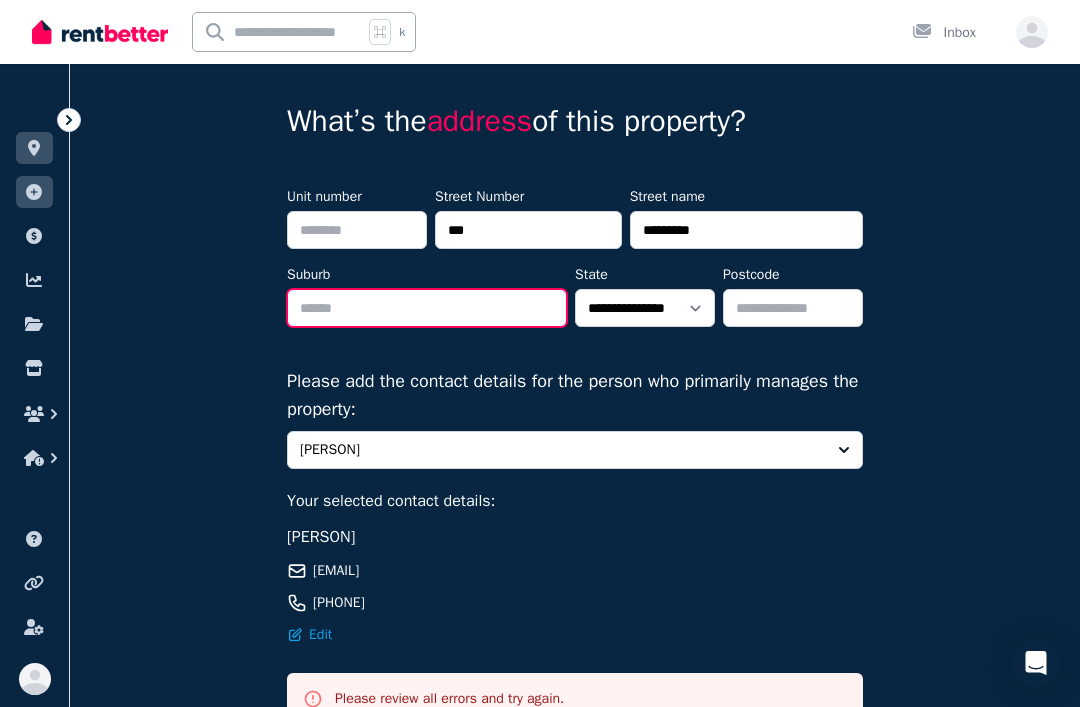 click on "Suburb" at bounding box center (427, 308) 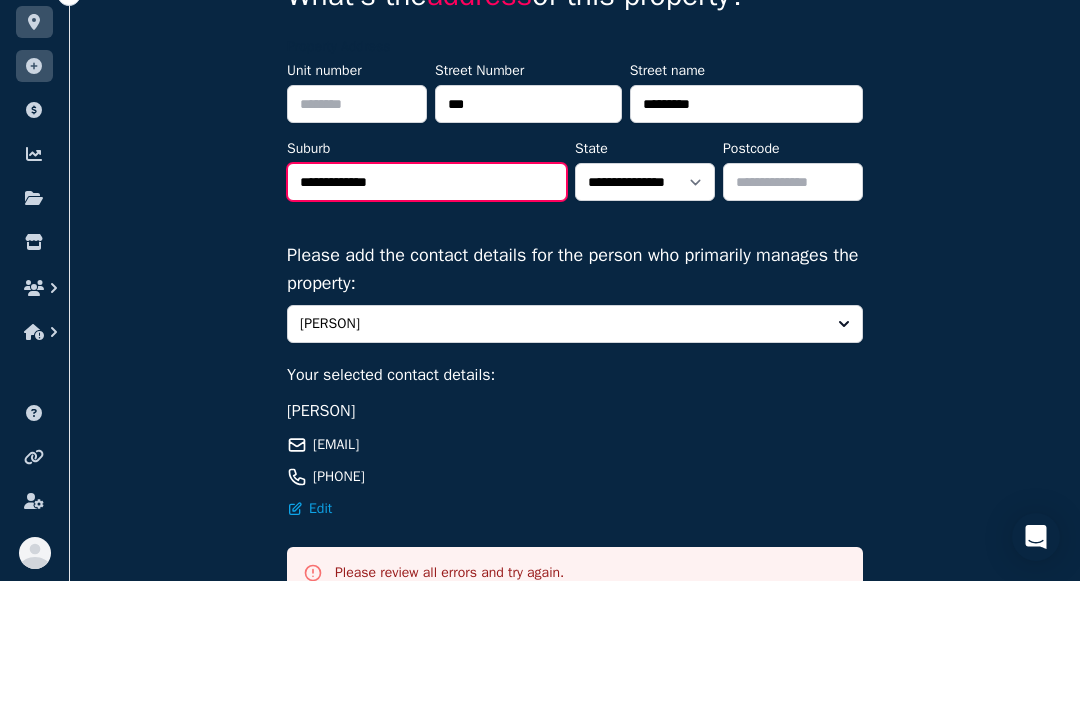 type on "**********" 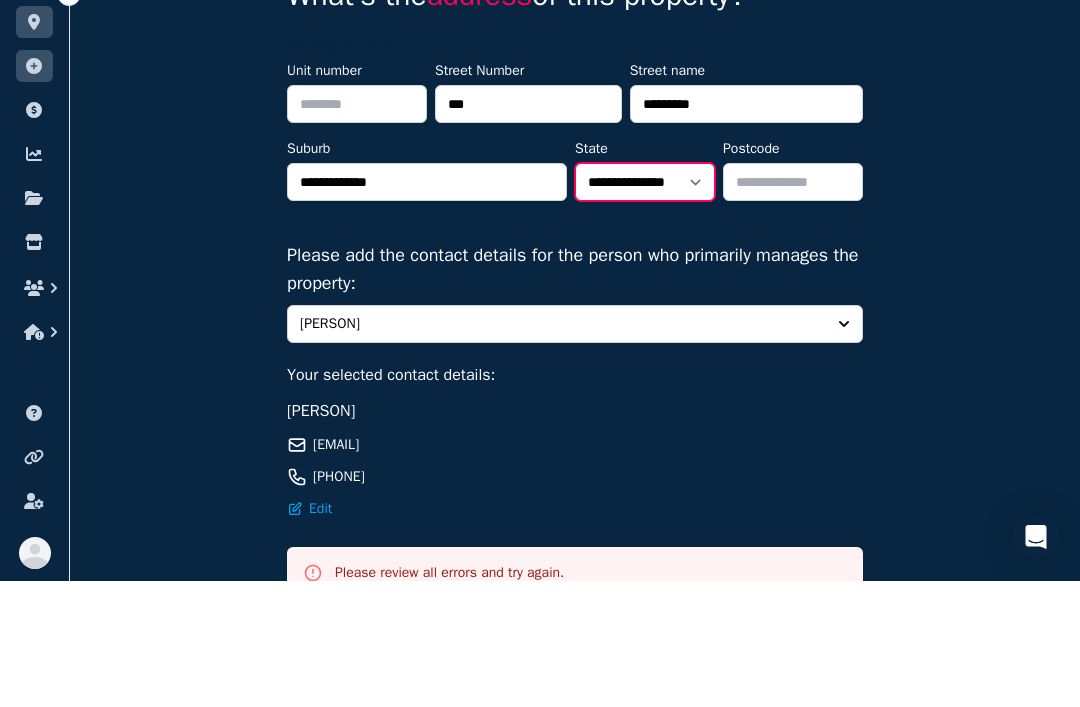 click on "**********" at bounding box center [645, 308] 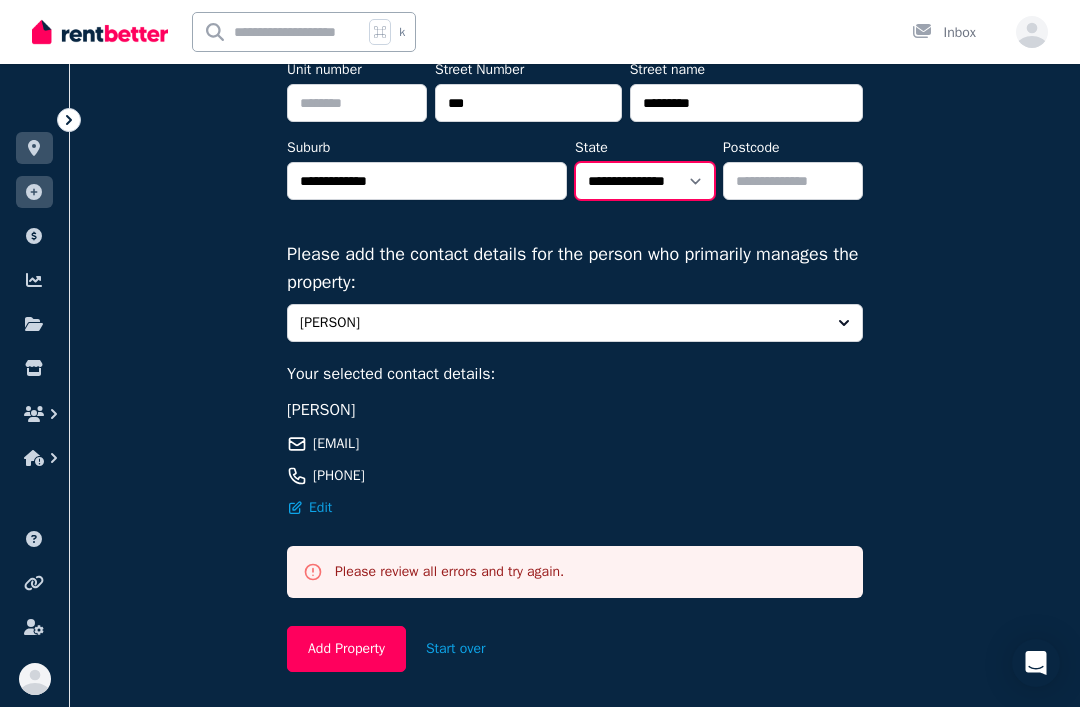select on "***" 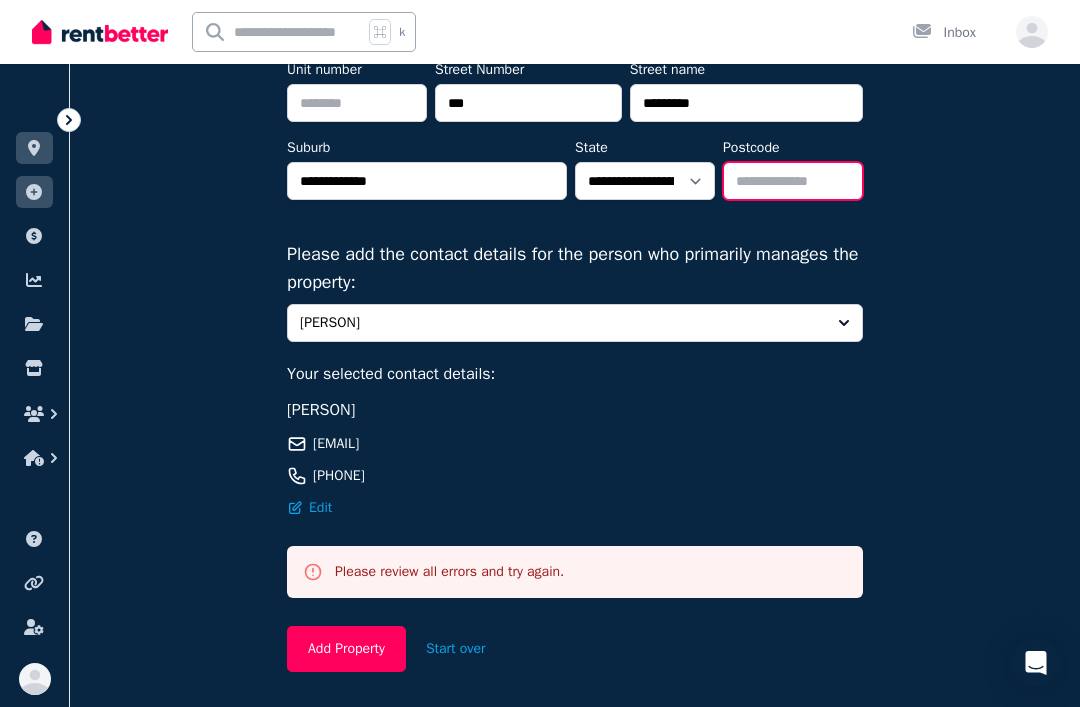 click on "Postcode" at bounding box center [793, 181] 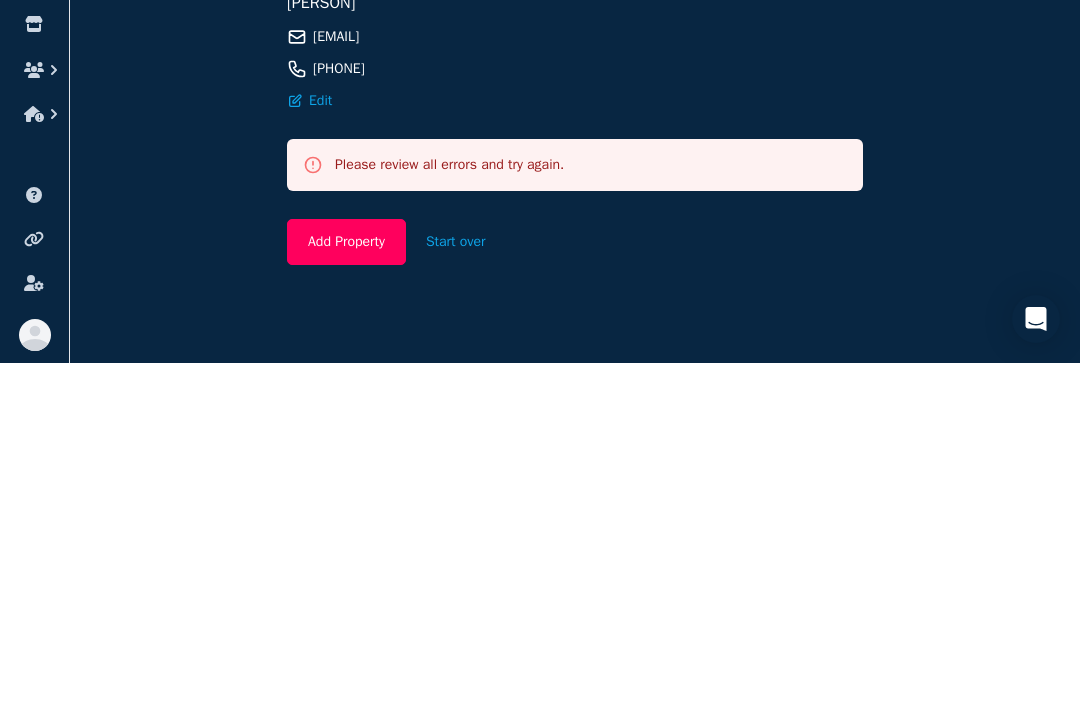 scroll, scrollTop: 293, scrollLeft: 0, axis: vertical 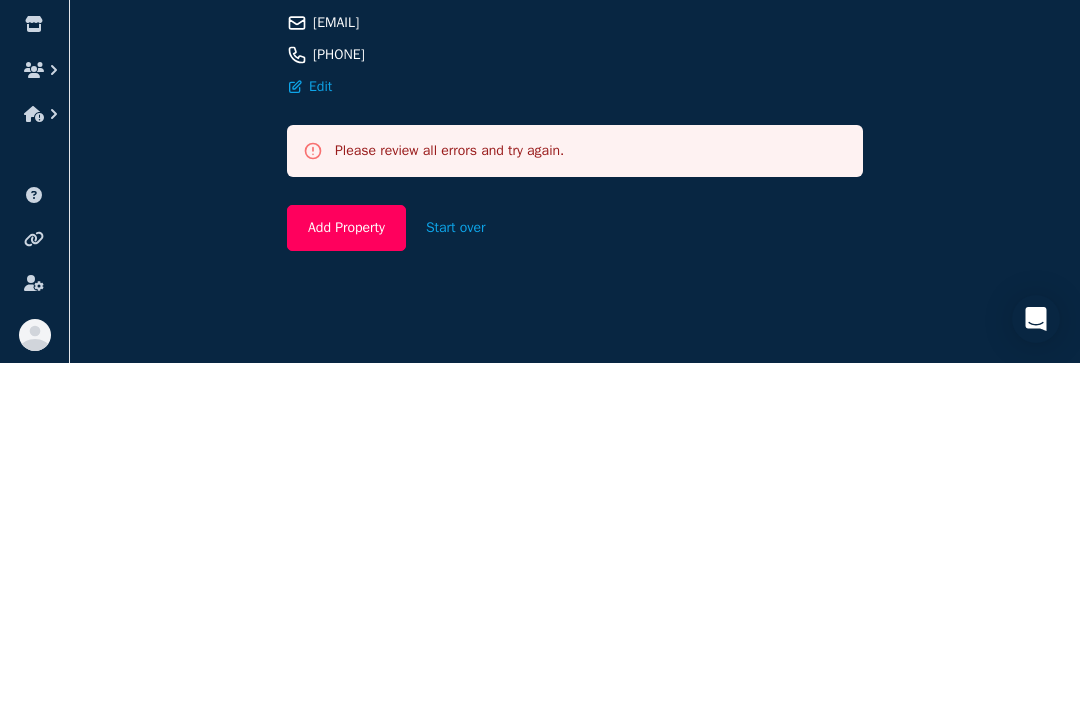 type on "****" 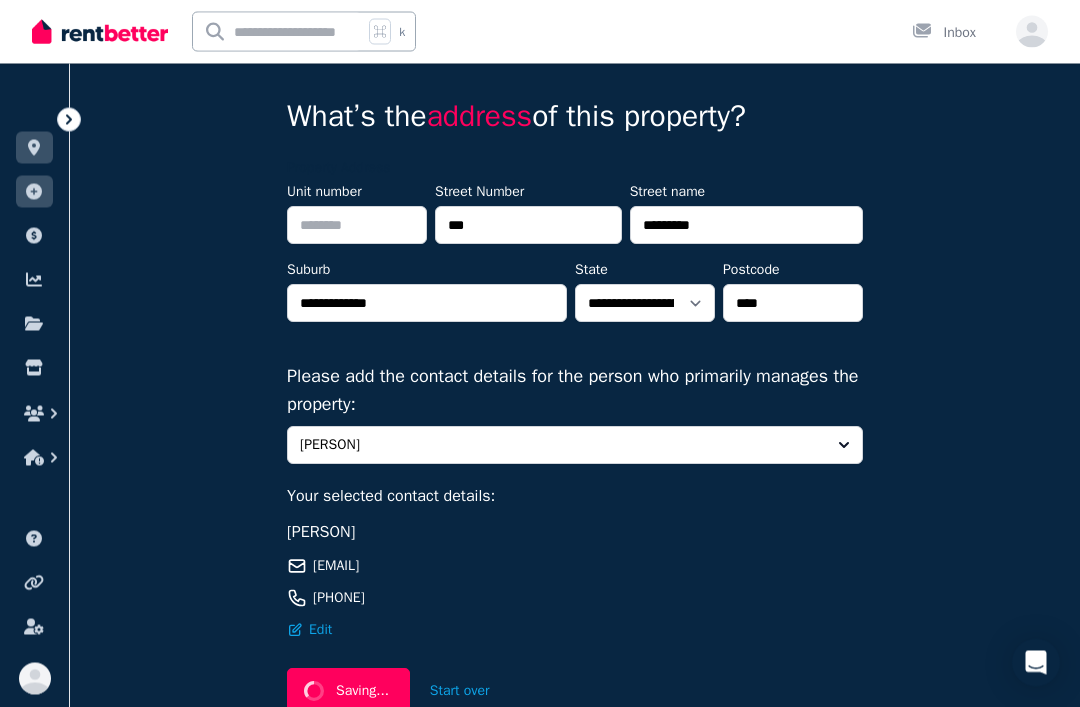 scroll, scrollTop: 96, scrollLeft: 0, axis: vertical 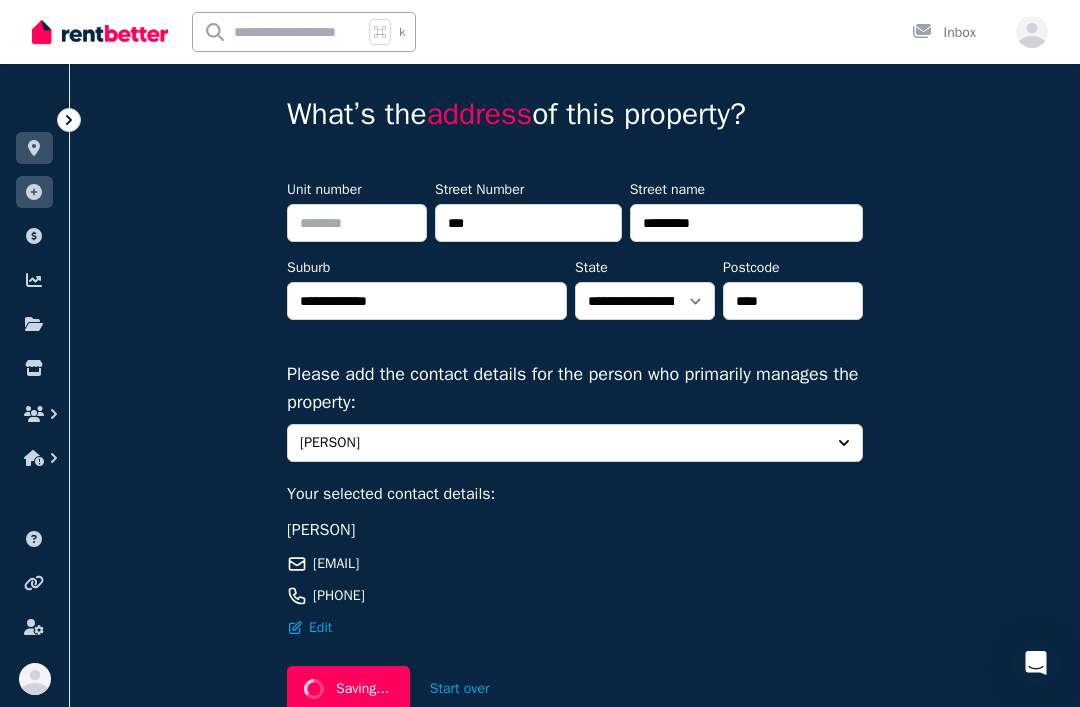 click on "Saving..." at bounding box center (348, 689) 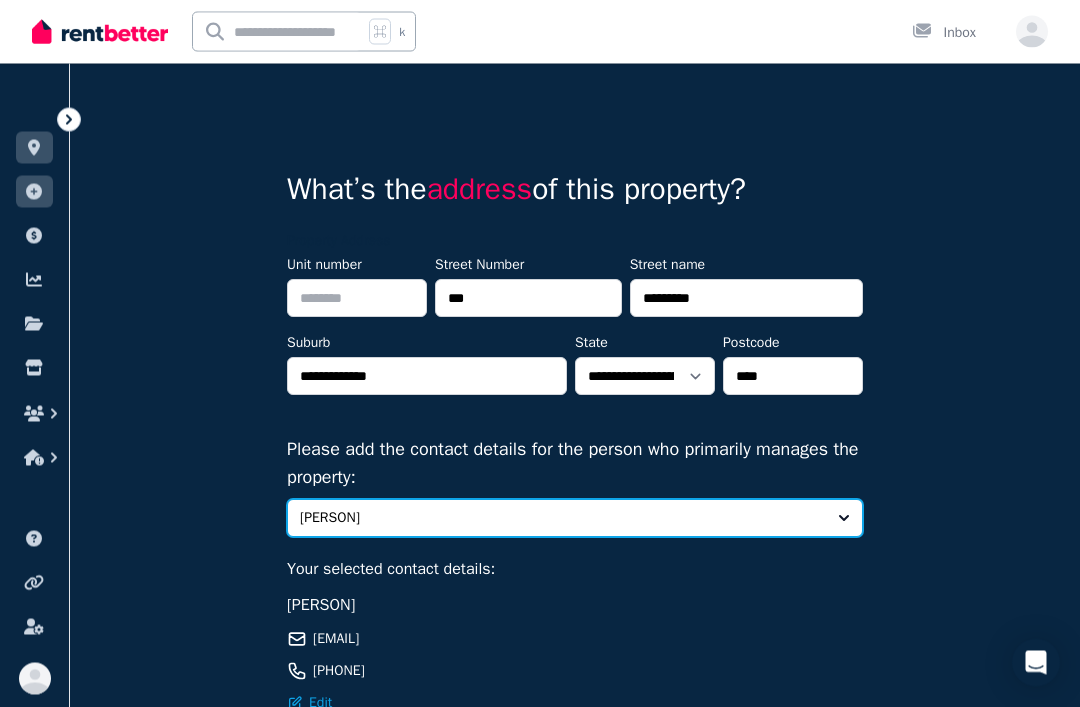 scroll, scrollTop: 0, scrollLeft: 0, axis: both 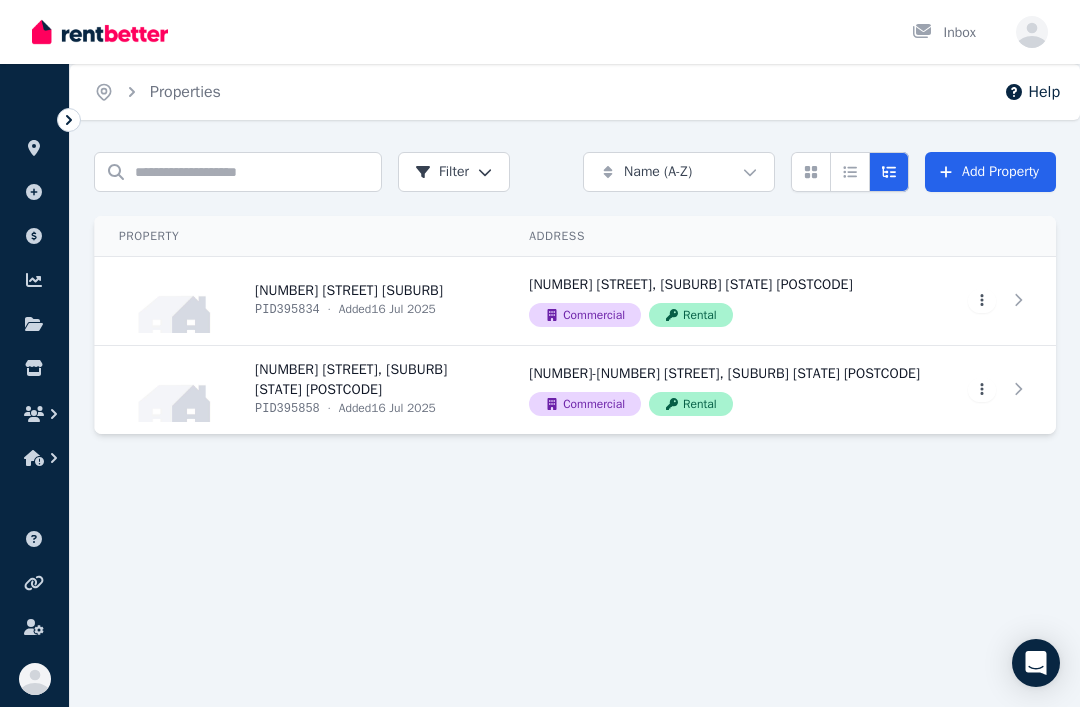 click 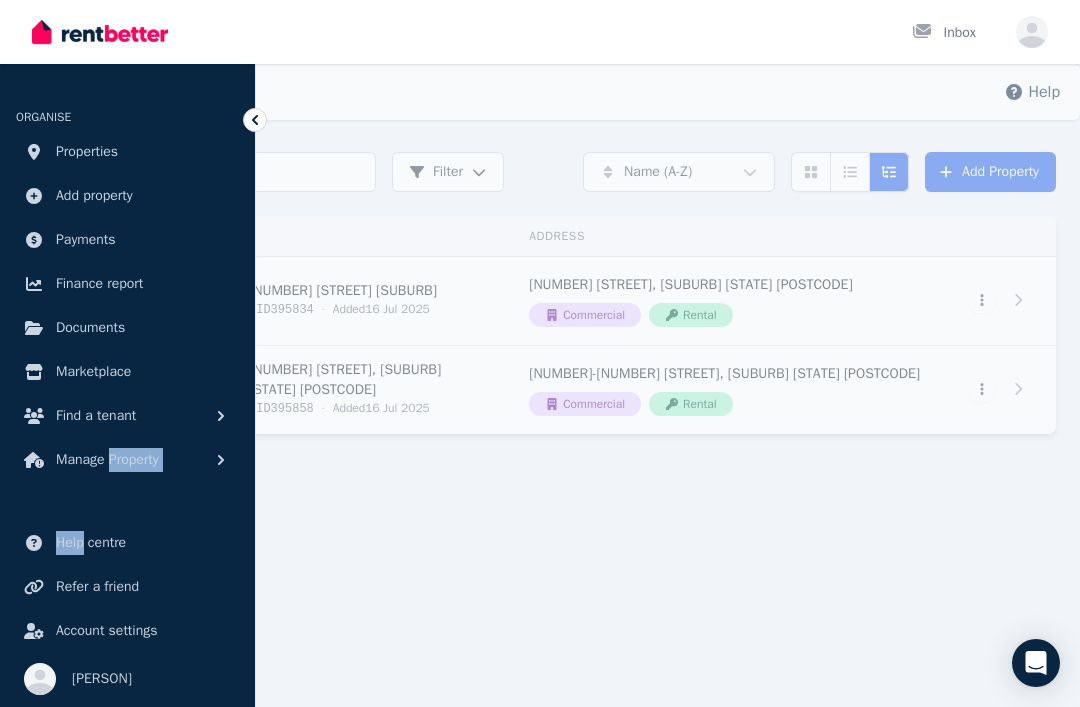click on "Home Properties Help Search properties Filter Name (A-Z) Add Property Property Address Actions 4 Kannar rd mount thorley PID  395834 · Added  16 Jul 2025 4 Mount Rd, Bowral NSW 2576 Commercial Rental View property details 4 Mount Rd, Bowral NSW 2576 Commercial Rental View property details View property details 4 Kannar Rd, Mount Thorley NSW 2330 PID  395858 · Added  16 Jul 2025 4-6 Kannar Rd, Mount Thorley NSW 2330 Commercial Rental View property details 4-6 Kannar Rd, Mount Thorley NSW 2330 Commercial Rental View property details View property details" at bounding box center [540, 353] 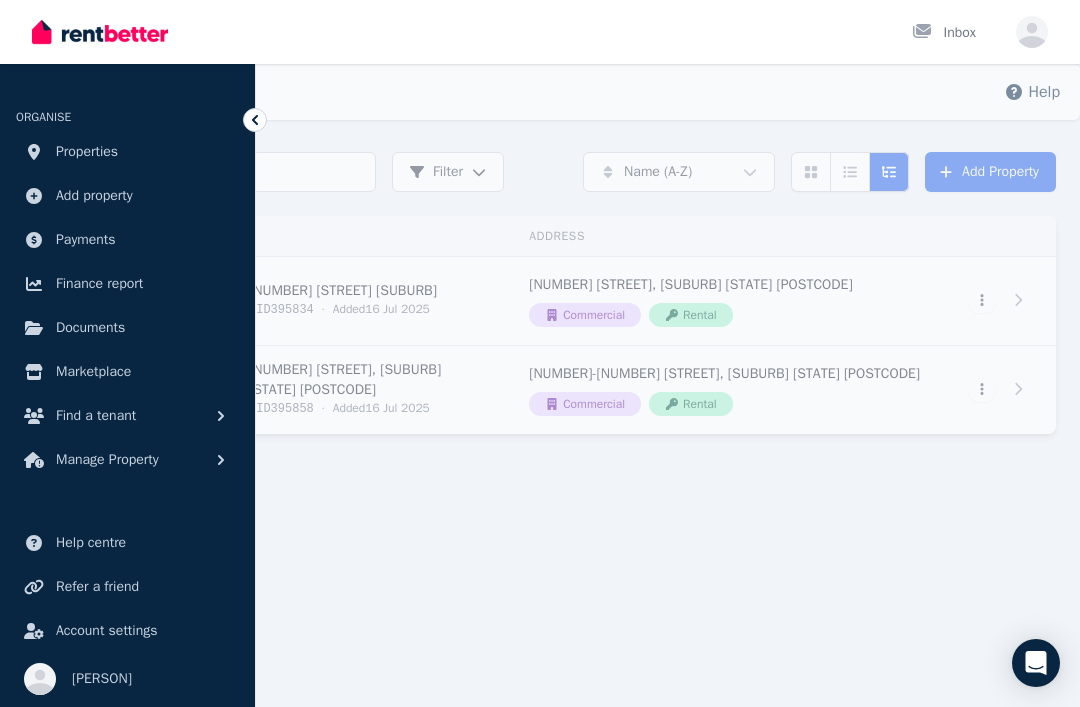 click 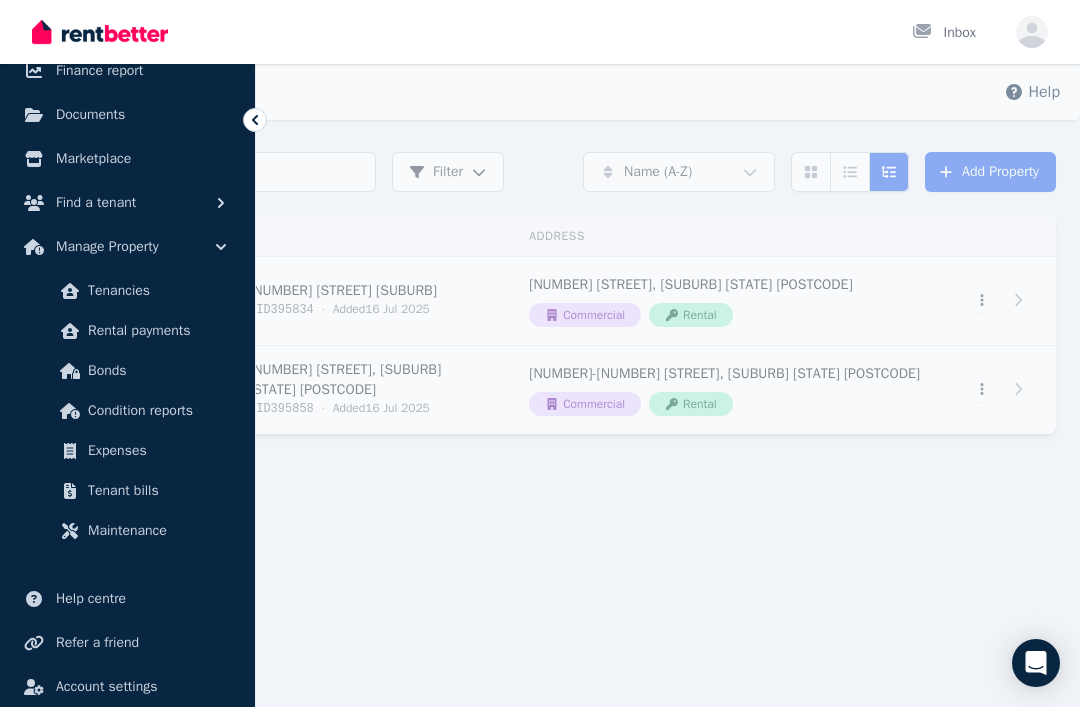 scroll, scrollTop: 214, scrollLeft: 0, axis: vertical 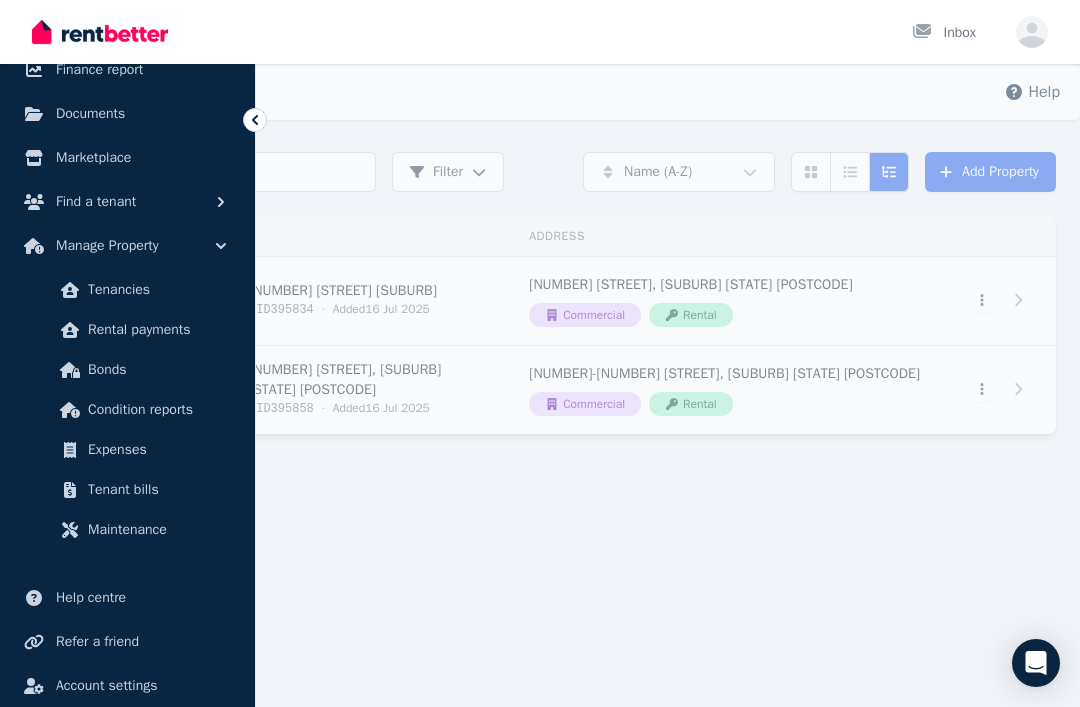 click on "Home Properties Help Search properties Filter Name (A-Z) Add Property Property Address Actions 4 Kannar rd mount thorley PID  395834 · Added  16 Jul 2025 4 Mount Rd, Bowral NSW 2576 Commercial Rental View property details 4 Mount Rd, Bowral NSW 2576 Commercial Rental View property details View property details 4 Kannar Rd, Mount Thorley NSW 2330 PID  395858 · Added  16 Jul 2025 4-6 Kannar Rd, Mount Thorley NSW 2330 Commercial Rental View property details 4-6 Kannar Rd, Mount Thorley NSW 2330 Commercial Rental View property details View property details" at bounding box center (540, 353) 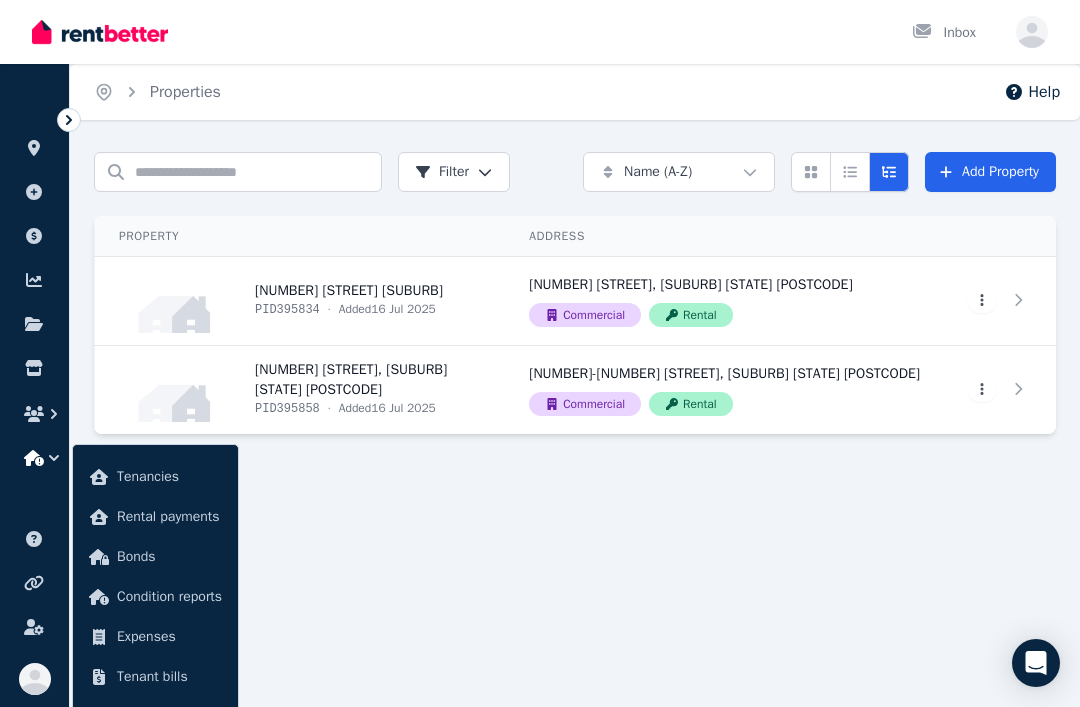 click on "Home Properties Help Search properties Filter Name (A-Z) Add Property Property Address Actions 4 Kannar rd mount thorley PID  395834 · Added  16 Jul 2025 4 Mount Rd, Bowral NSW 2576 Commercial Rental View property details 4 Mount Rd, Bowral NSW 2576 Commercial Rental View property details View property details 4 Kannar Rd, Mount Thorley NSW 2330 PID  395858 · Added  16 Jul 2025 4-6 Kannar Rd, Mount Thorley NSW 2330 Commercial Rental View property details 4-6 Kannar Rd, Mount Thorley NSW 2330 Commercial Rental View property details View property details" at bounding box center [540, 353] 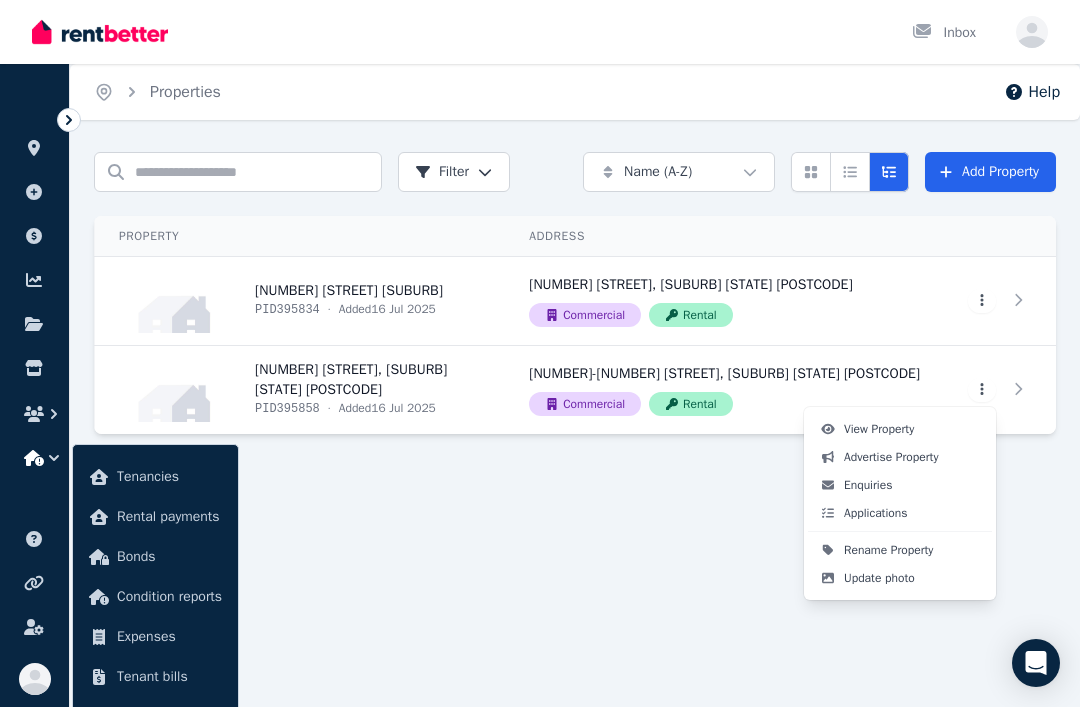 click on "Rename Property" at bounding box center (888, 550) 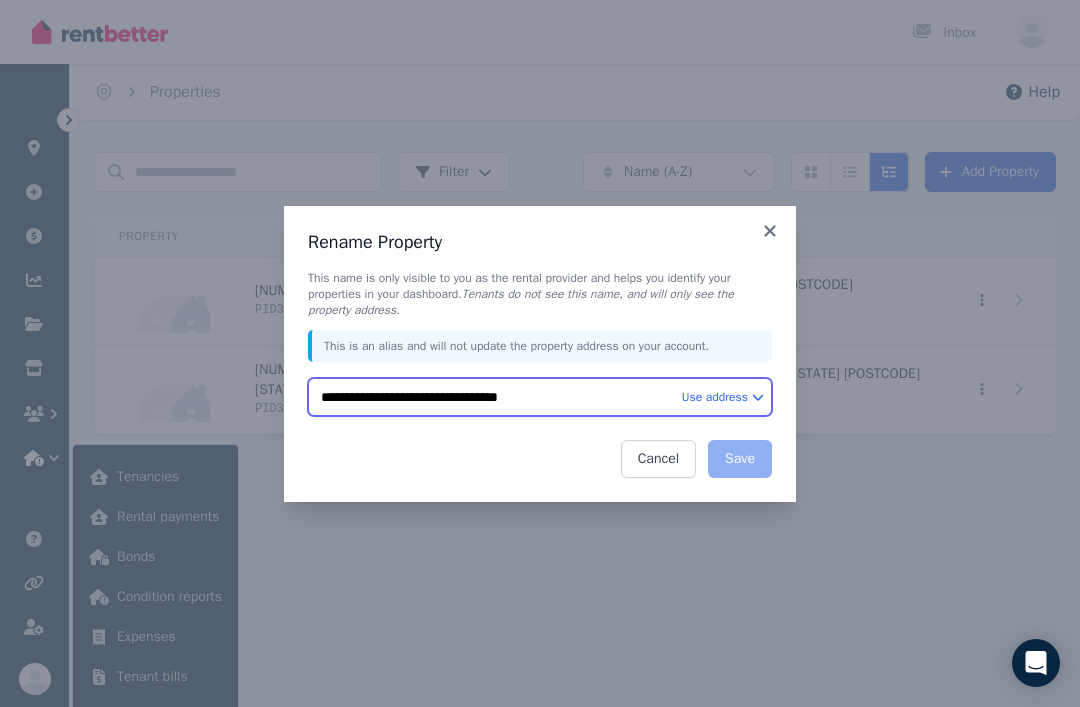 click on "**********" at bounding box center (540, 397) 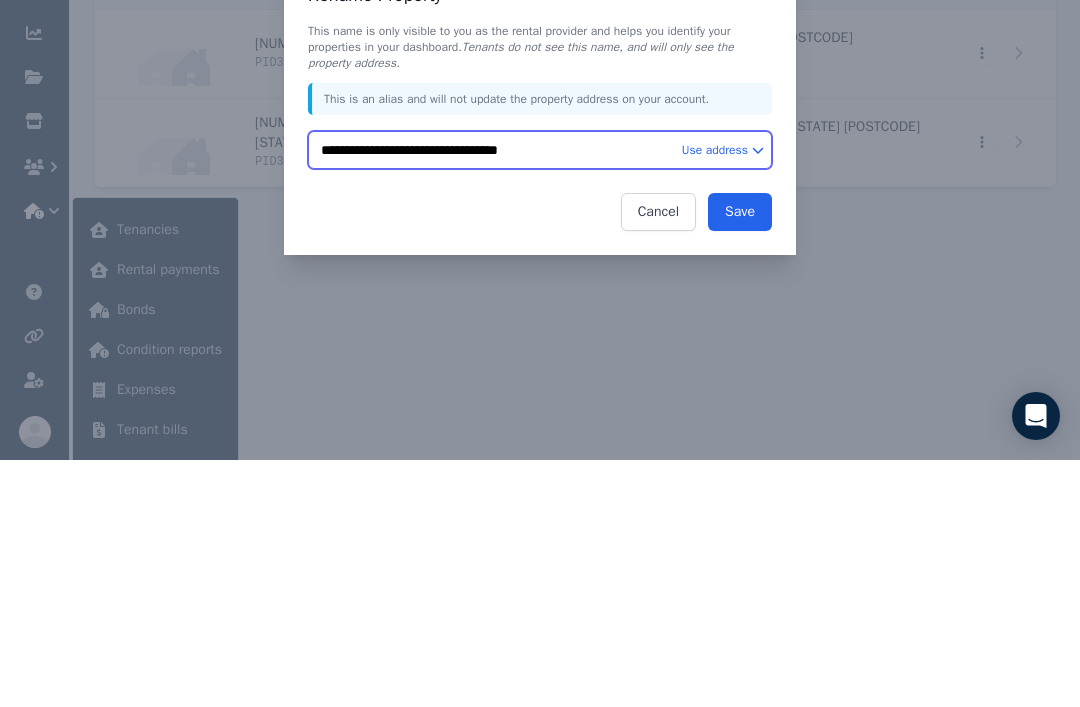 type on "**********" 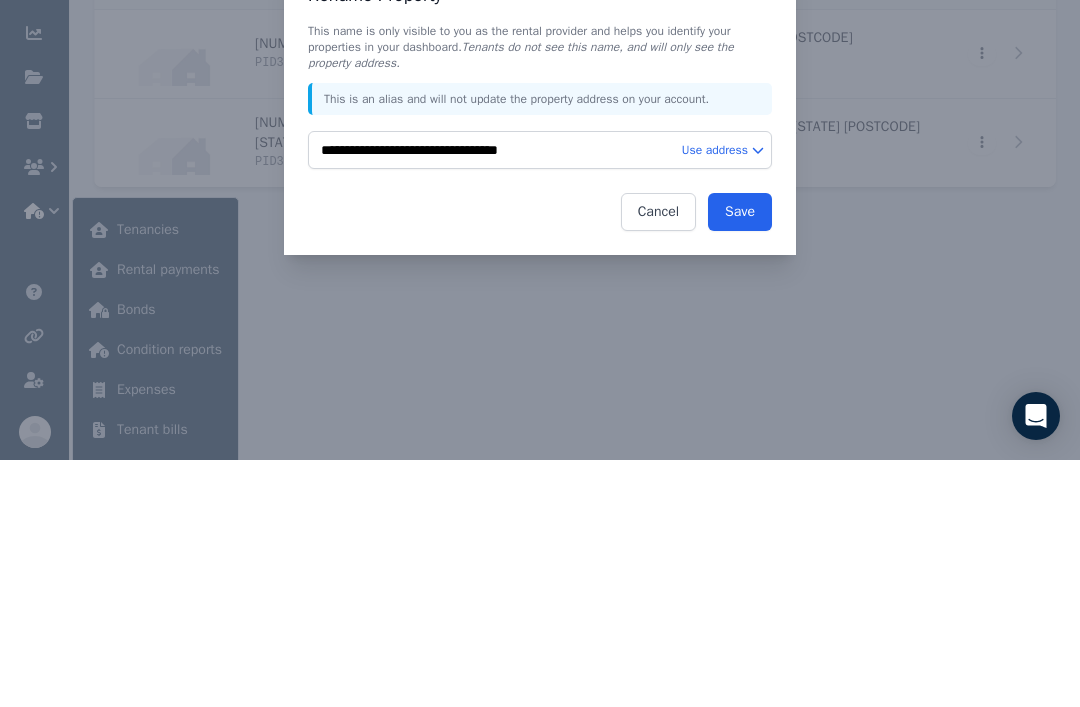 click on "Save" at bounding box center [740, 459] 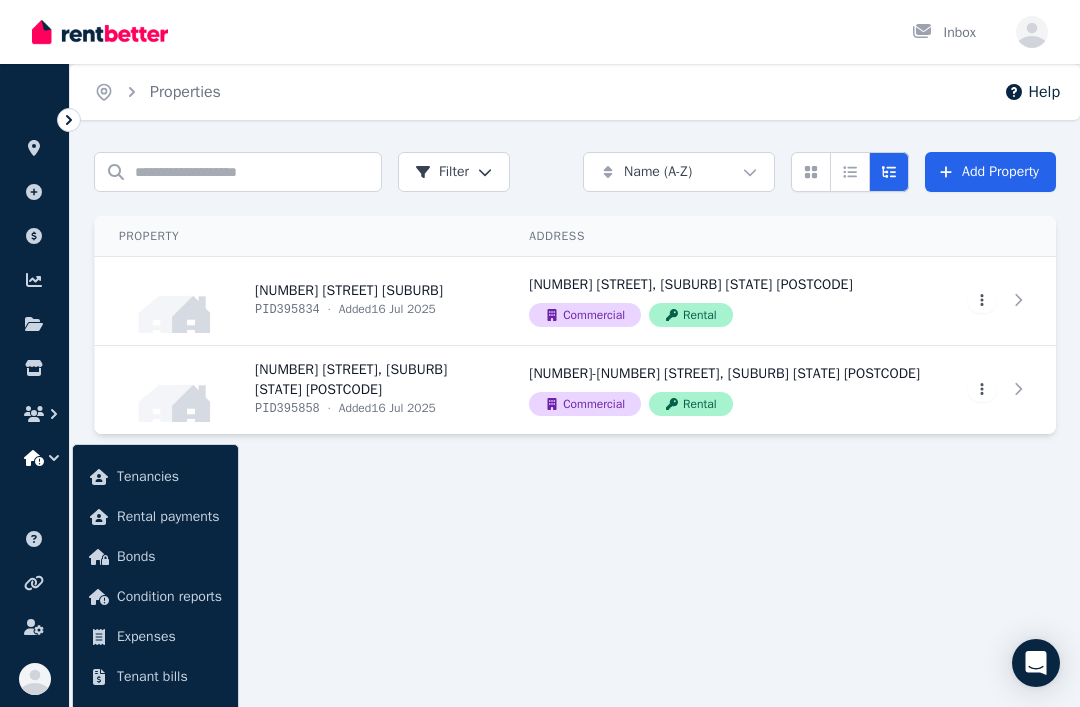 click 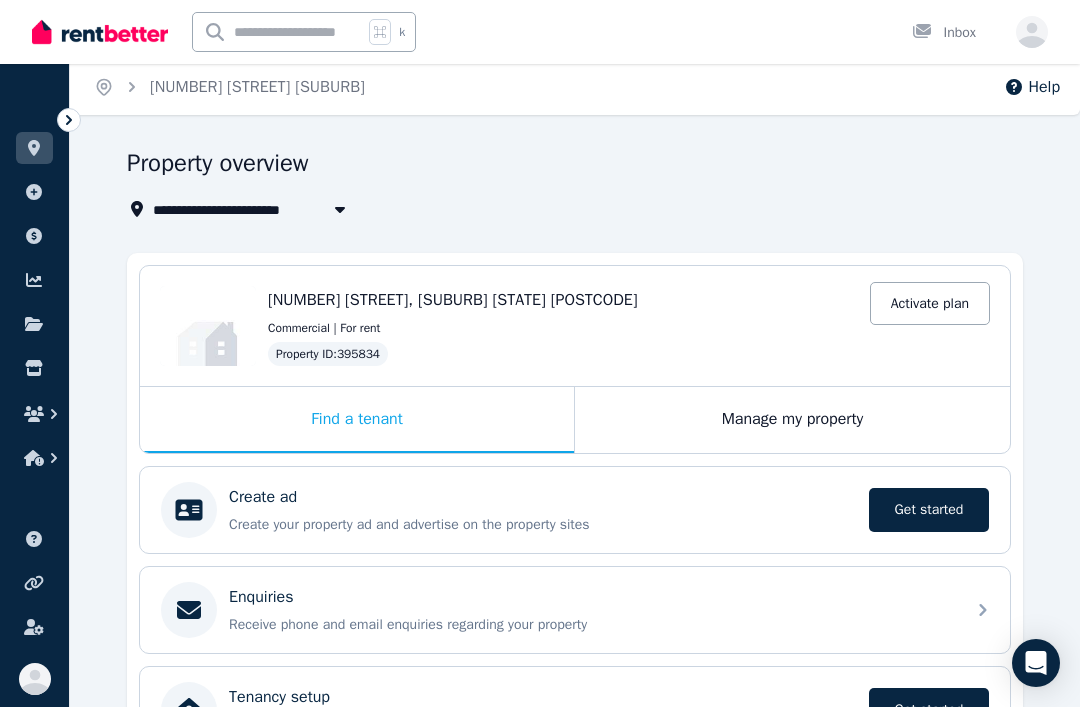 scroll, scrollTop: 36, scrollLeft: 0, axis: vertical 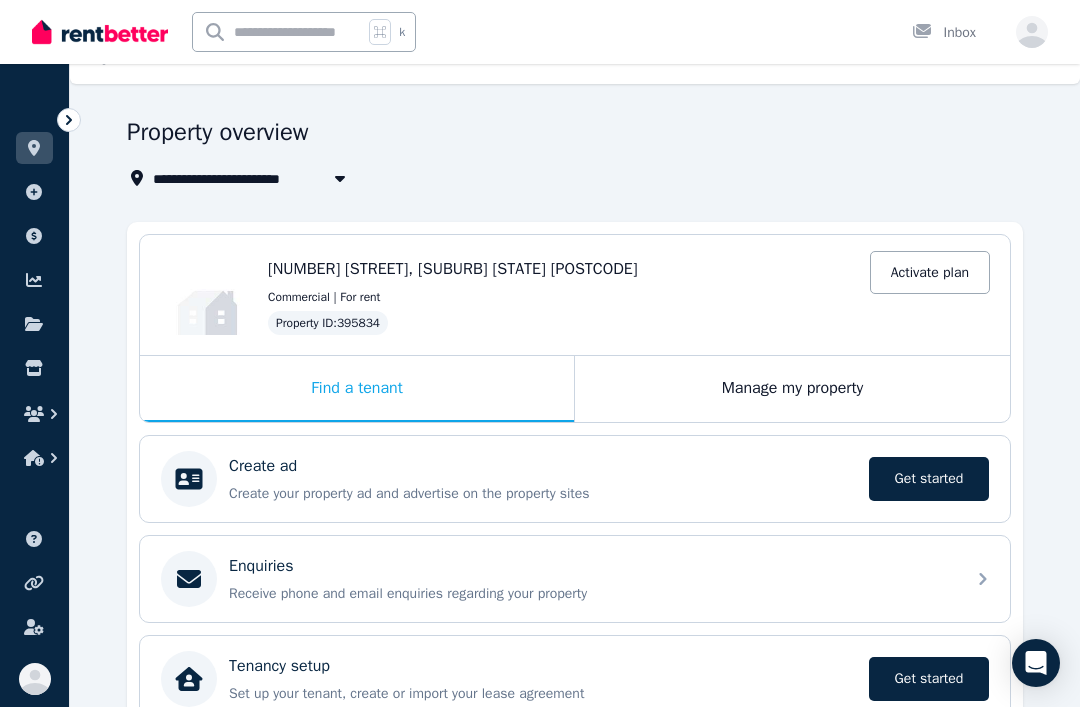 click on "Get started" at bounding box center (929, 479) 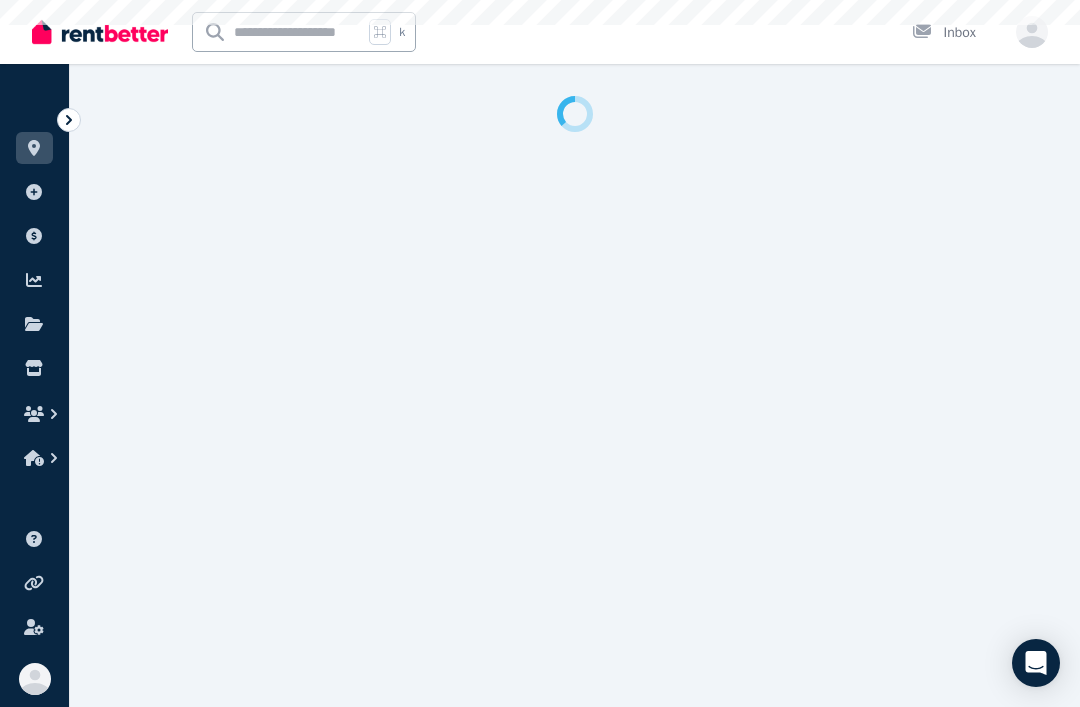 select on "***" 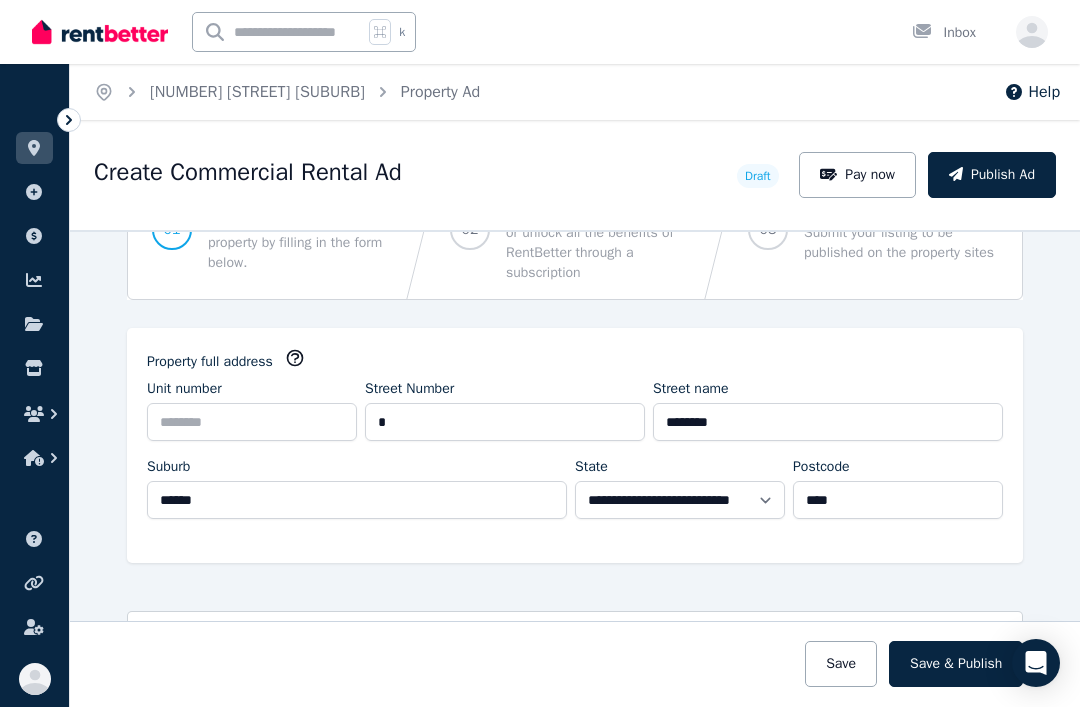 scroll, scrollTop: 98, scrollLeft: 0, axis: vertical 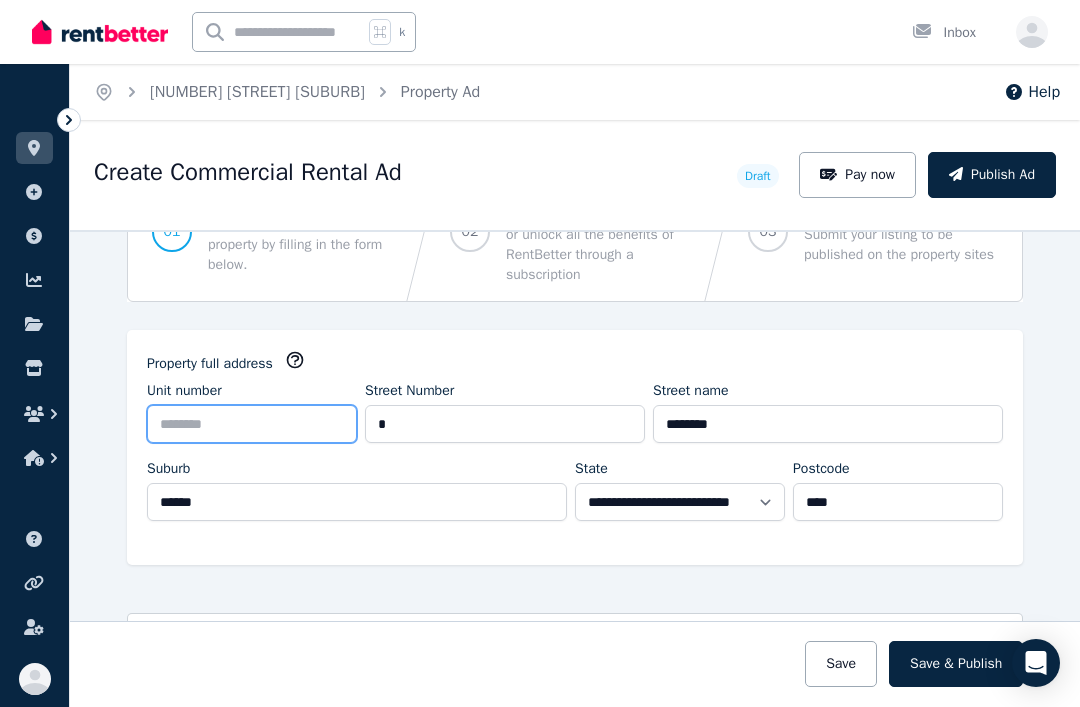 click on "Unit number" at bounding box center [252, 424] 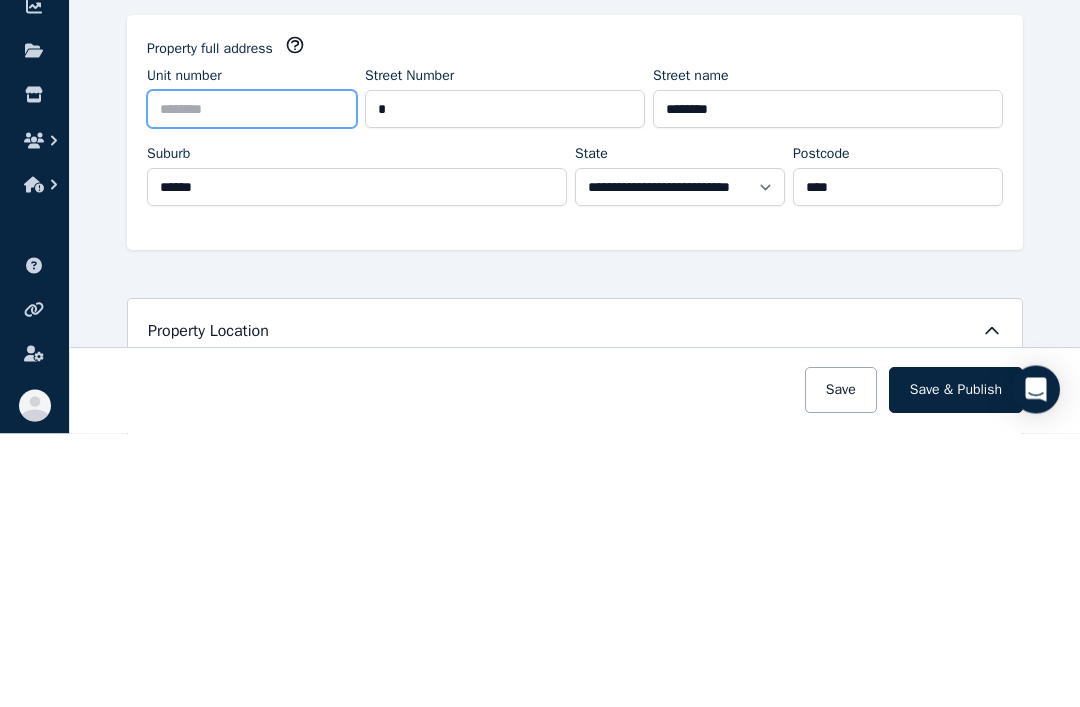 scroll, scrollTop: 140, scrollLeft: 0, axis: vertical 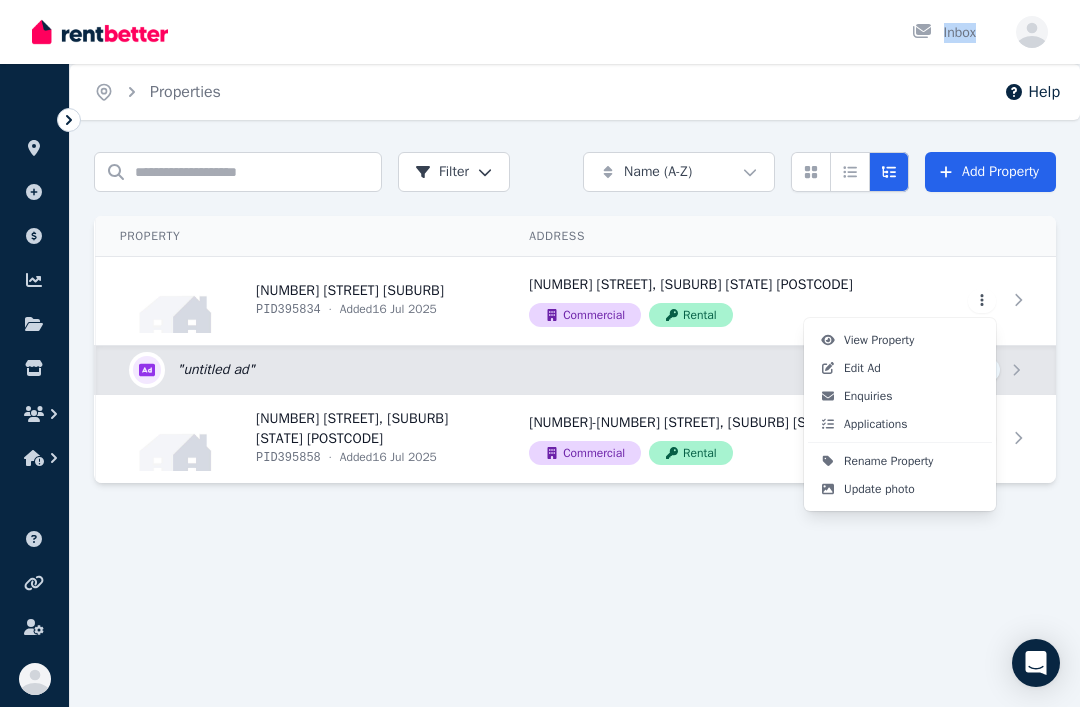 click on "Edit Ad" at bounding box center [862, 368] 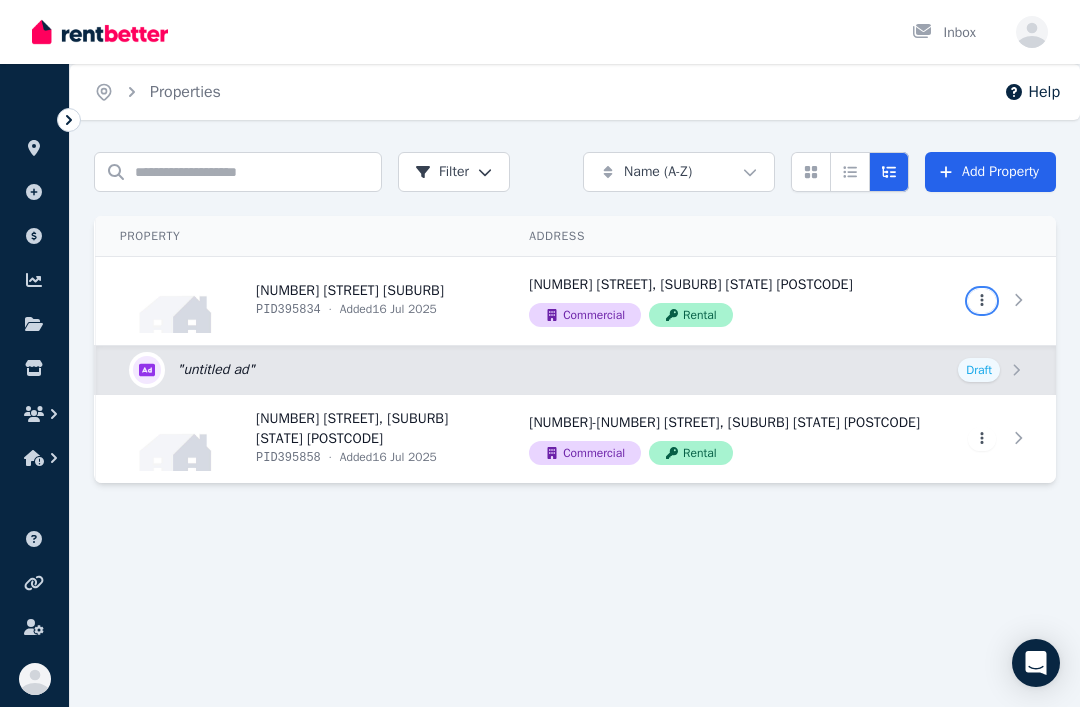 select on "***" 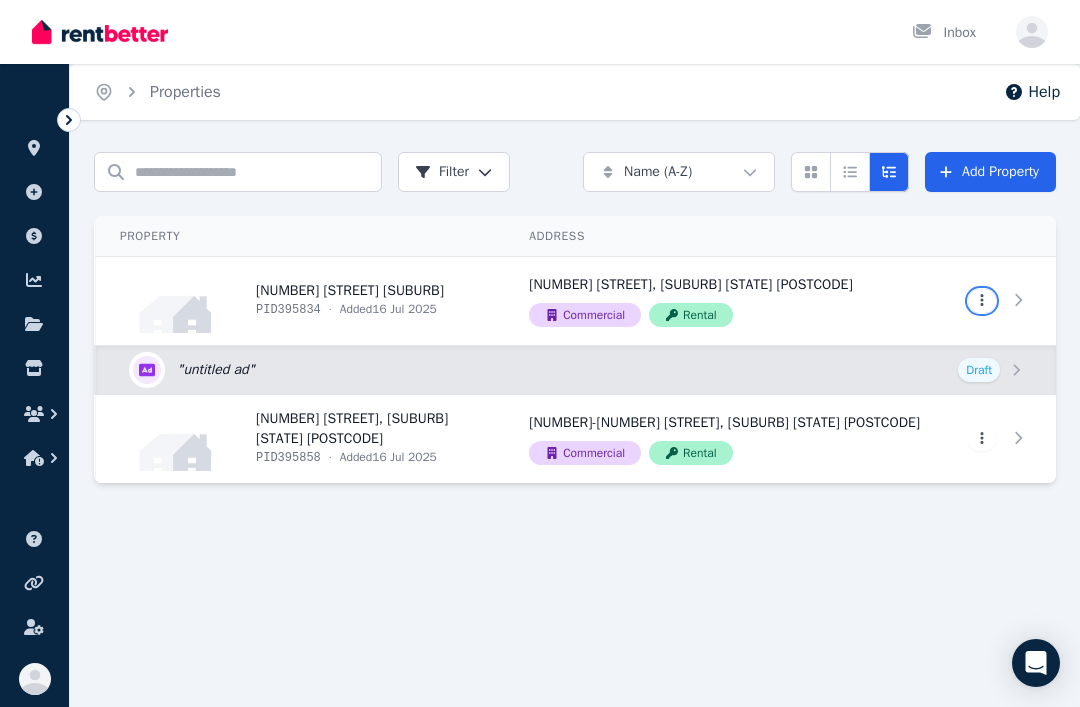 select on "**********" 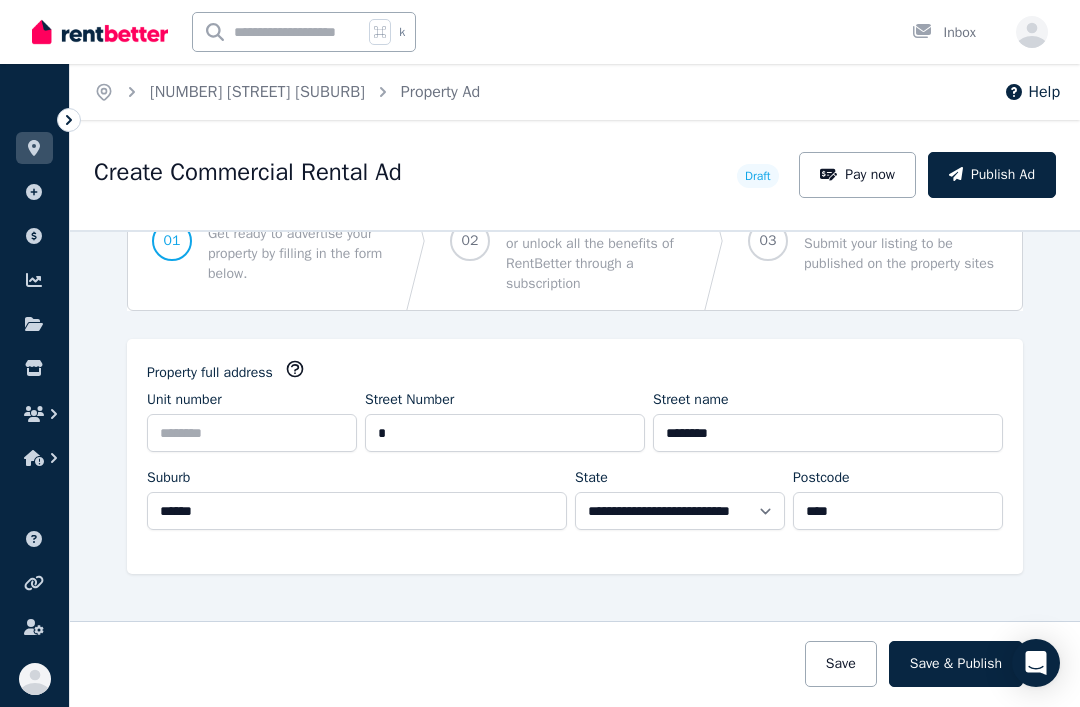 scroll, scrollTop: 85, scrollLeft: 0, axis: vertical 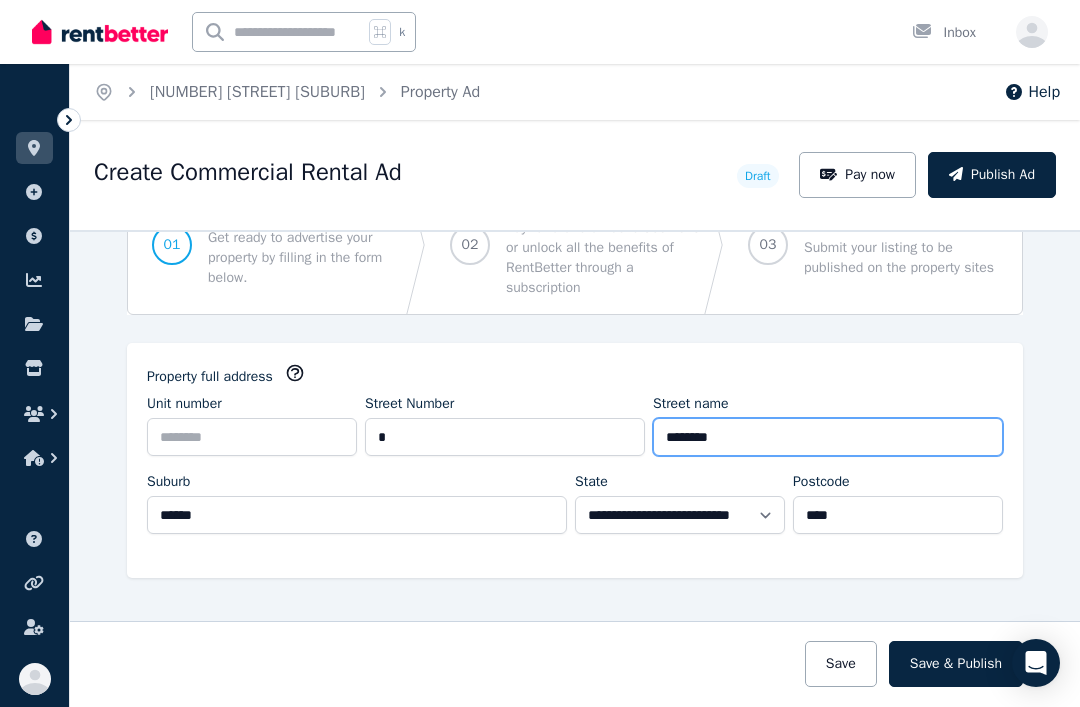click on "********" at bounding box center (828, 437) 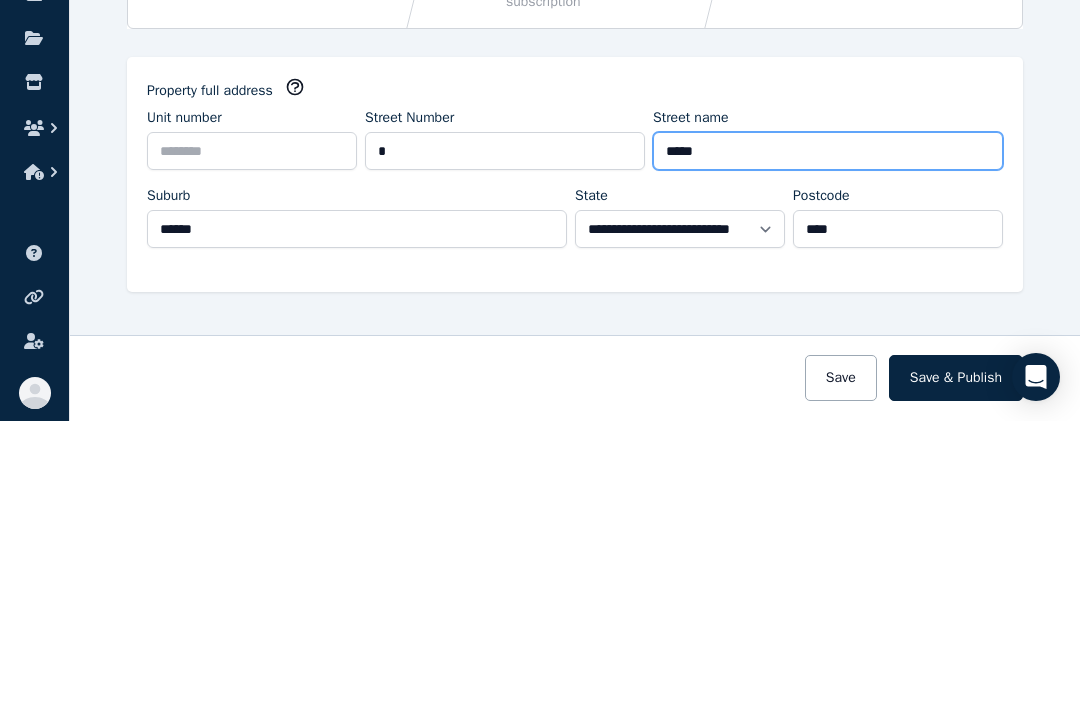click on "Save" at bounding box center (841, 664) 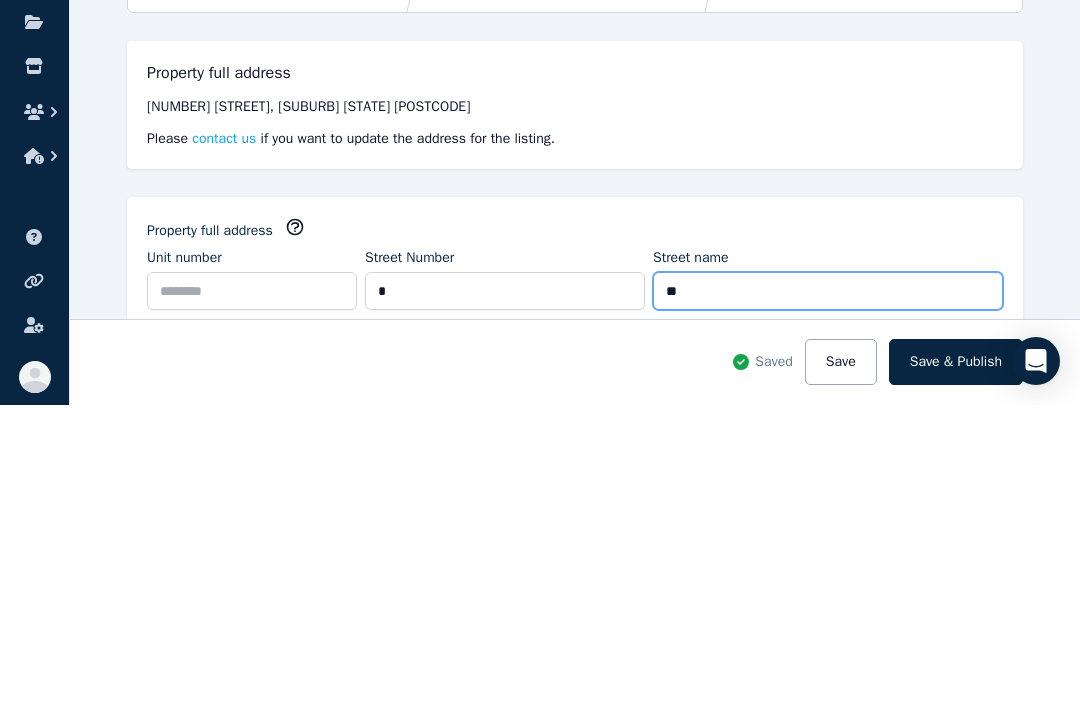 type on "*" 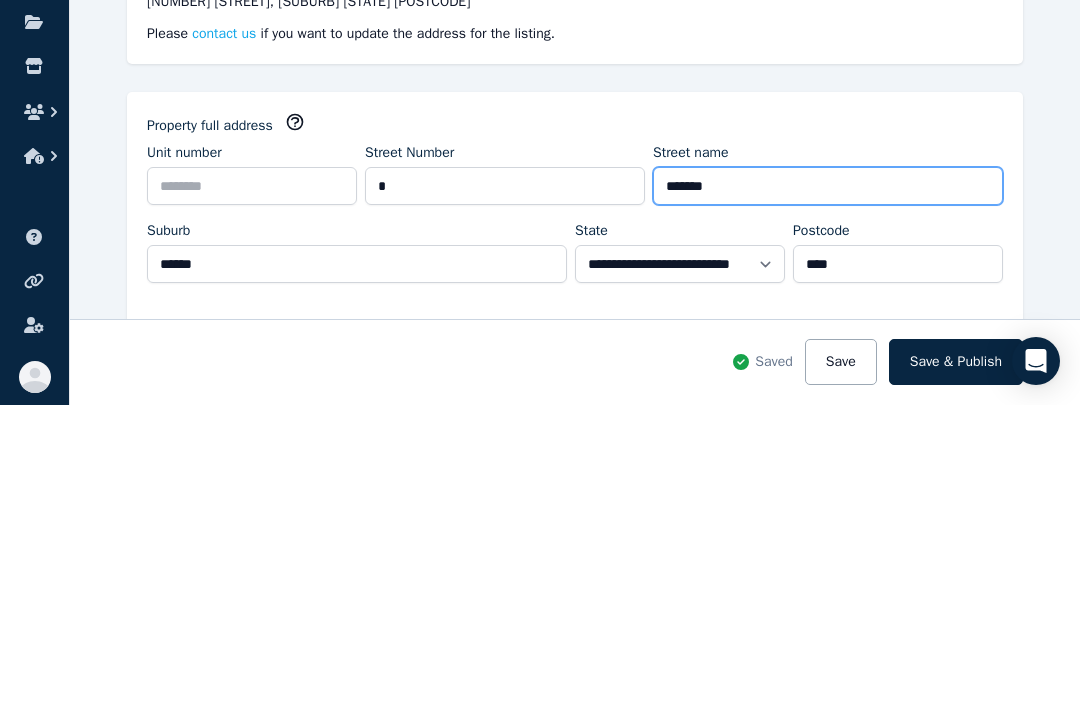 scroll, scrollTop: 187, scrollLeft: 0, axis: vertical 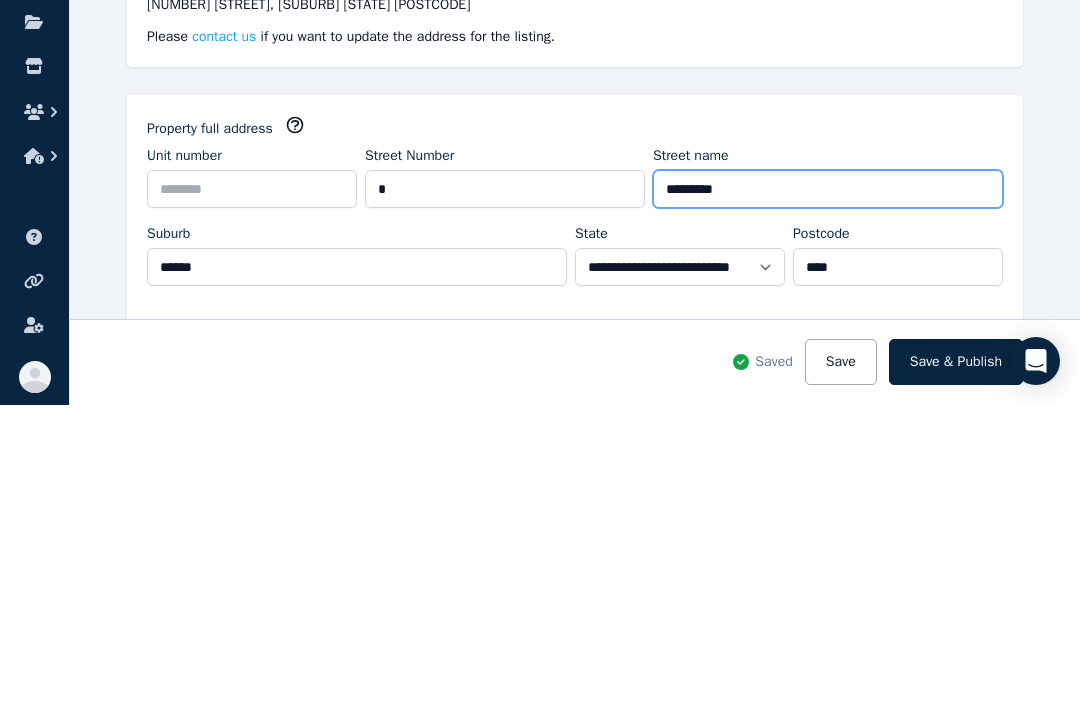 type on "*********" 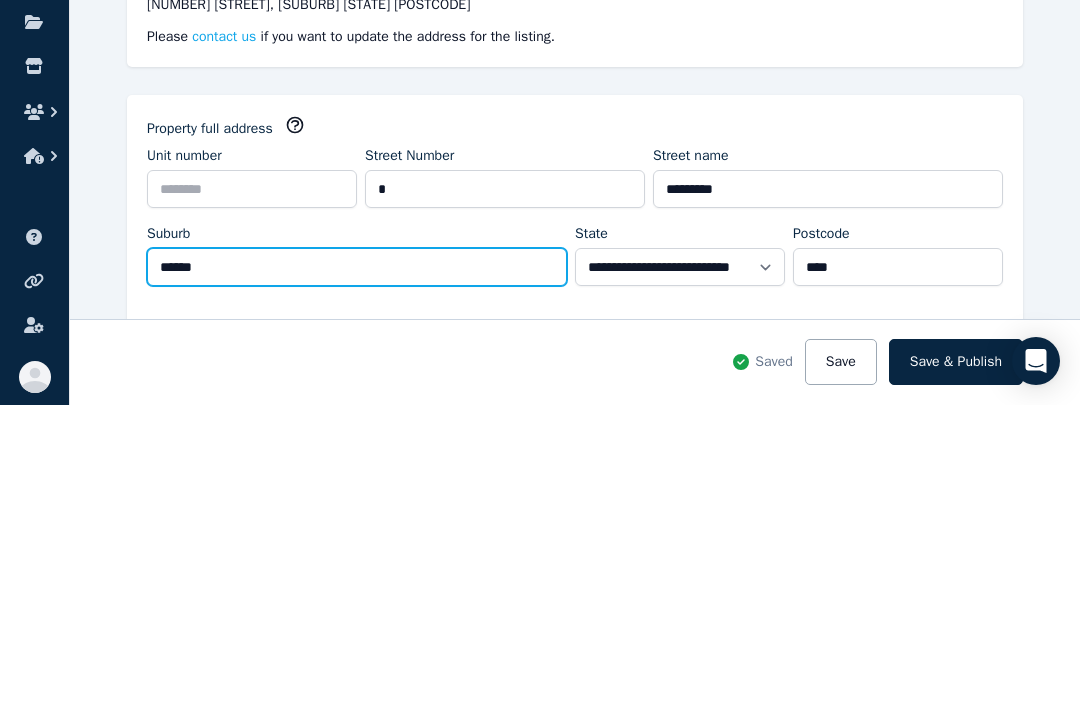 click on "******" at bounding box center (357, 569) 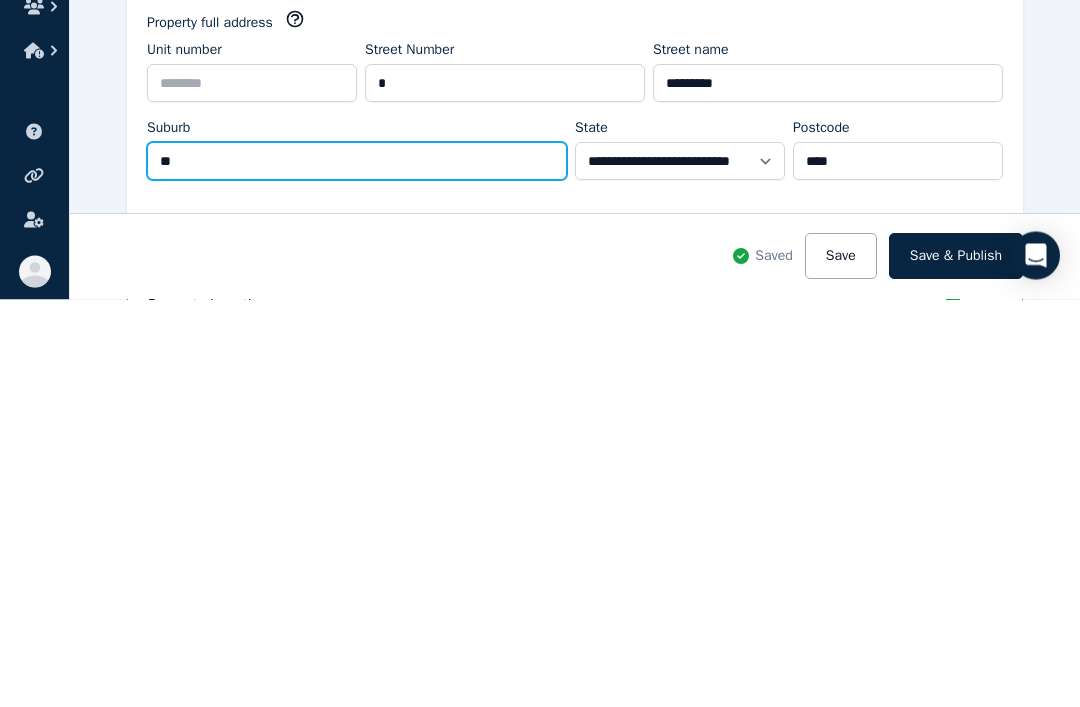 type on "*" 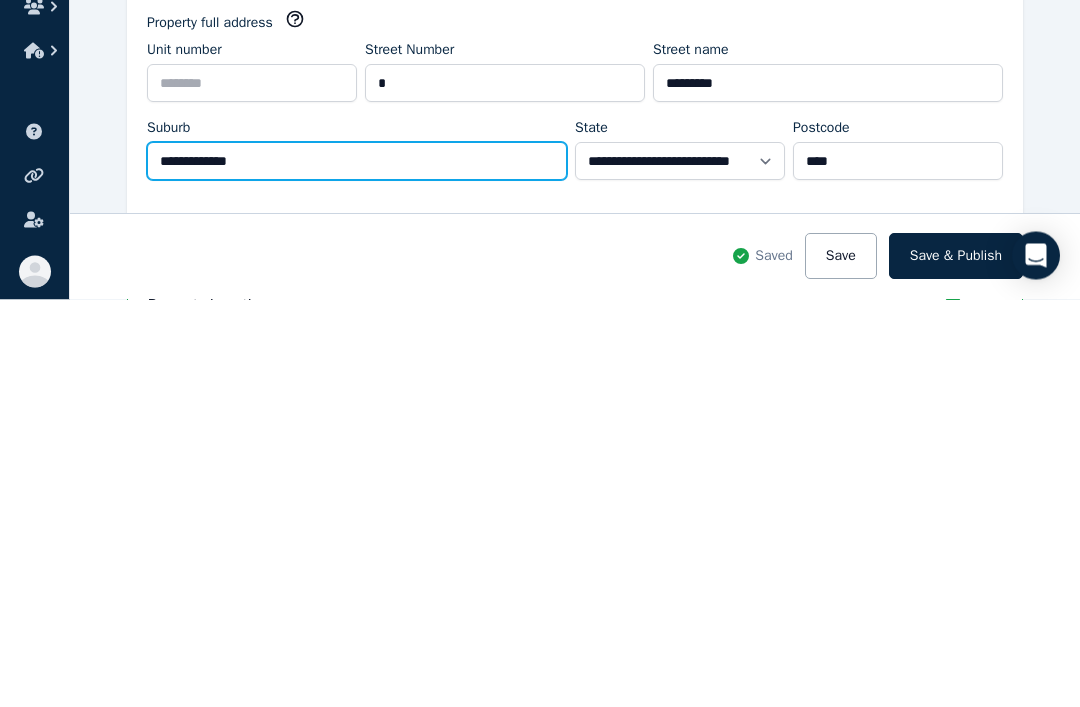 type on "**********" 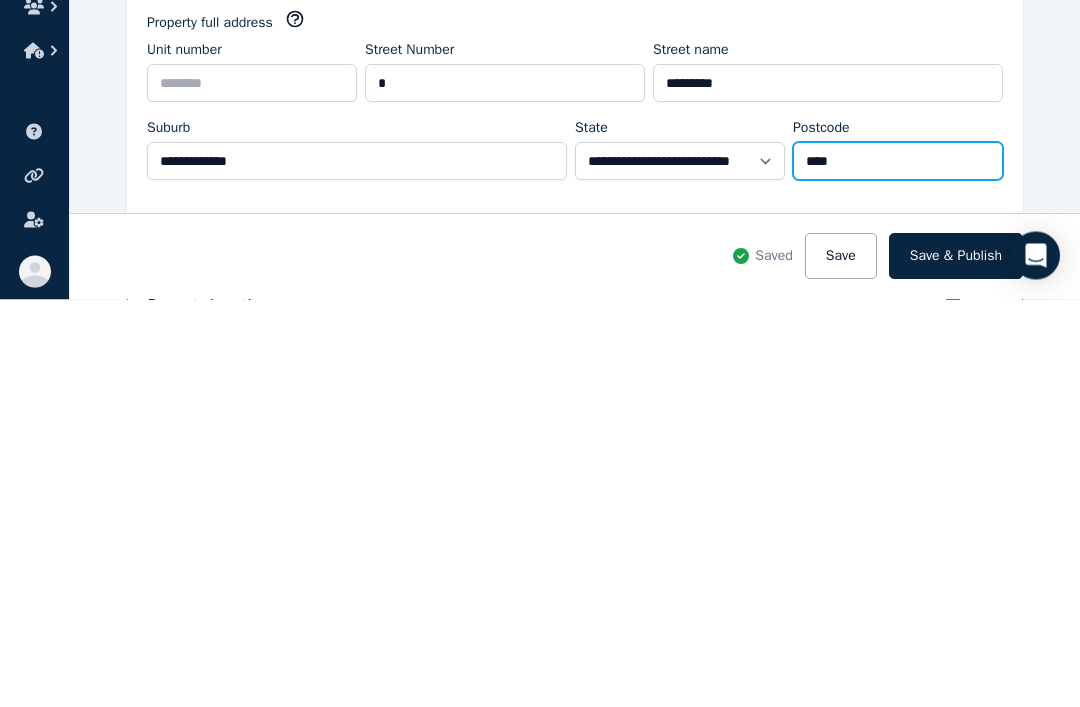 click on "****" at bounding box center (898, 569) 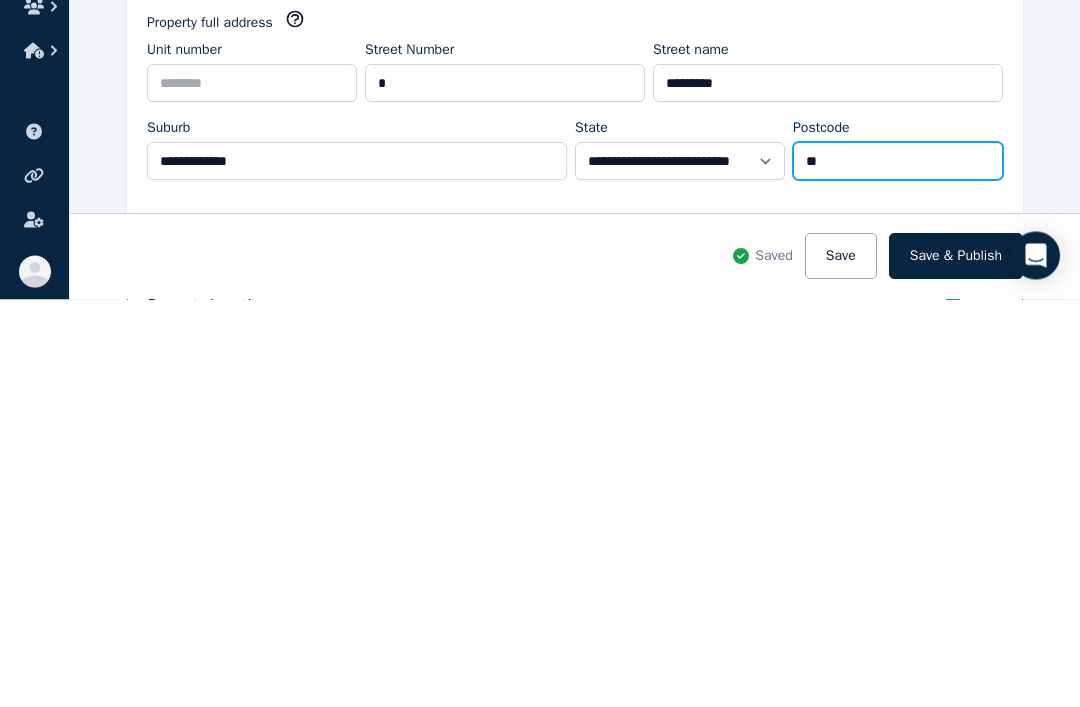 type on "*" 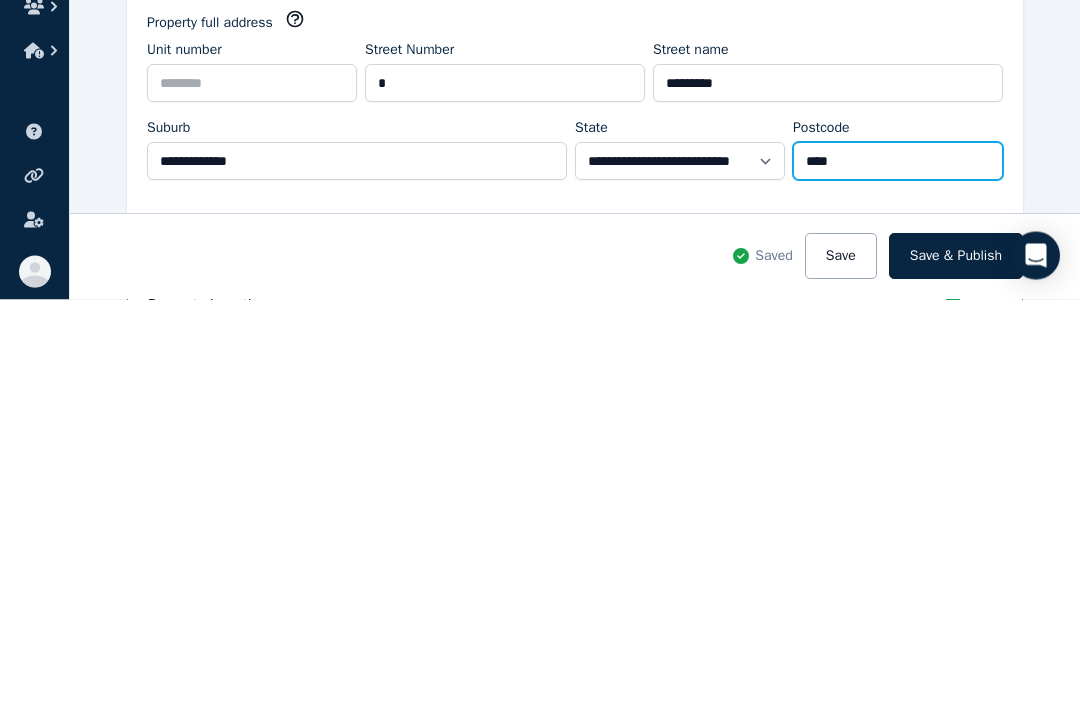 type on "****" 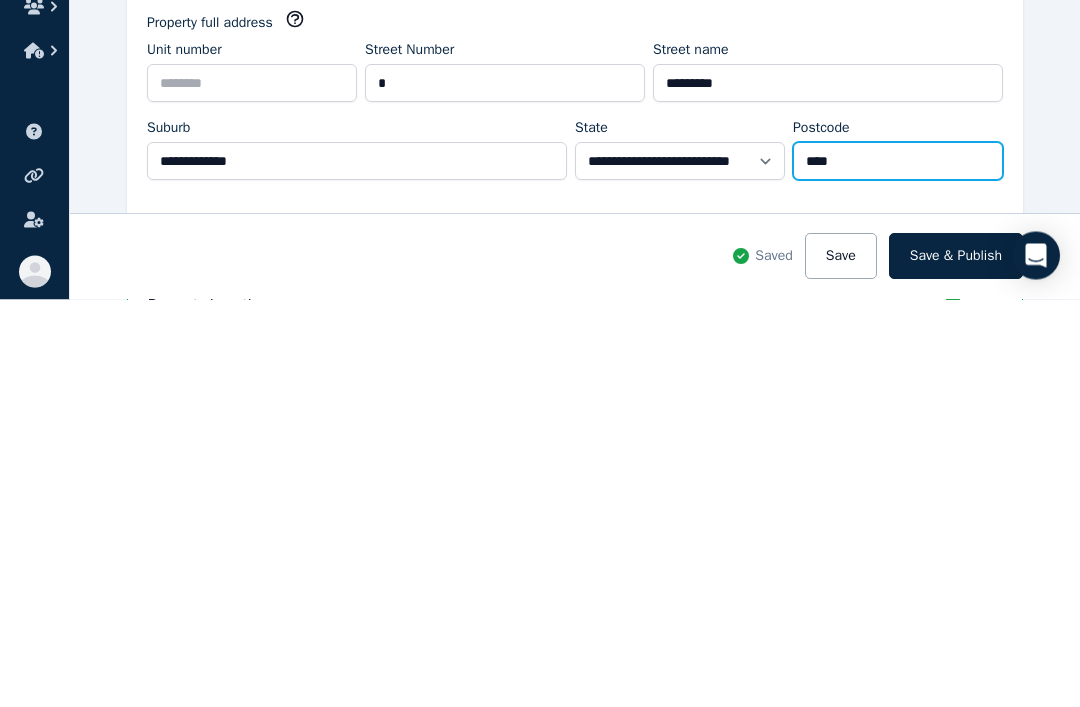 click on "Save" at bounding box center [841, 664] 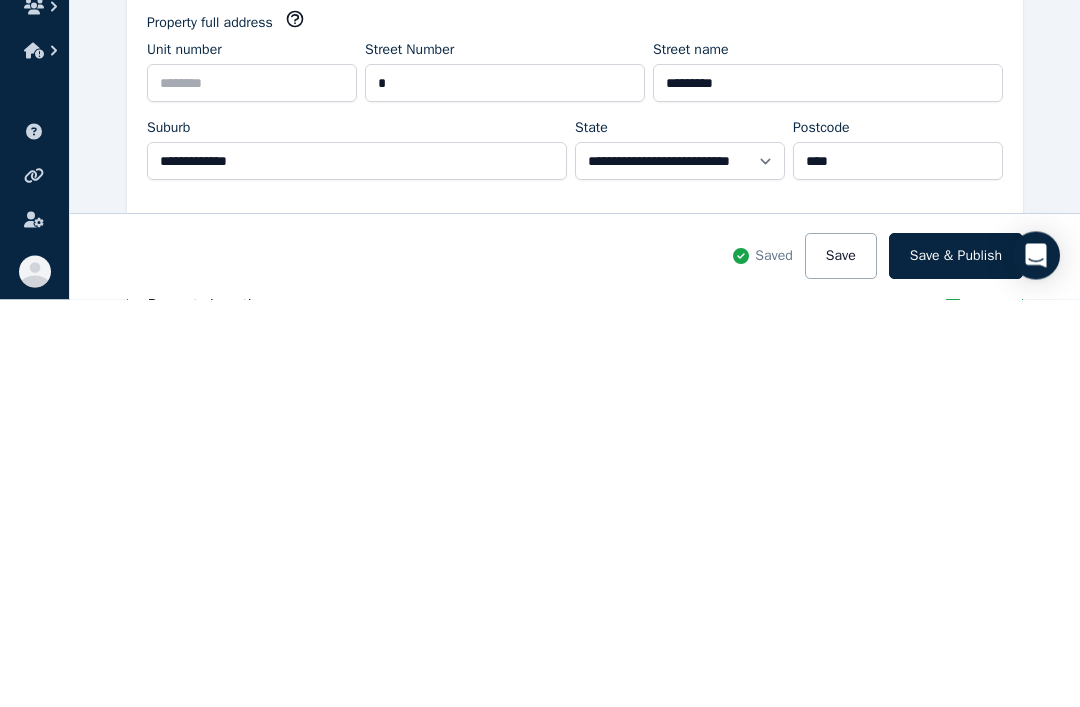 click on "**********" at bounding box center (575, 514) 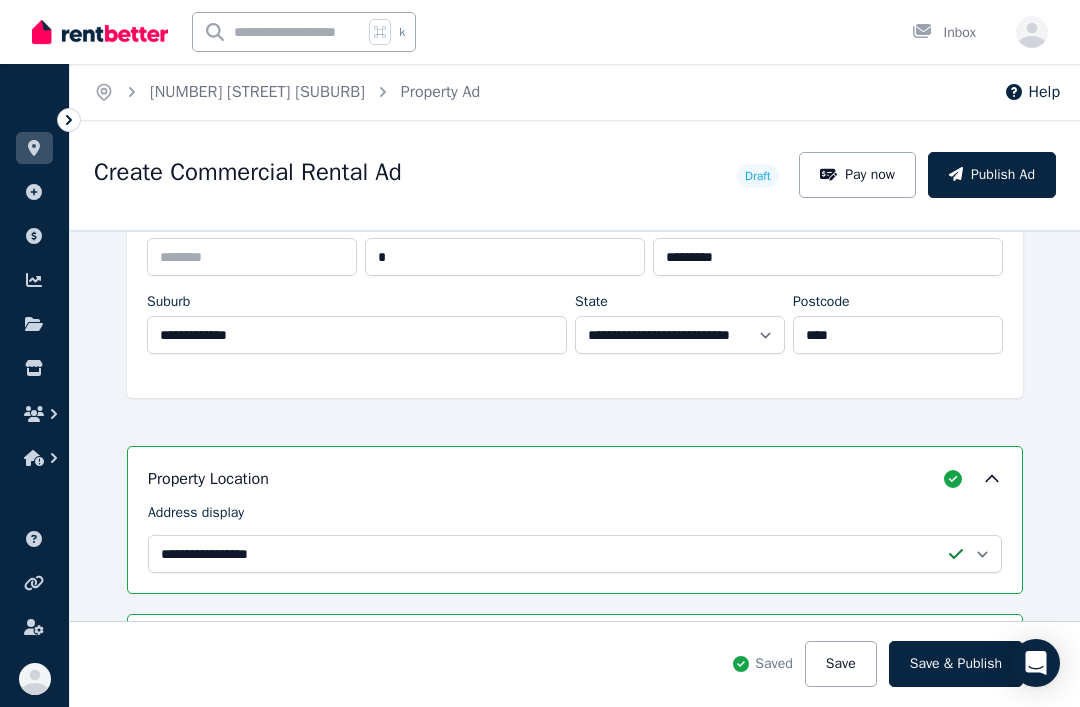 scroll, scrollTop: 418, scrollLeft: 0, axis: vertical 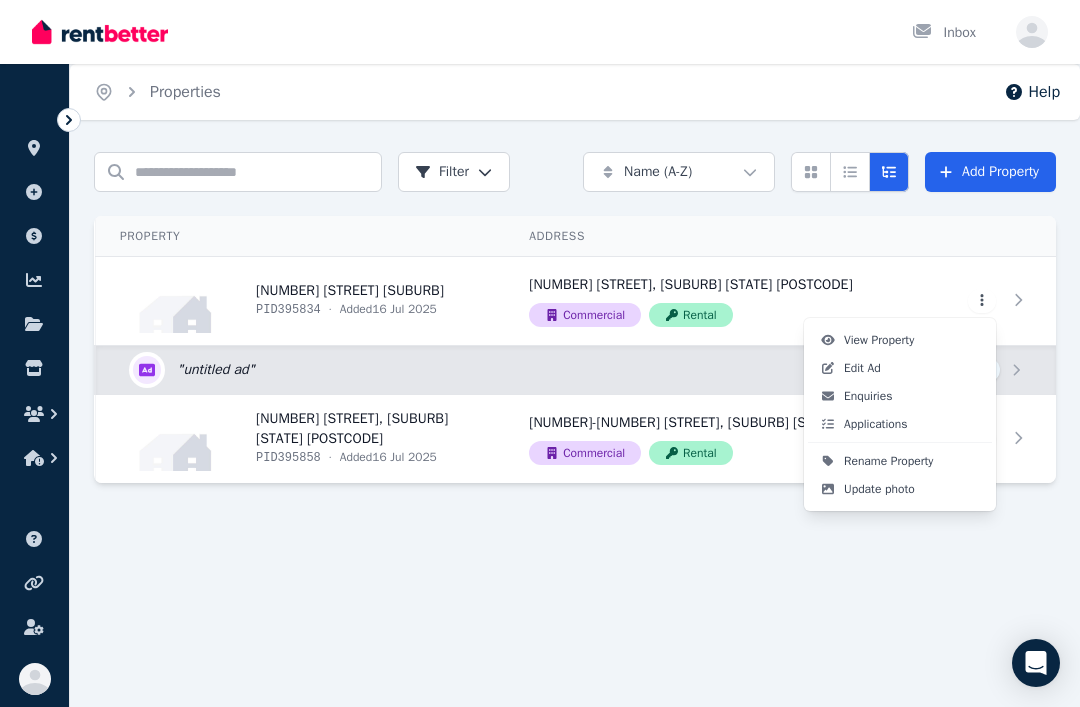 click on "Update photo" at bounding box center [900, 489] 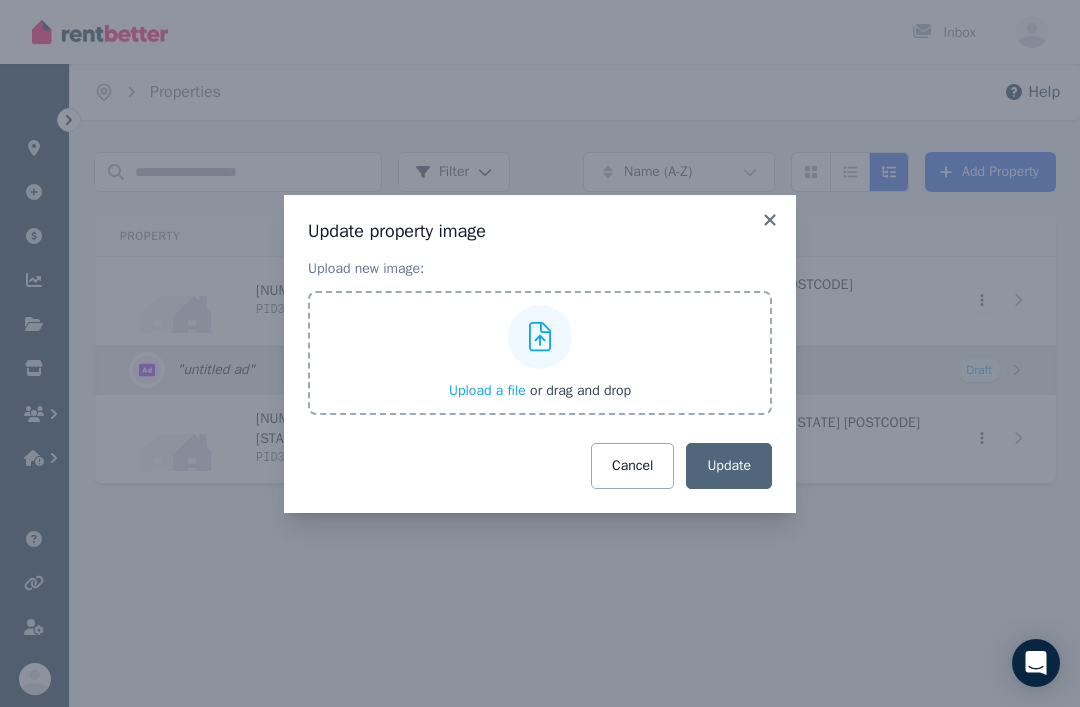 click 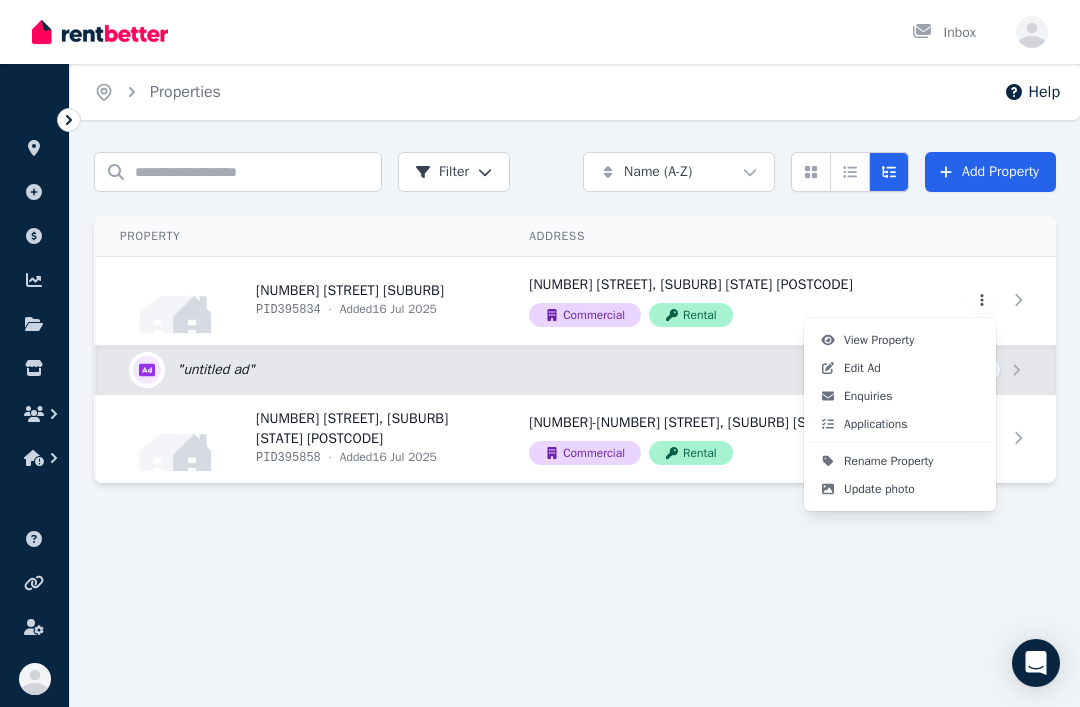 click on "Open main menu Inbox Open user menu ORGANISE Properties Add property Payments Finance report Documents Marketplace Help centre Refer a friend Account settings Your profile Jamie Nustas Home Properties Help Search properties Filter Name (A-Z) Add Property Property Address Actions 4 Kannar rd mount thorley PID  395834 · Added  16 Jul 2025 4 Mount Rd, Bowral NSW 2576 Commercial Rental View property details 4 Mount Rd, Bowral NSW 2576 Commercial Rental View property details View property details " untitled ad " Draft Edit listing:  6 Kannar Rd, Mount Thorley NSW 2330 PID  395858 · Added  16 Jul 2025 4-6 Kannar Rd, Mount Thorley NSW 2330 Commercial Rental View property details 4-6 Kannar Rd, Mount Thorley NSW 2330 Commercial Rental View property details View property details /portal
BESbswy View Property Edit Ad Enquiries Applications Rename Property Update photo" at bounding box center [540, 353] 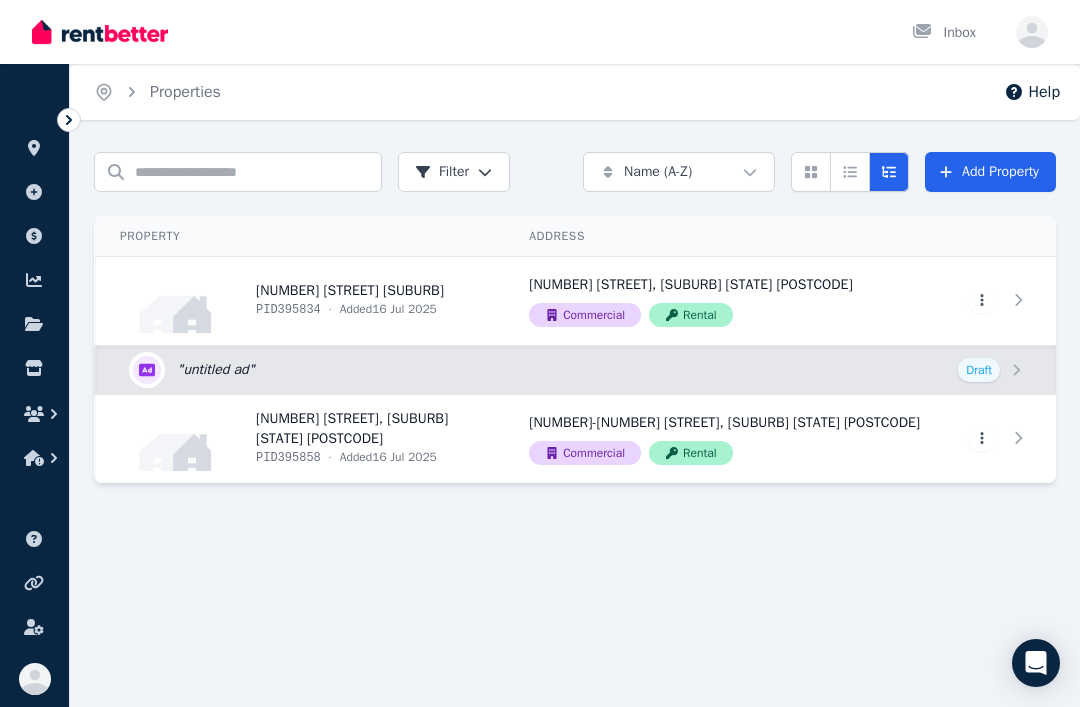 click on "Add Property" at bounding box center [990, 172] 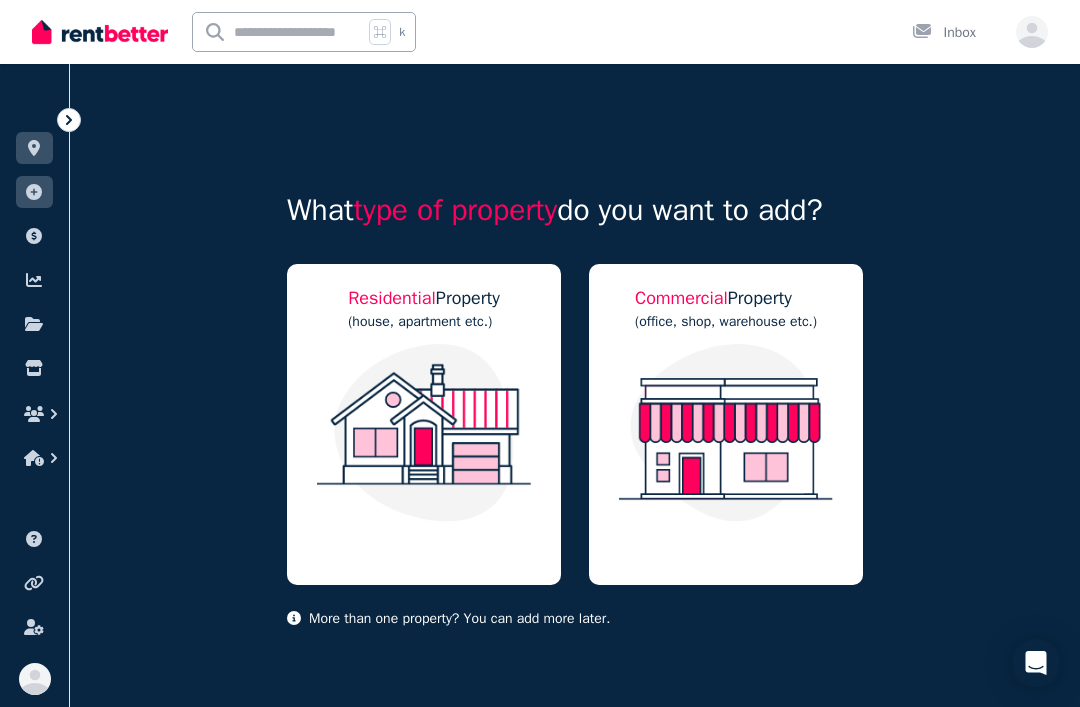 click at bounding box center [726, 433] 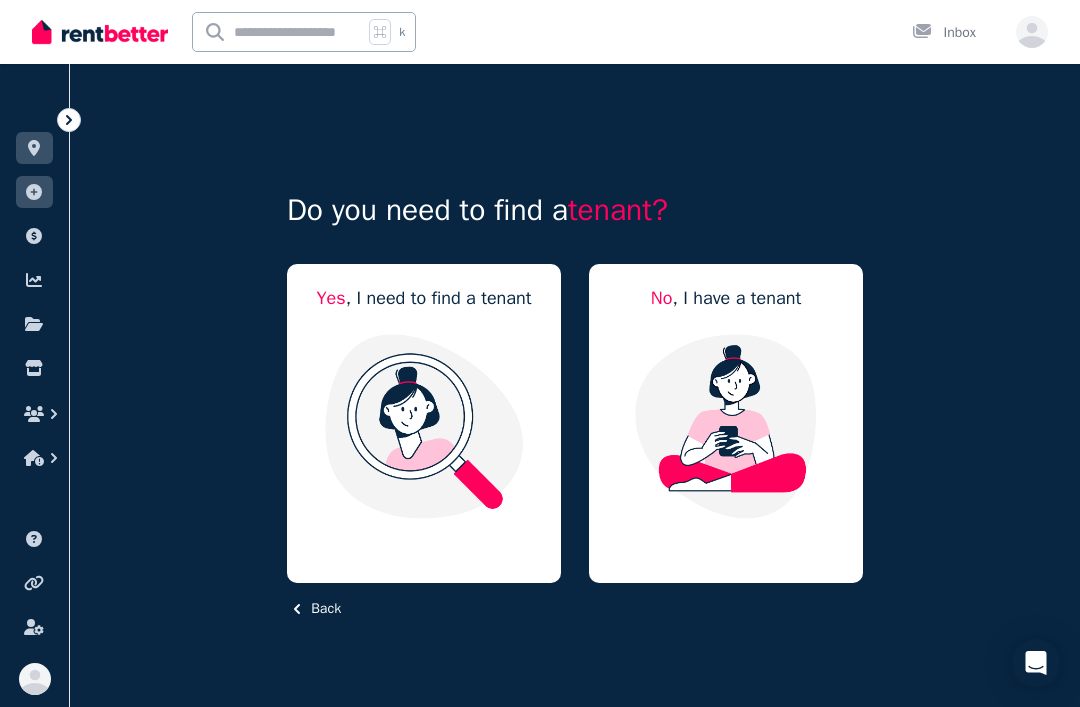 click at bounding box center [424, 426] 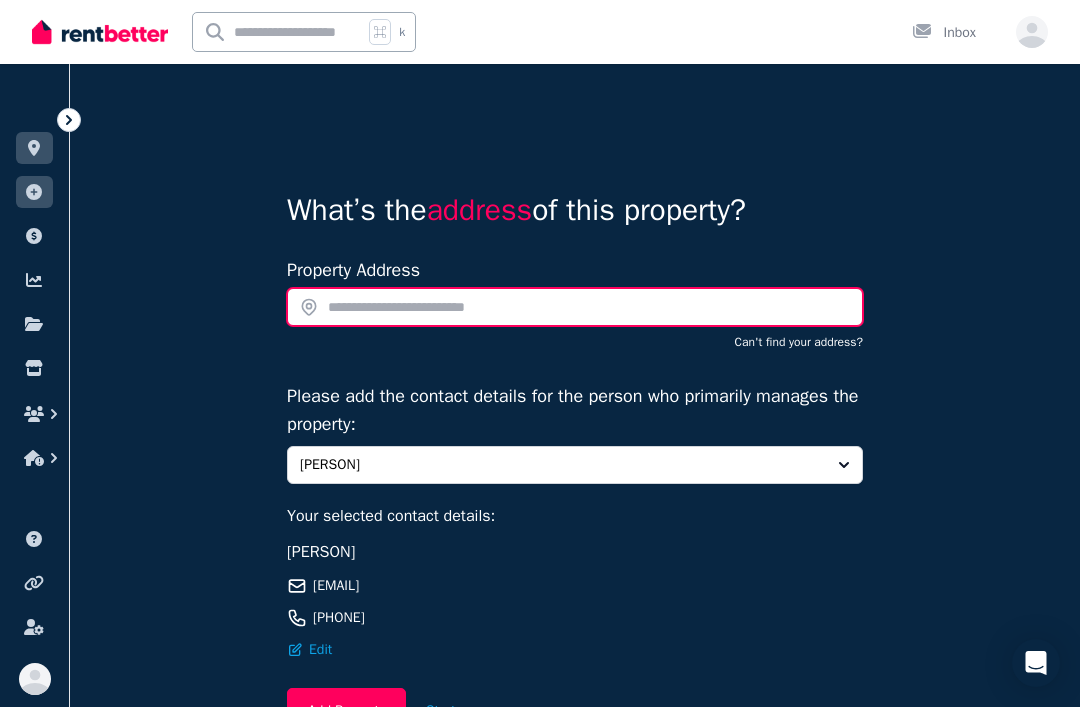 click at bounding box center [575, 307] 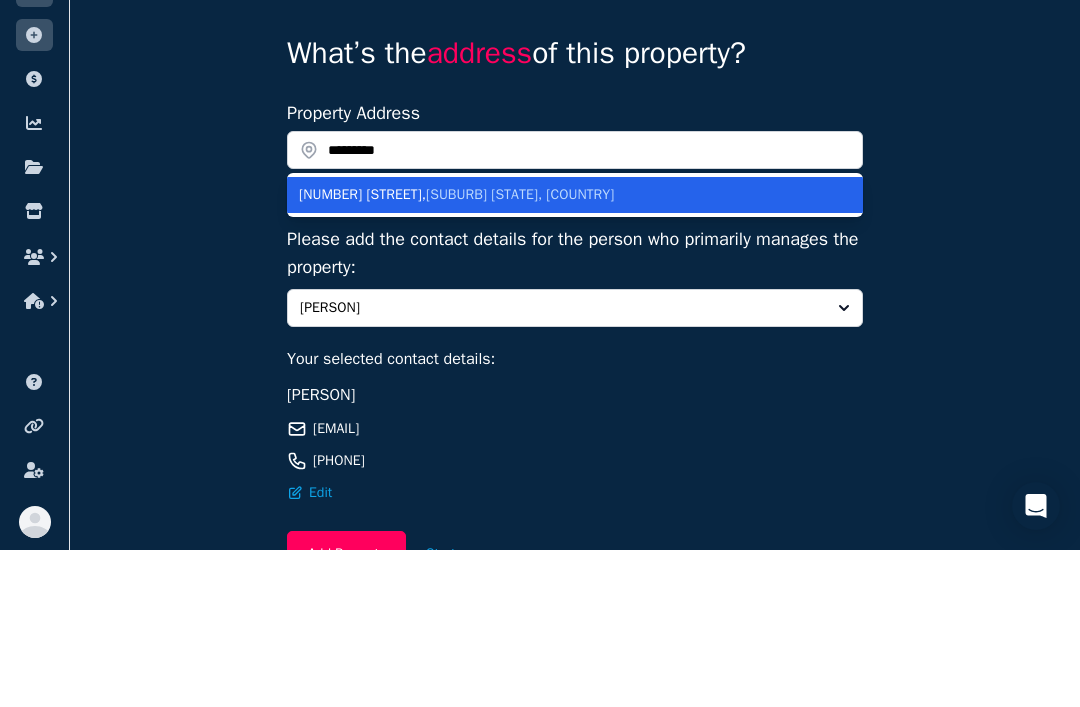 click on "Mount Thorley NSW, Australia" at bounding box center (520, 351) 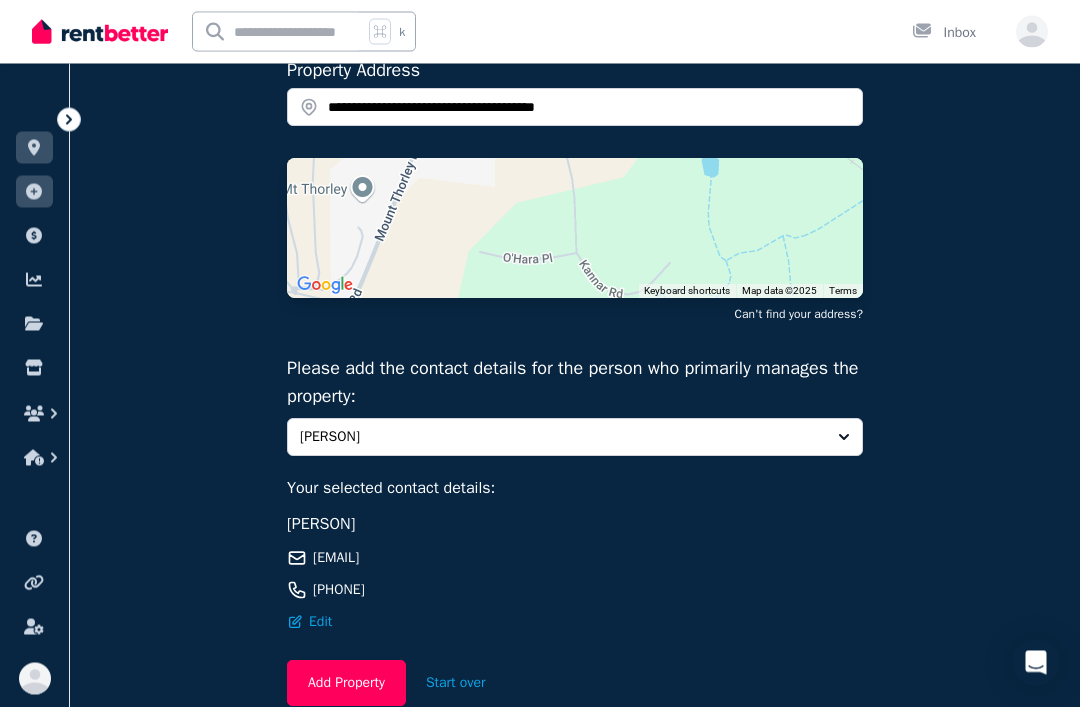 scroll, scrollTop: 247, scrollLeft: 0, axis: vertical 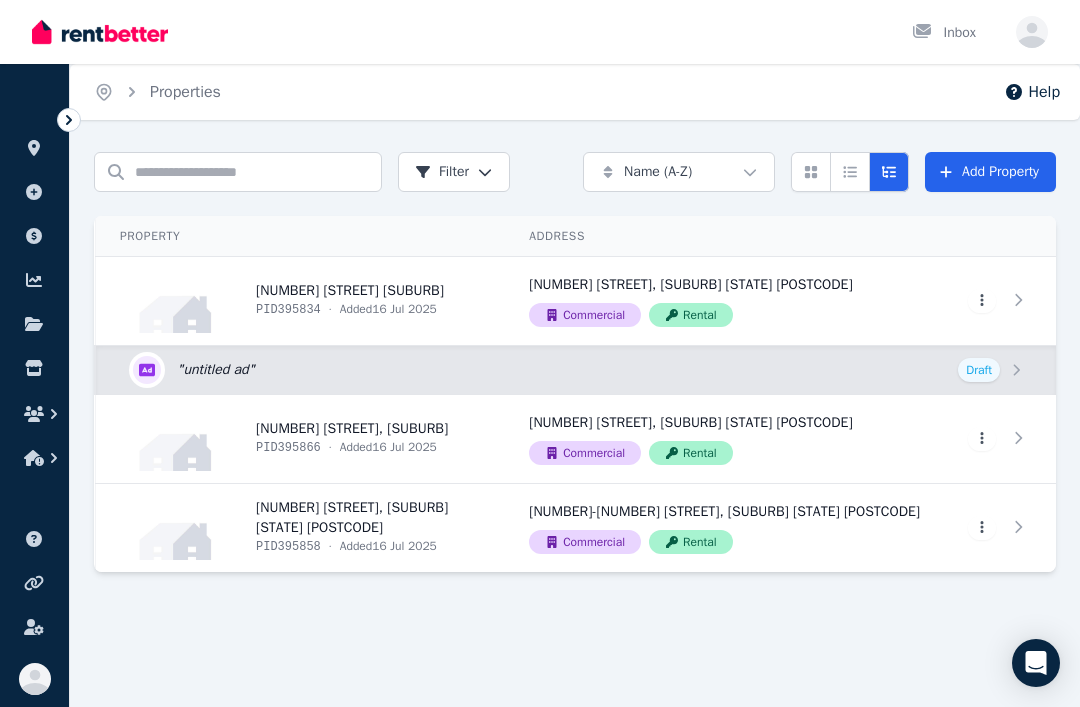 click on "Edit listing:" at bounding box center (576, 370) 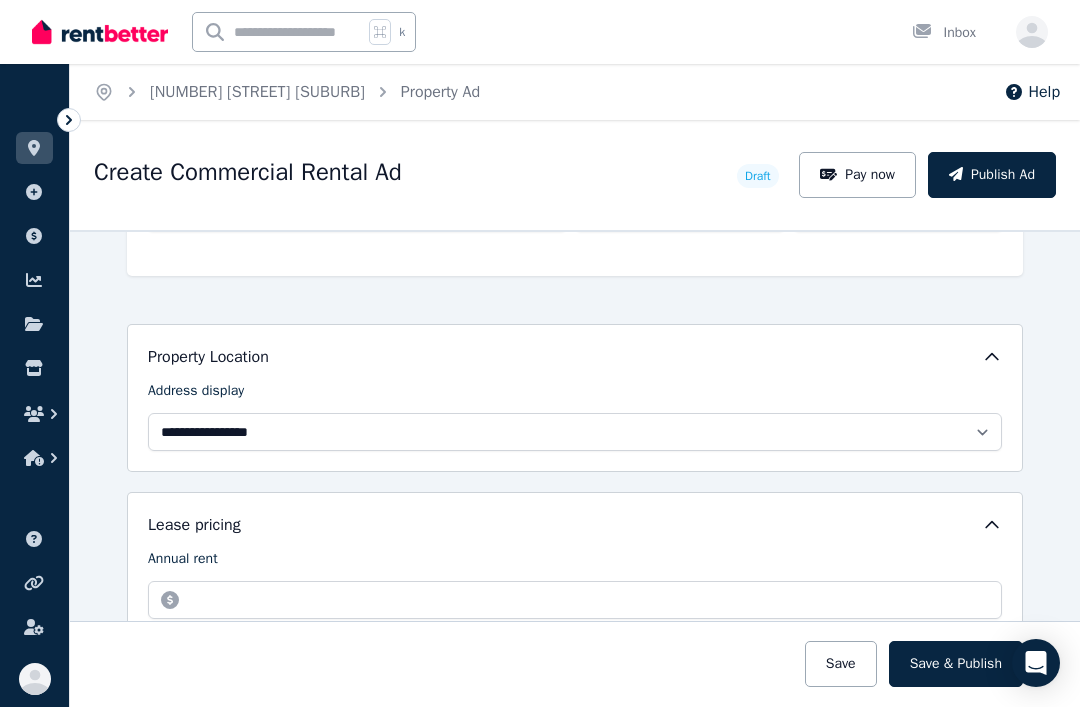 scroll, scrollTop: 388, scrollLeft: 0, axis: vertical 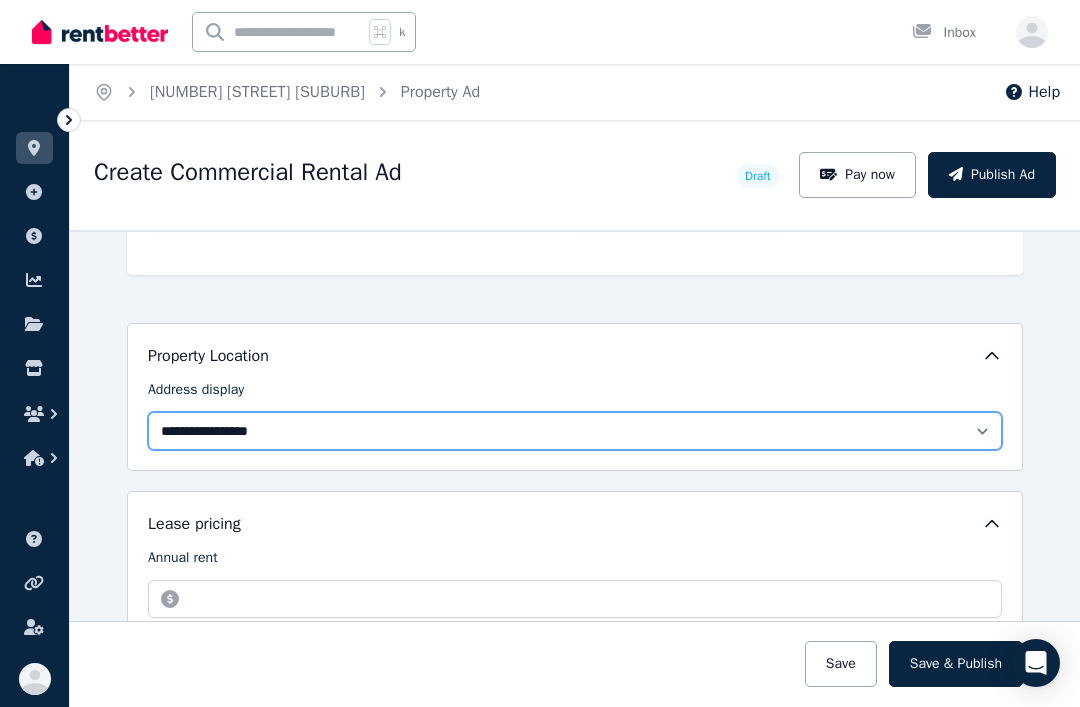 click on "**********" at bounding box center (575, 431) 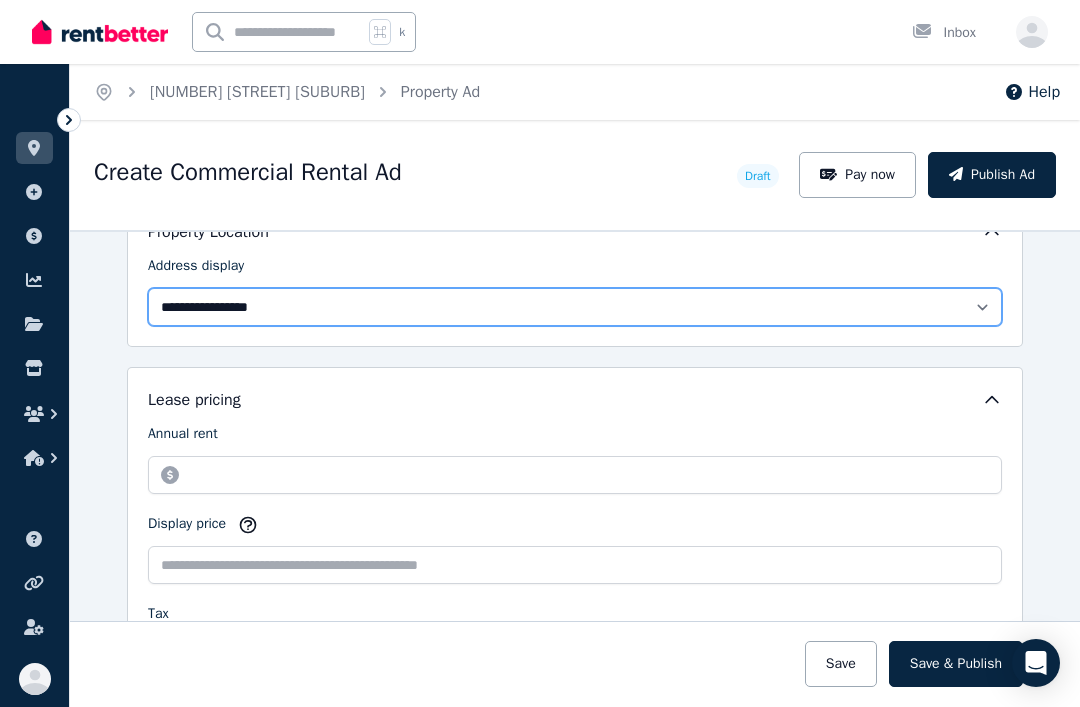 scroll, scrollTop: 516, scrollLeft: 0, axis: vertical 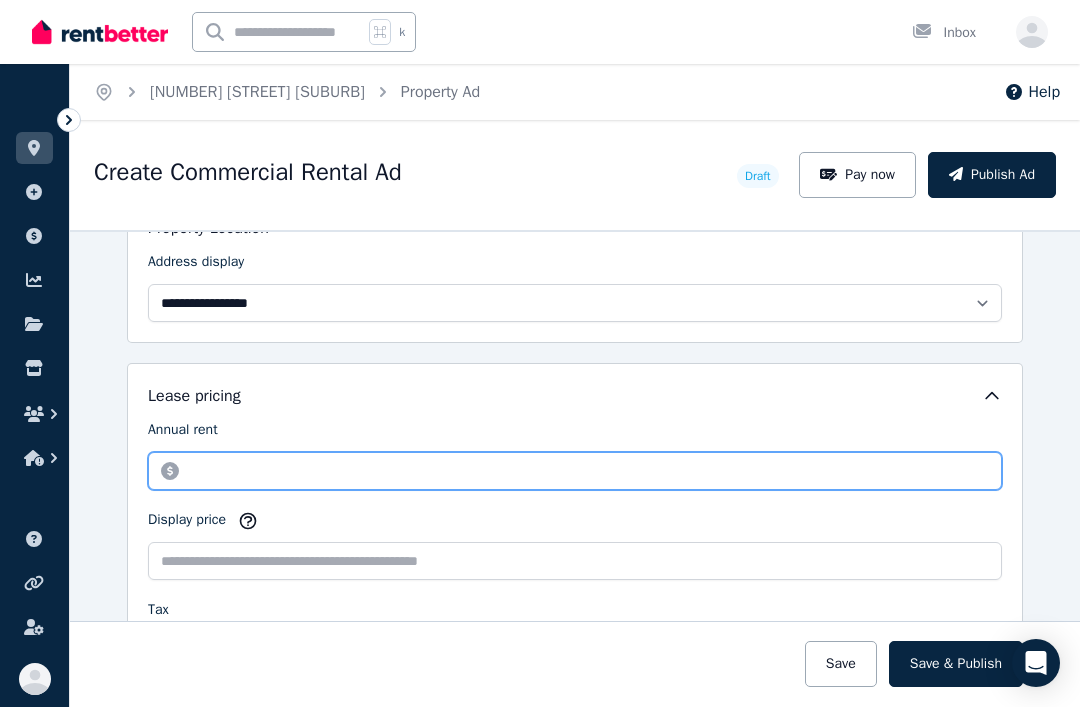 click on "Annual rent" at bounding box center (575, 471) 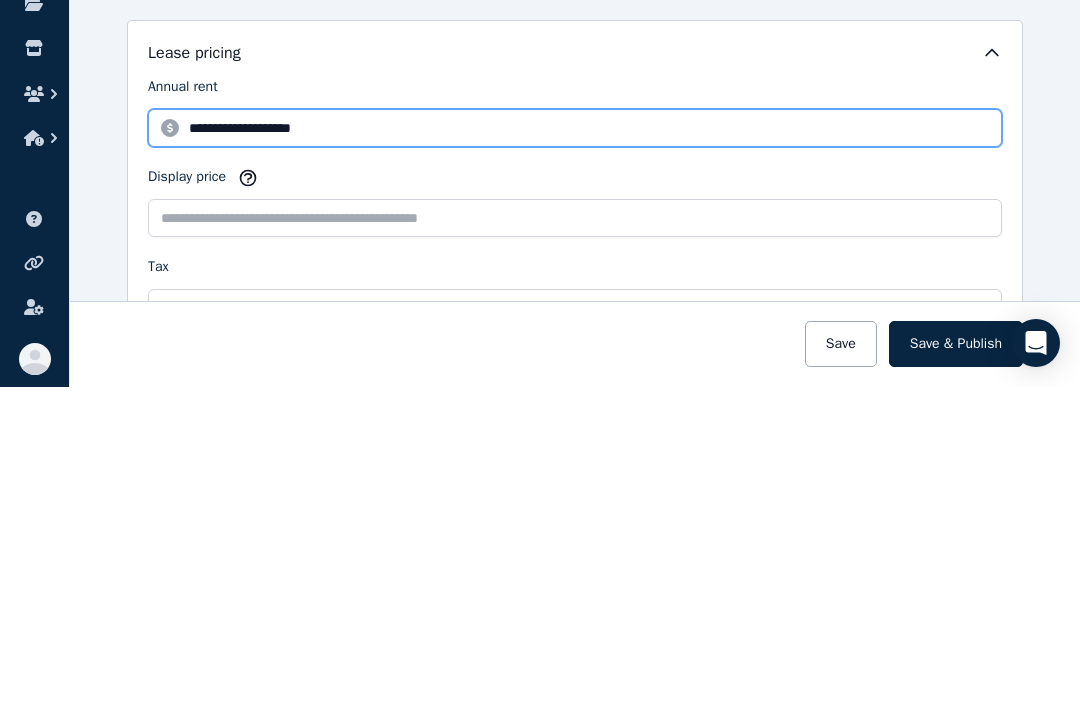 scroll, scrollTop: 540, scrollLeft: 0, axis: vertical 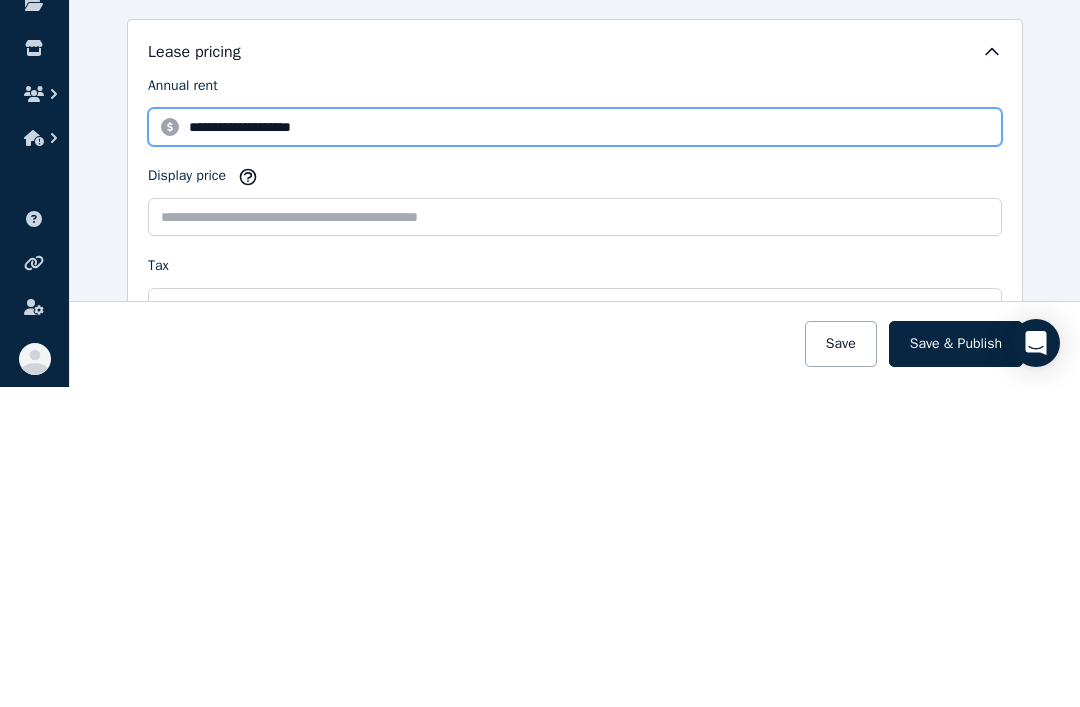 type on "**********" 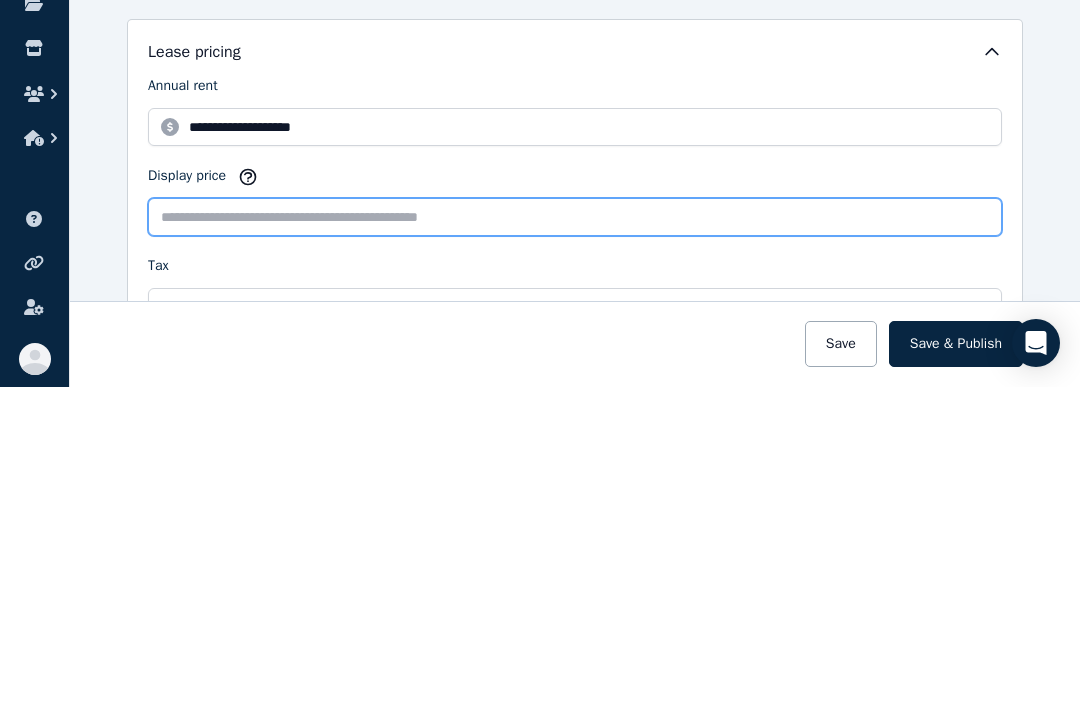 click on "Display price" at bounding box center [575, 537] 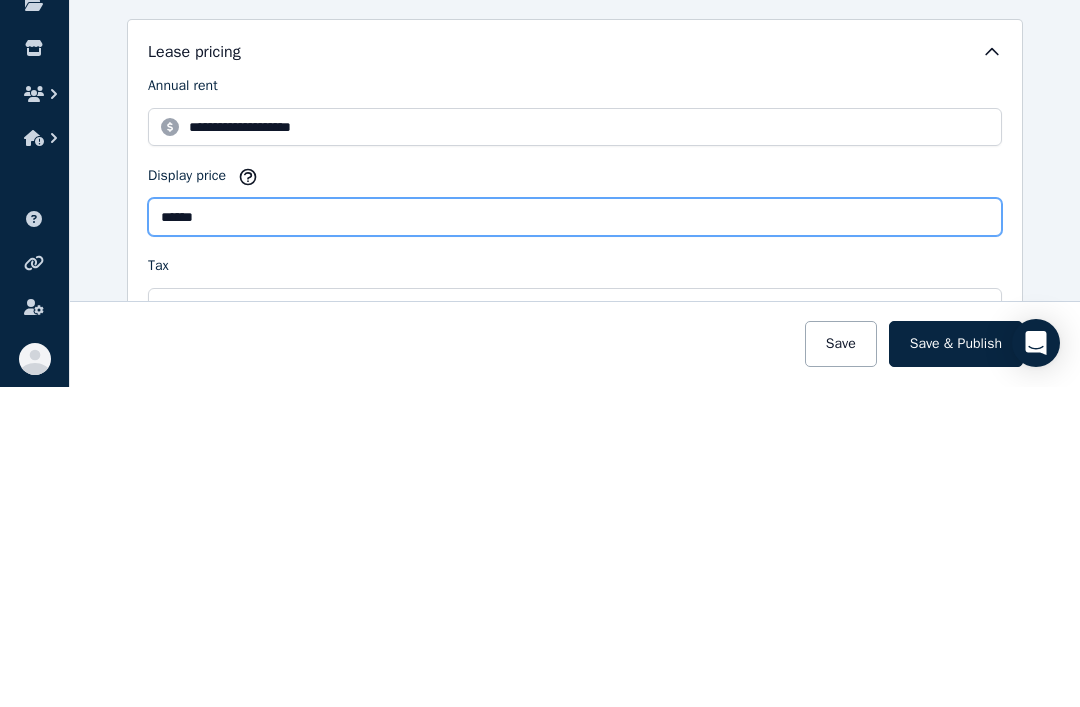 click on "******" at bounding box center (575, 537) 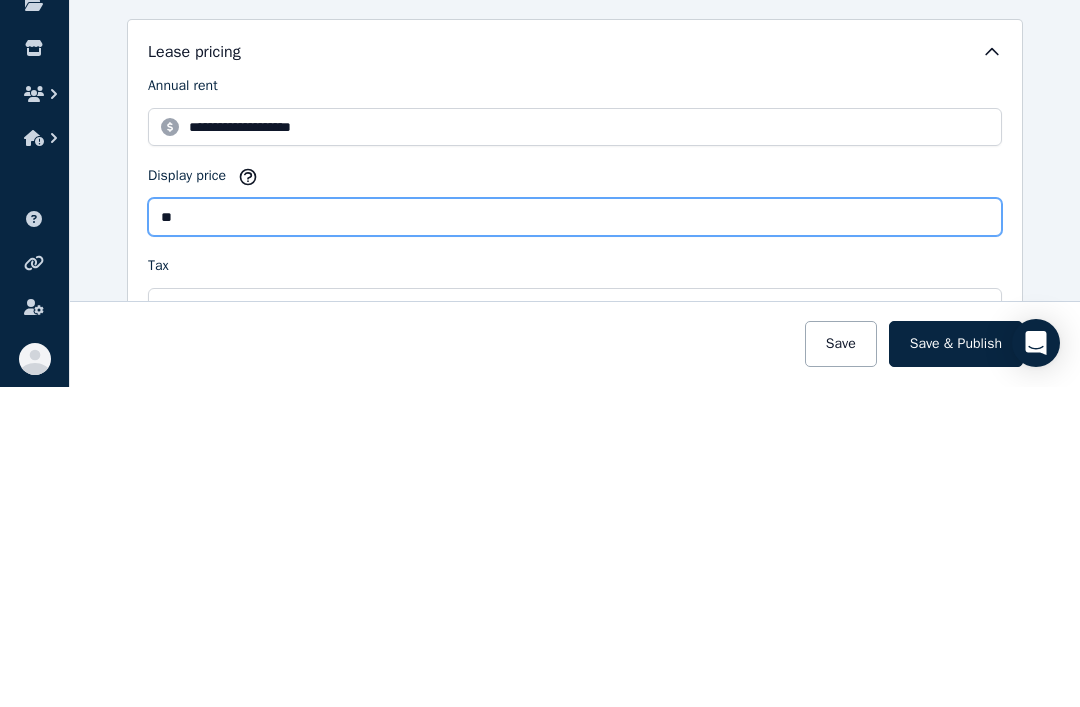 type on "*" 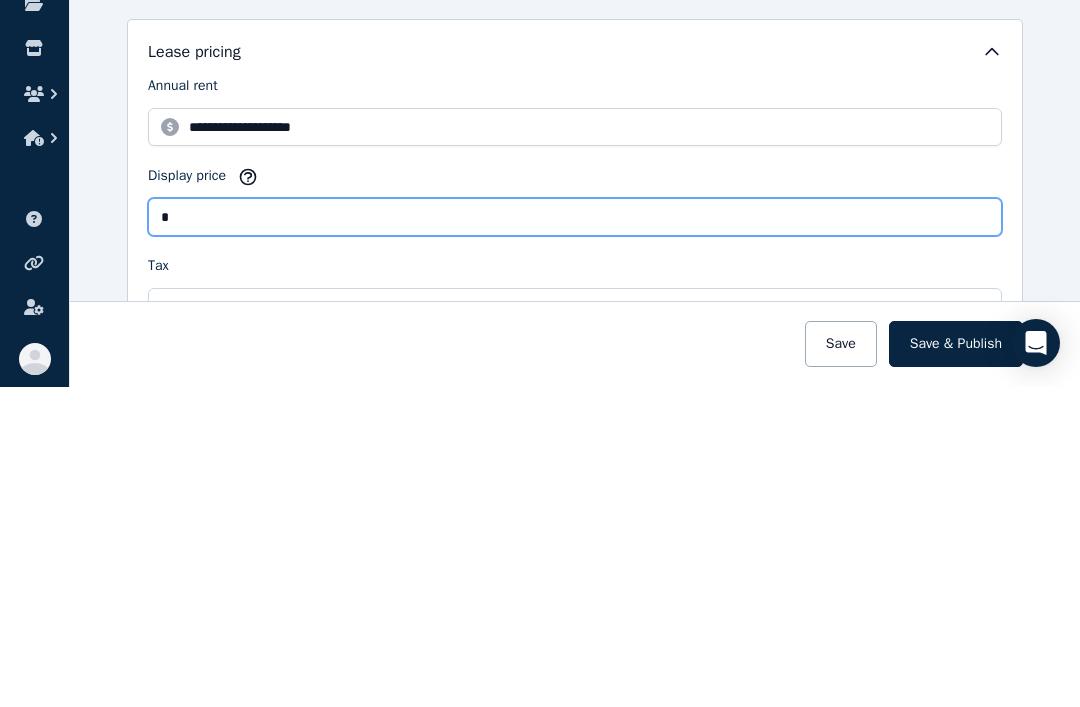 type 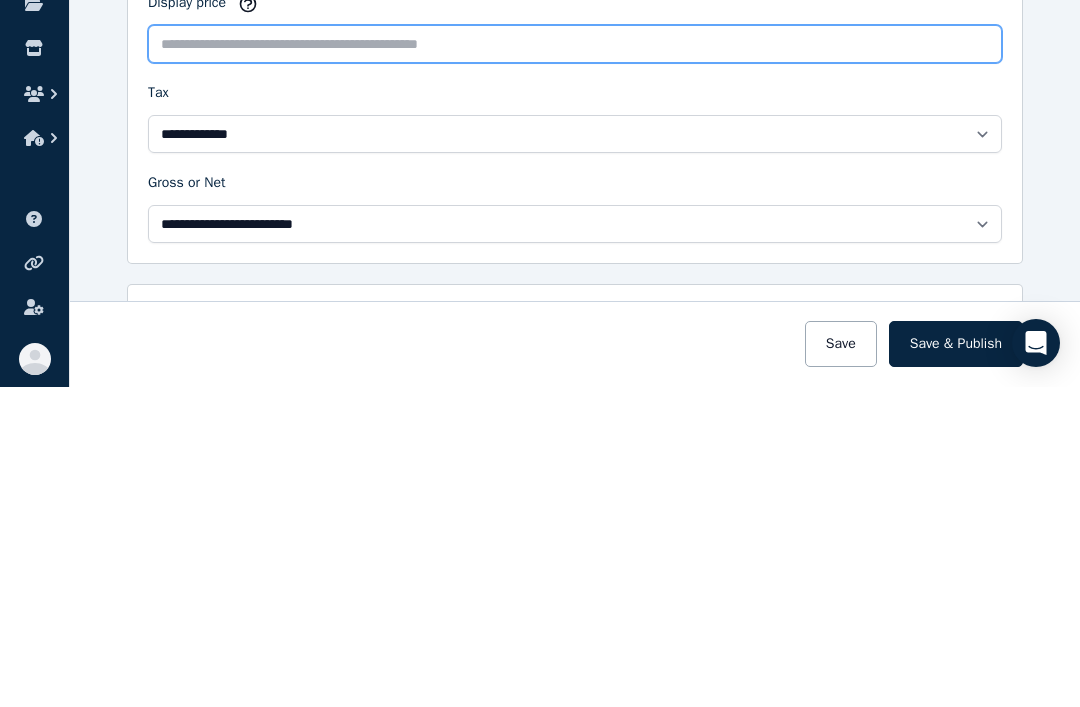 scroll, scrollTop: 710, scrollLeft: 0, axis: vertical 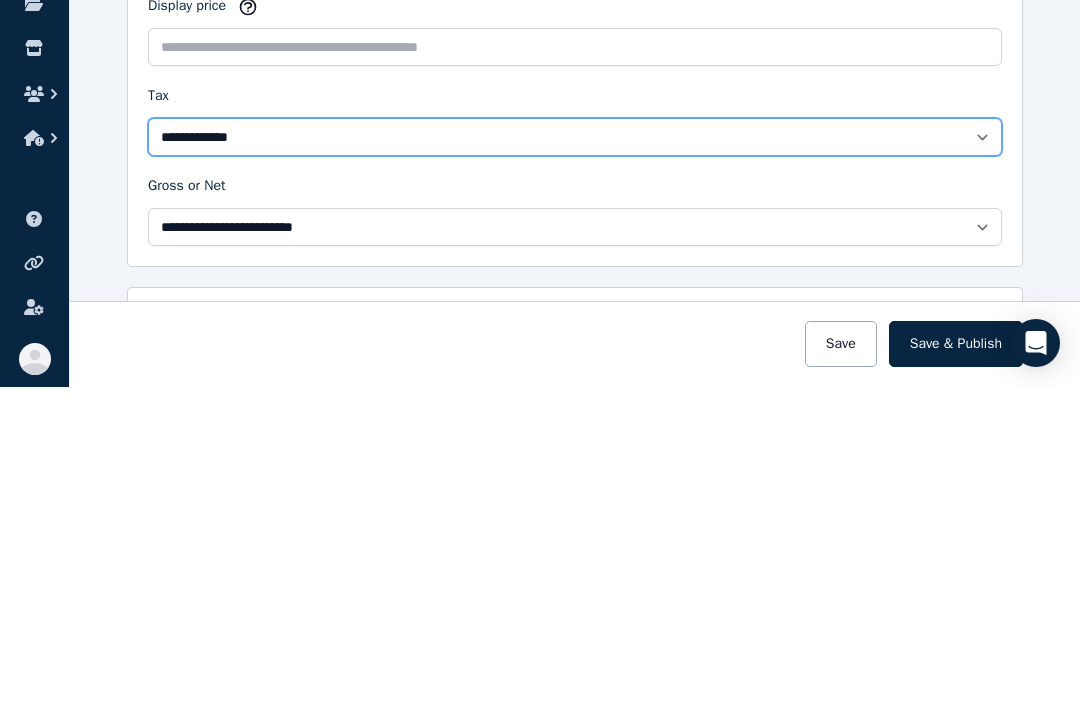 click on "**********" at bounding box center [575, 457] 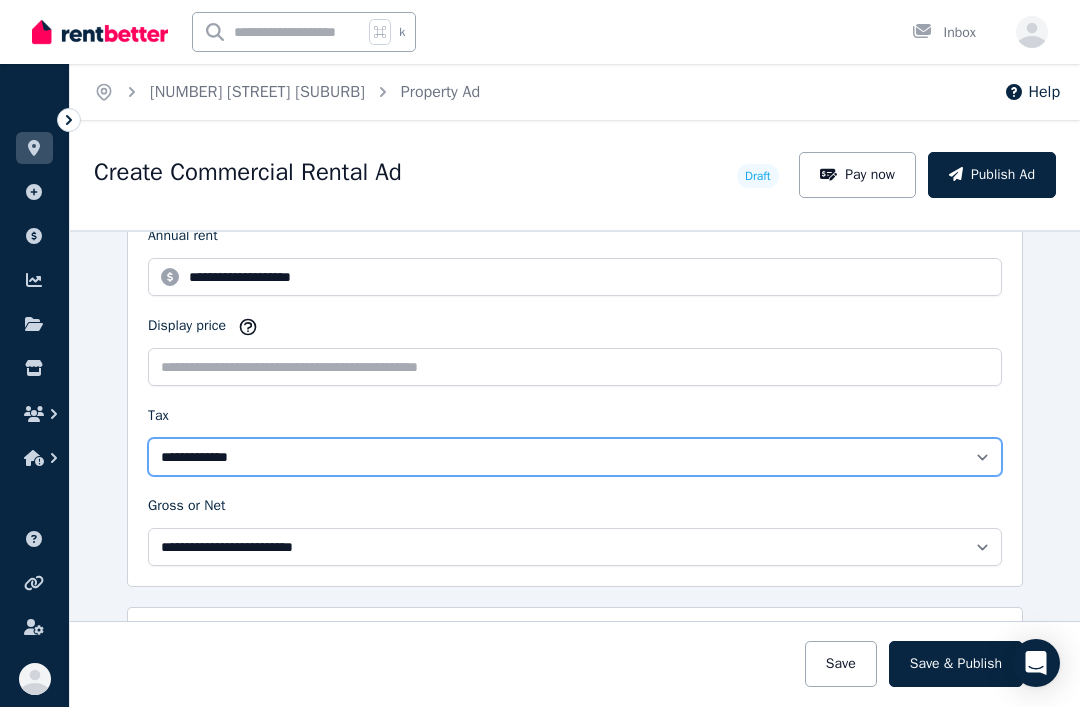 click on "**********" at bounding box center (575, 457) 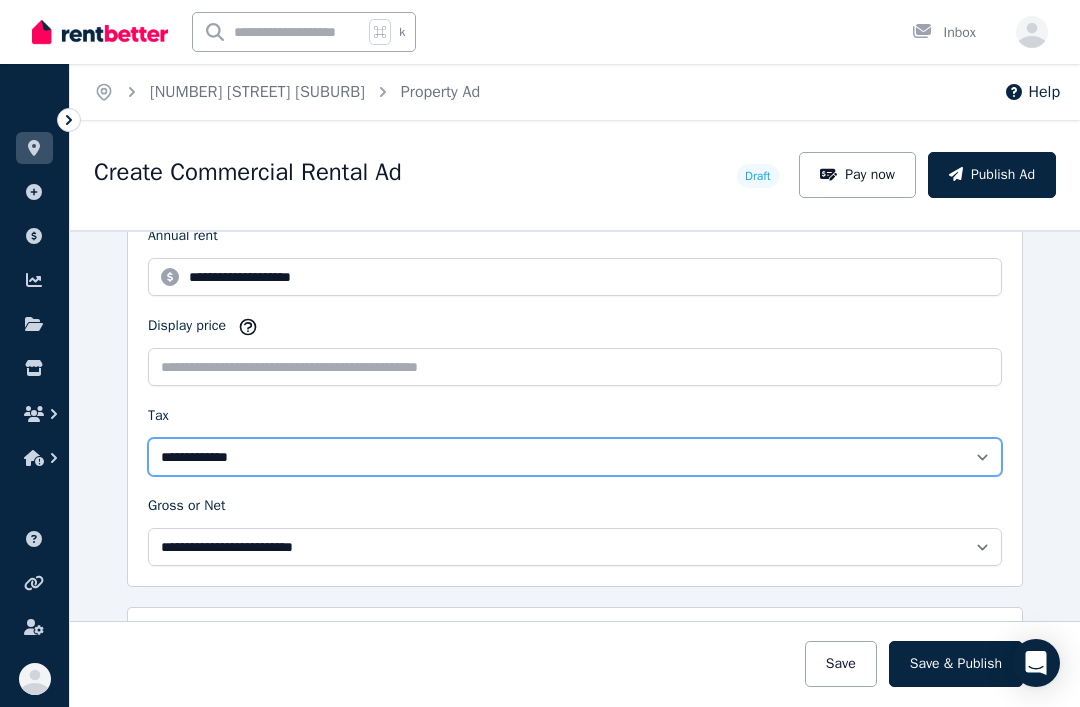 select on "*********" 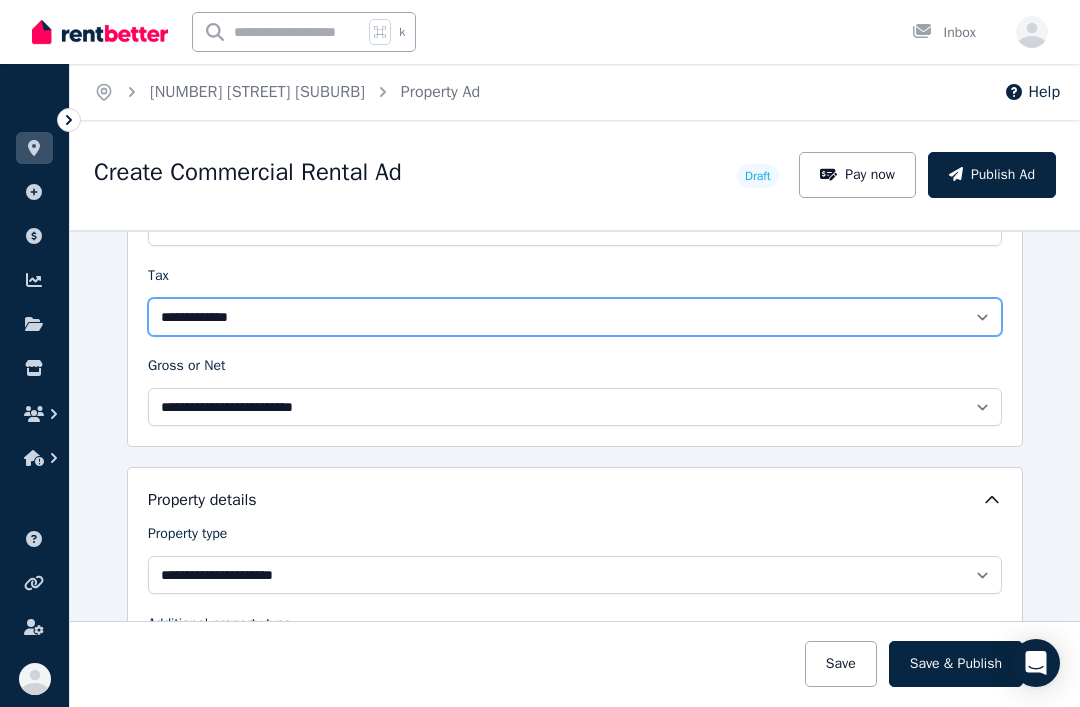 scroll, scrollTop: 874, scrollLeft: 0, axis: vertical 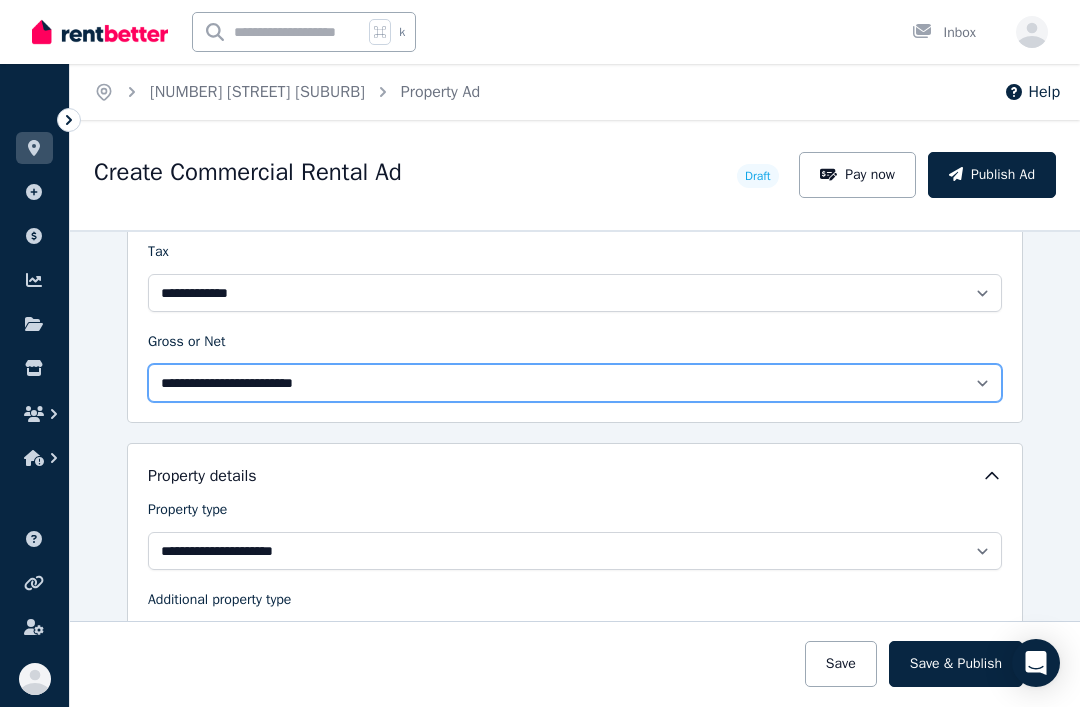 click on "**********" at bounding box center (575, 383) 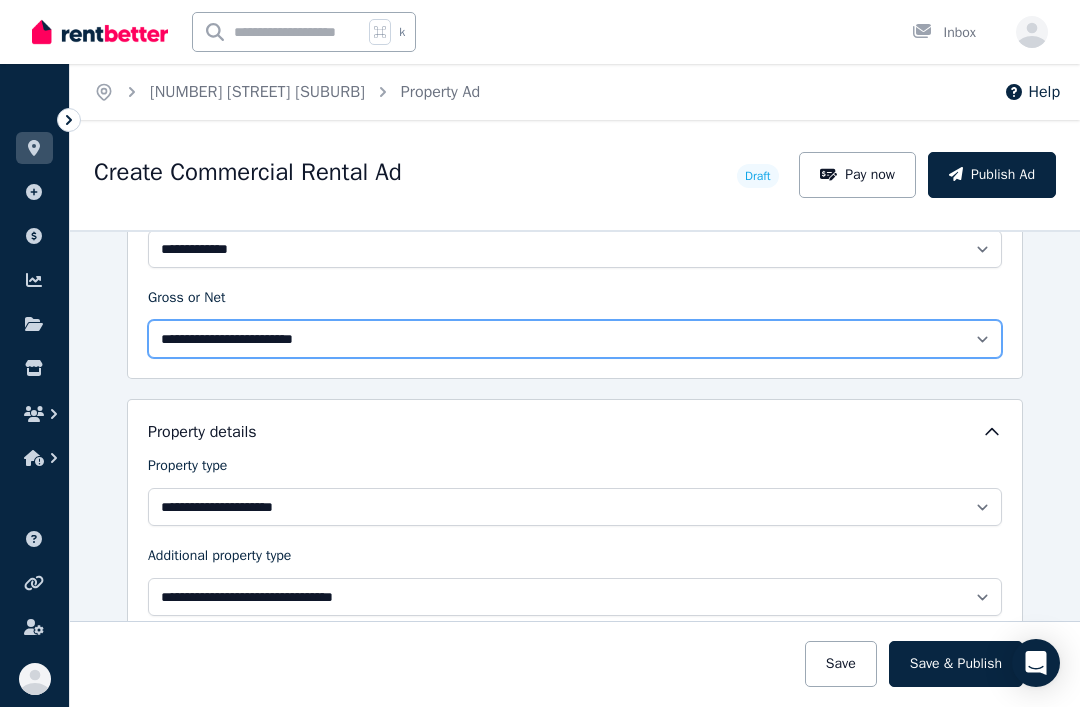 scroll, scrollTop: 915, scrollLeft: 0, axis: vertical 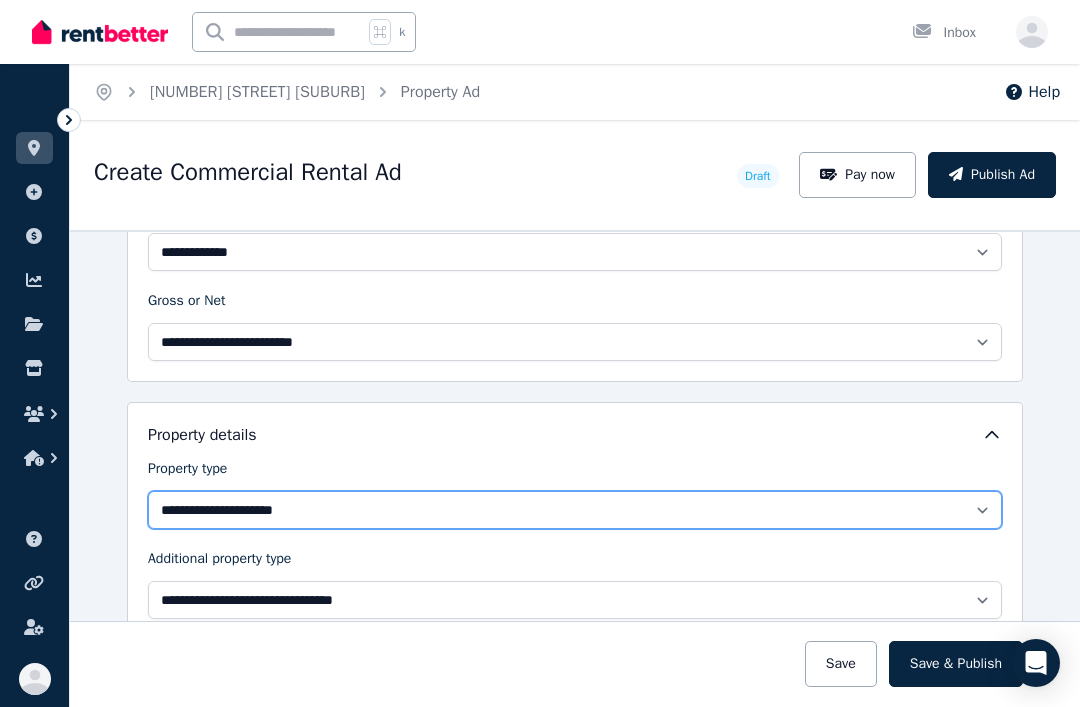 click on "**********" at bounding box center [575, 510] 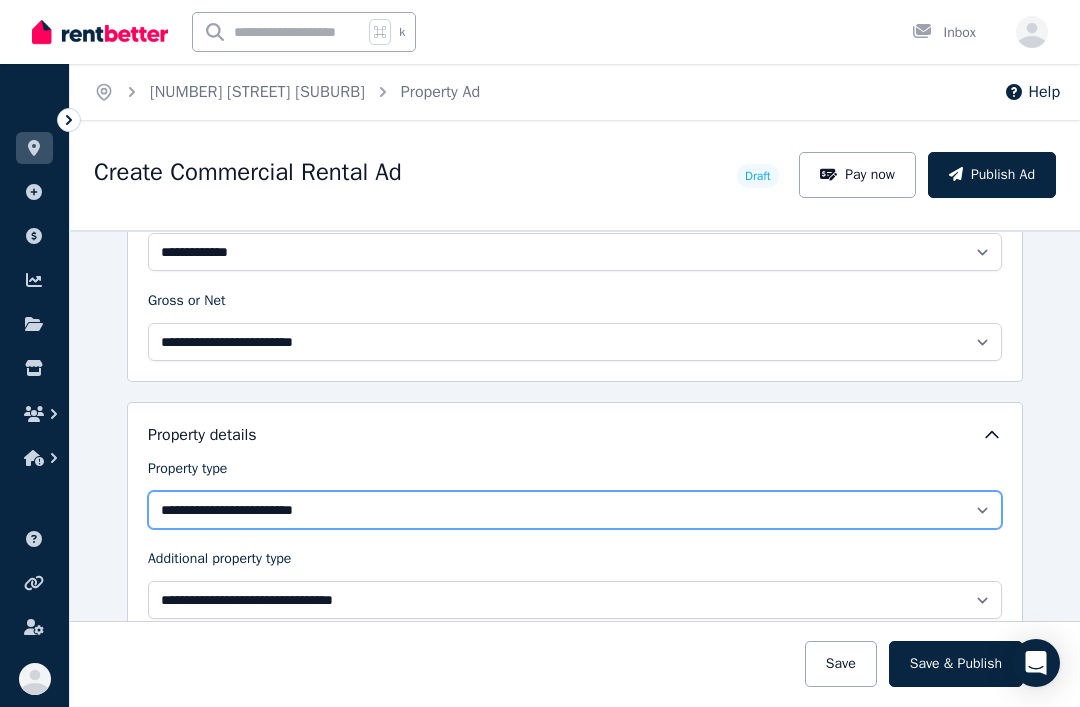 click on "**********" at bounding box center (575, 510) 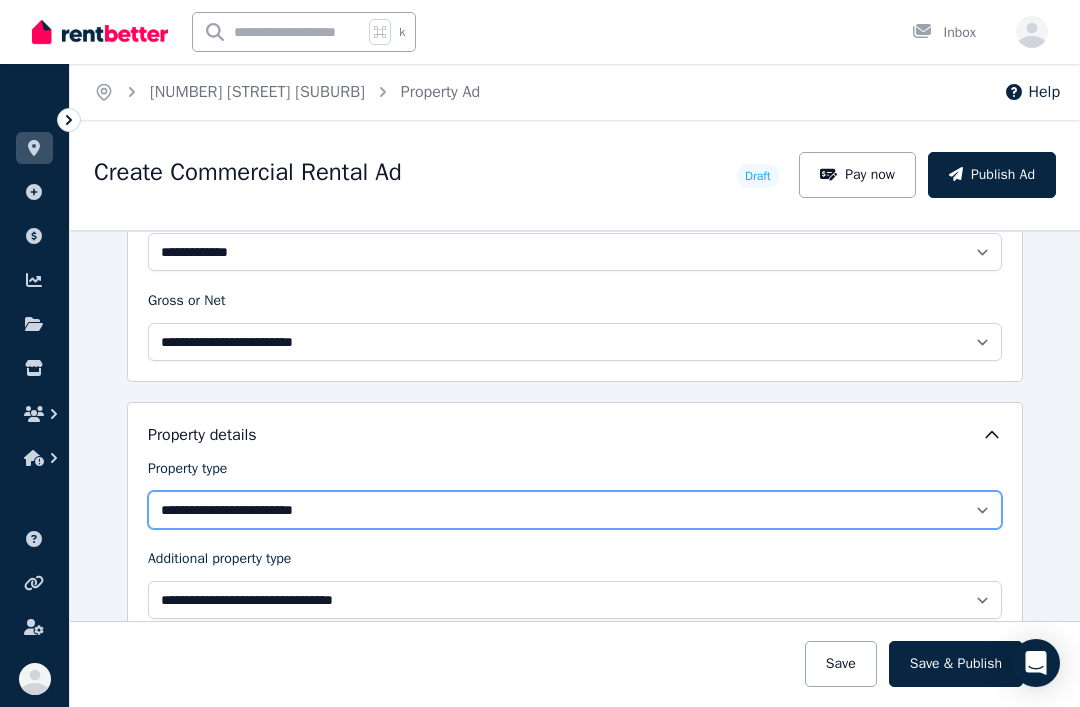 select on "**********" 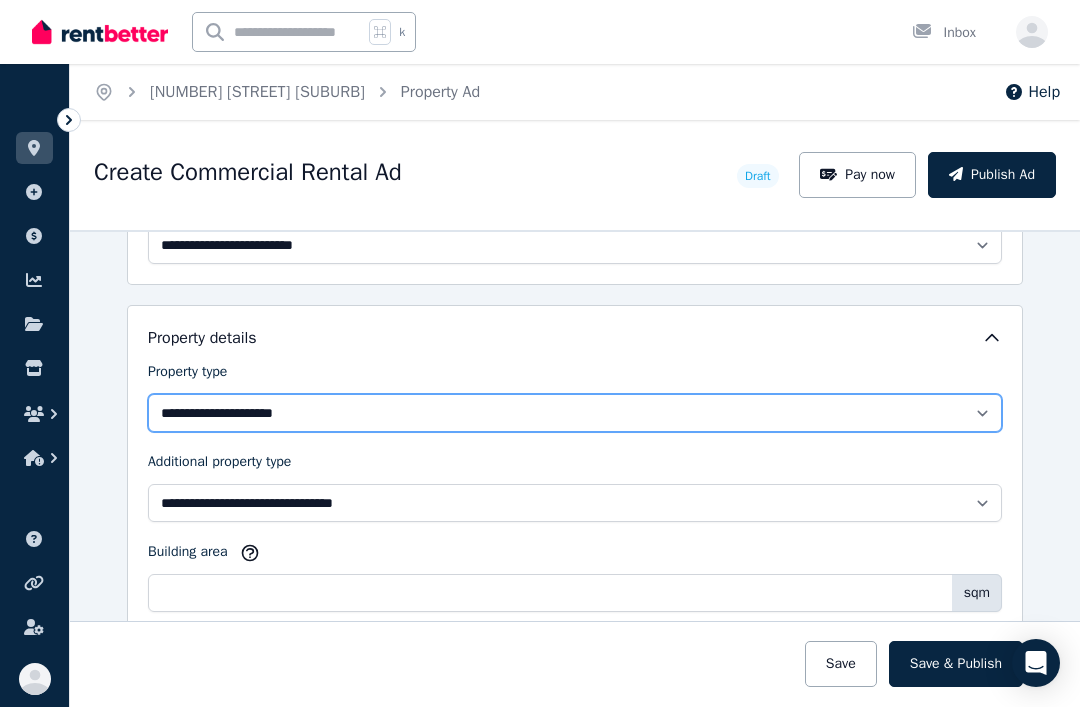 scroll, scrollTop: 1010, scrollLeft: 0, axis: vertical 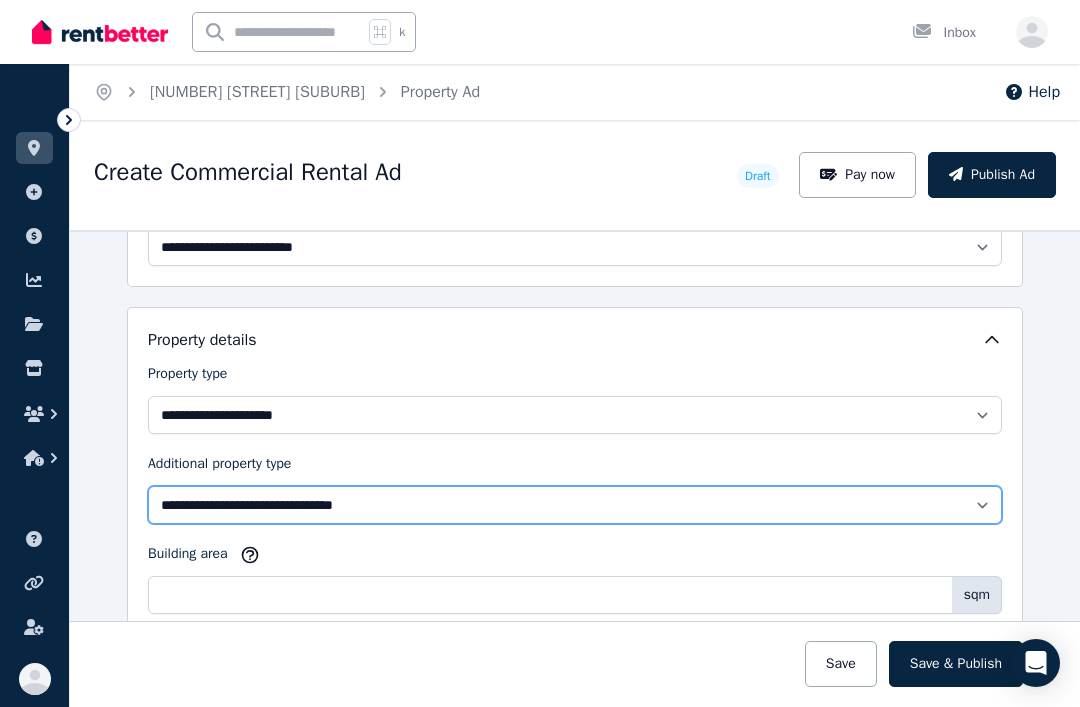 click on "**********" at bounding box center (575, 505) 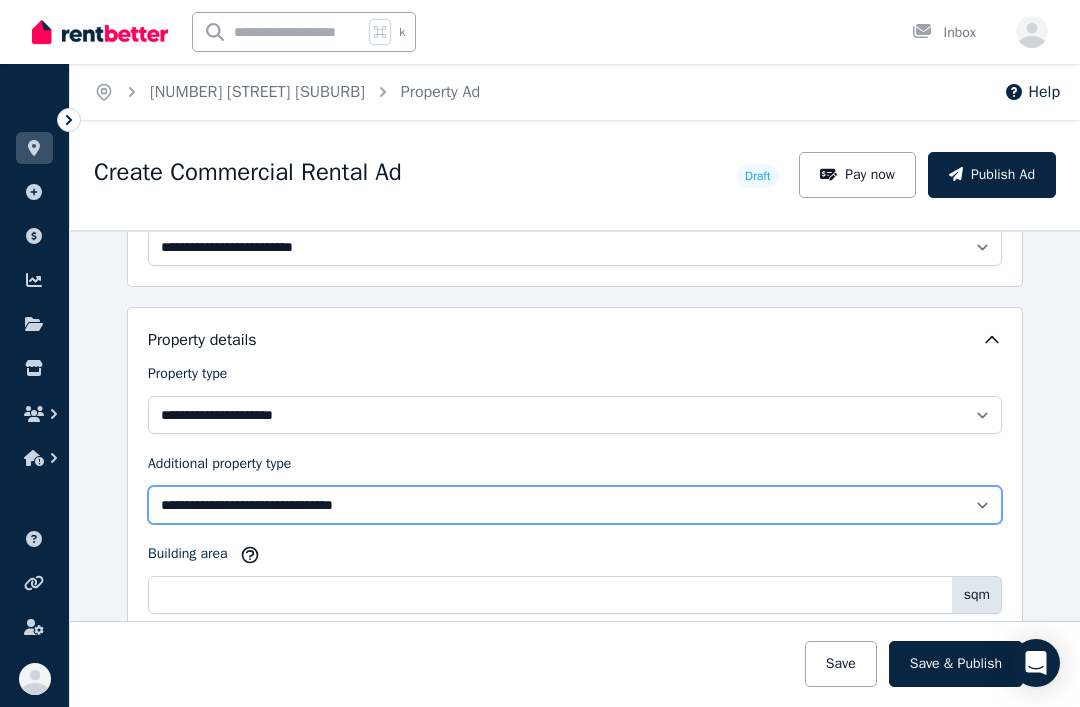 select on "**********" 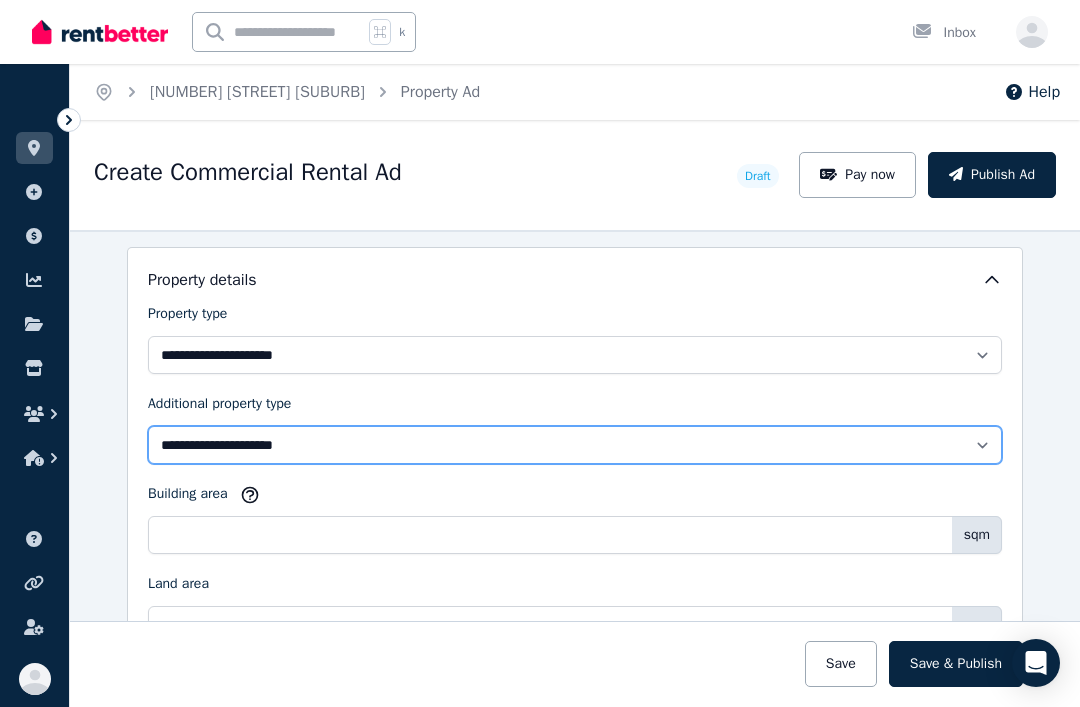 scroll, scrollTop: 1066, scrollLeft: 0, axis: vertical 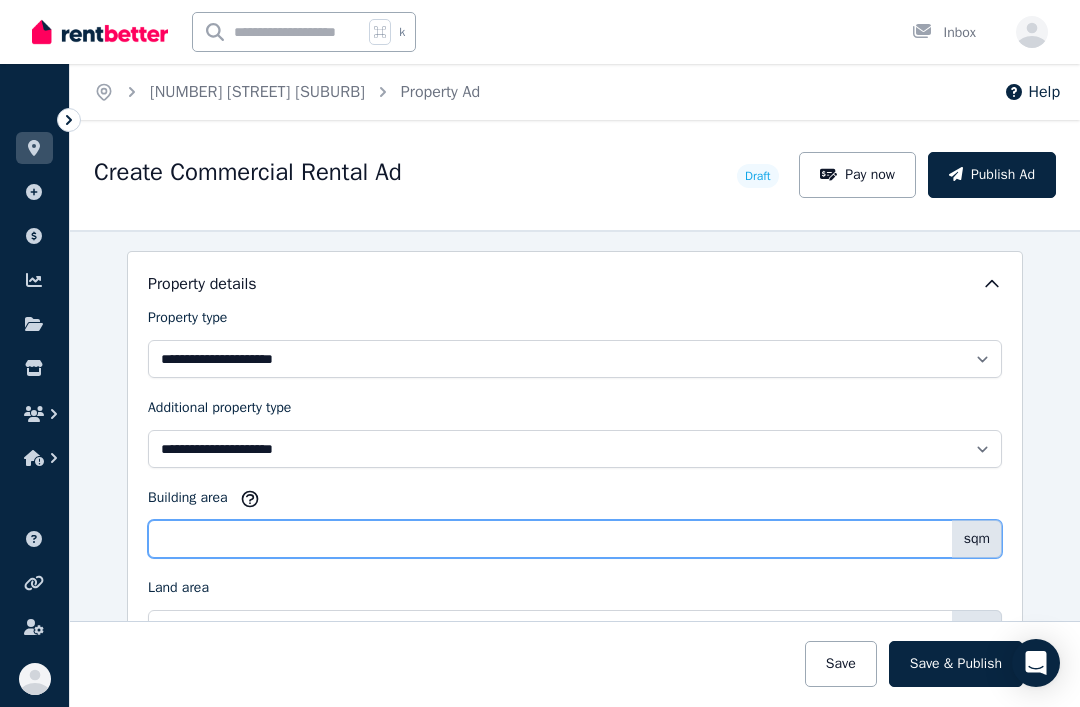 click on "Building area" at bounding box center [575, 539] 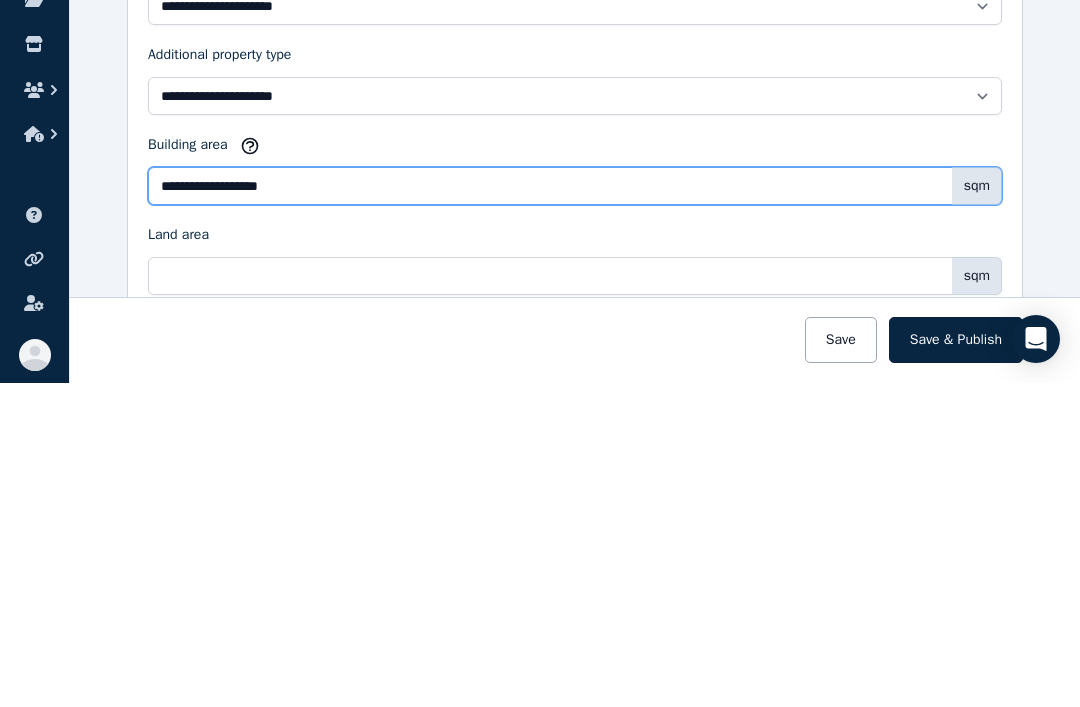 scroll, scrollTop: 1099, scrollLeft: 0, axis: vertical 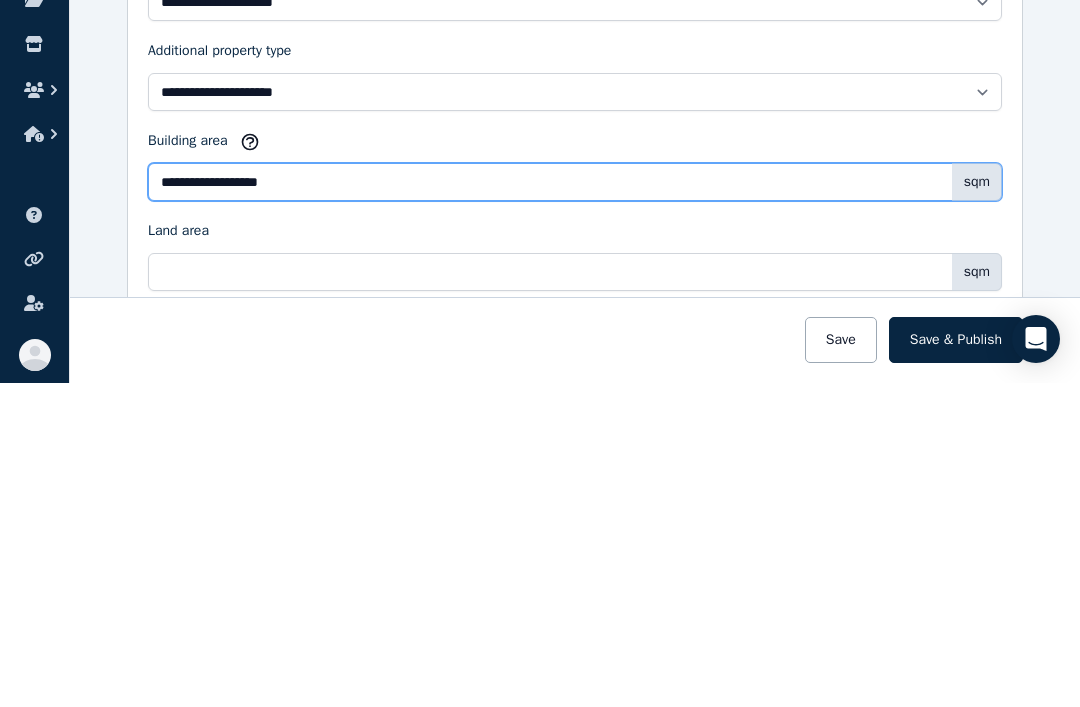 type on "**********" 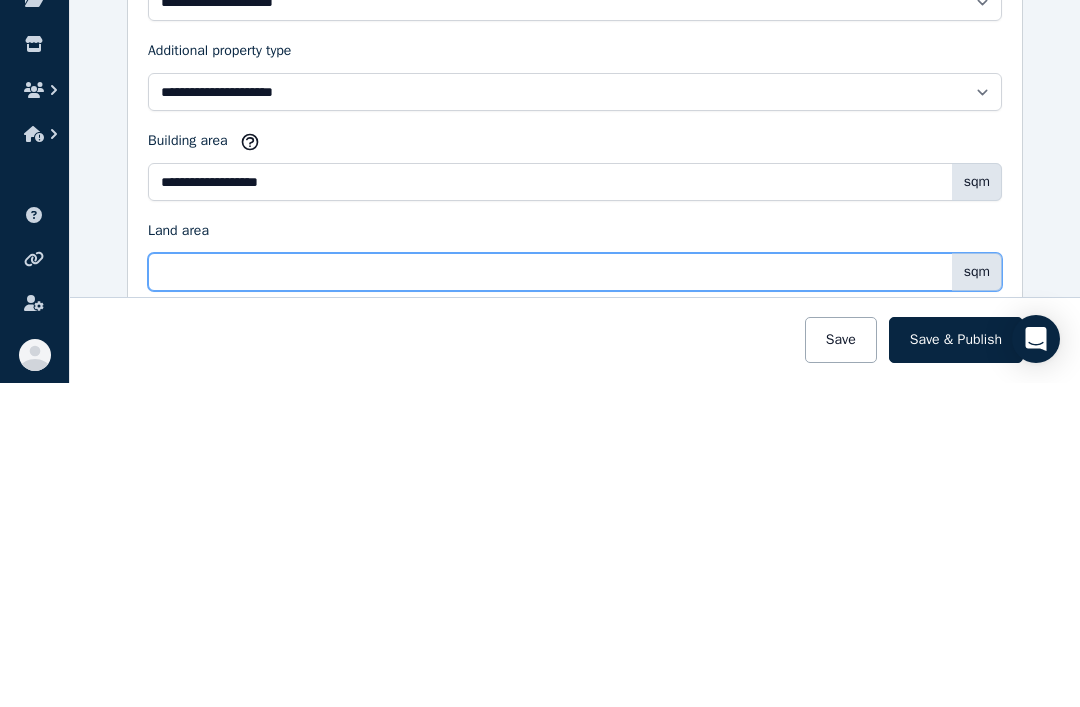 click on "Land area" at bounding box center [575, 596] 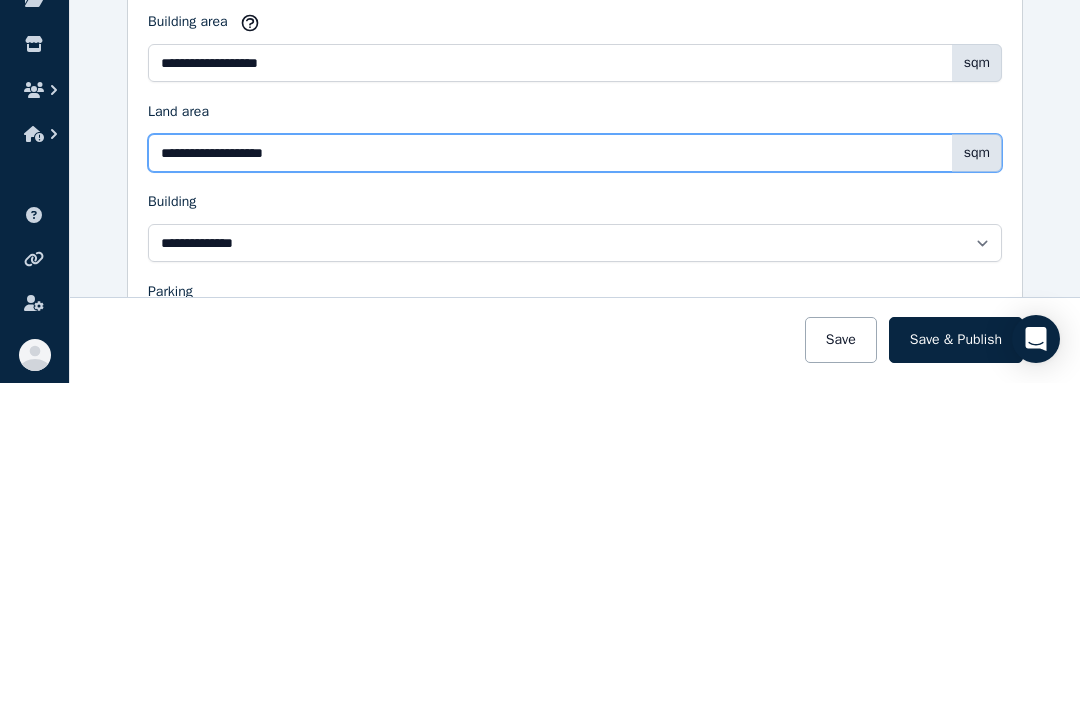 scroll, scrollTop: 1214, scrollLeft: 0, axis: vertical 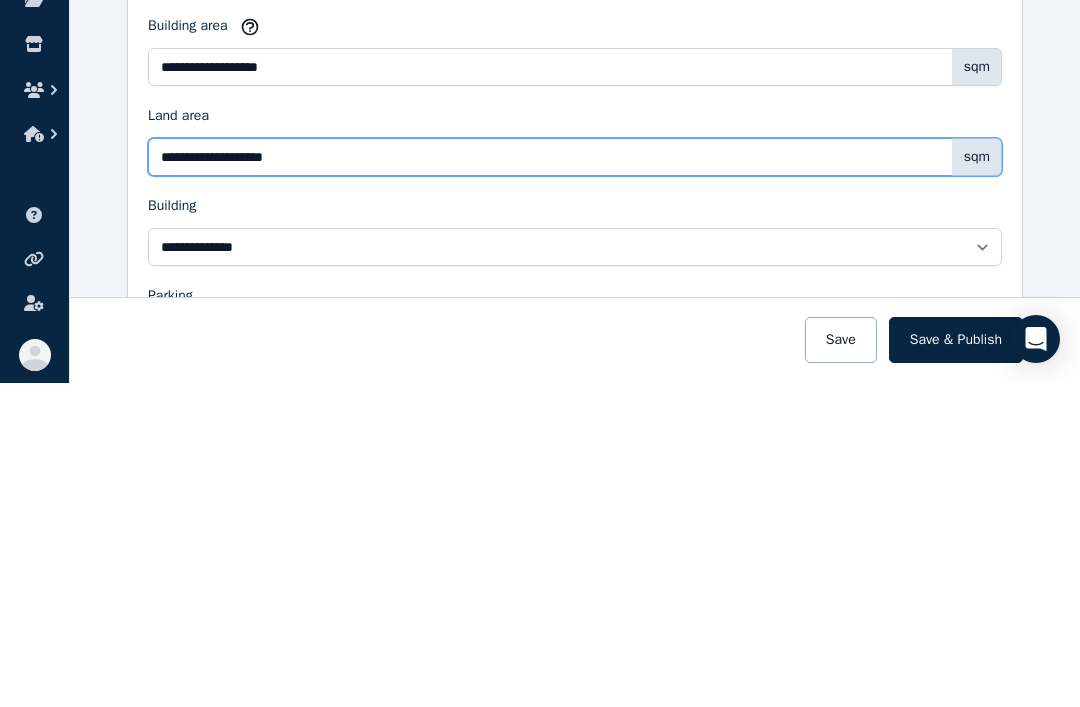 type on "**********" 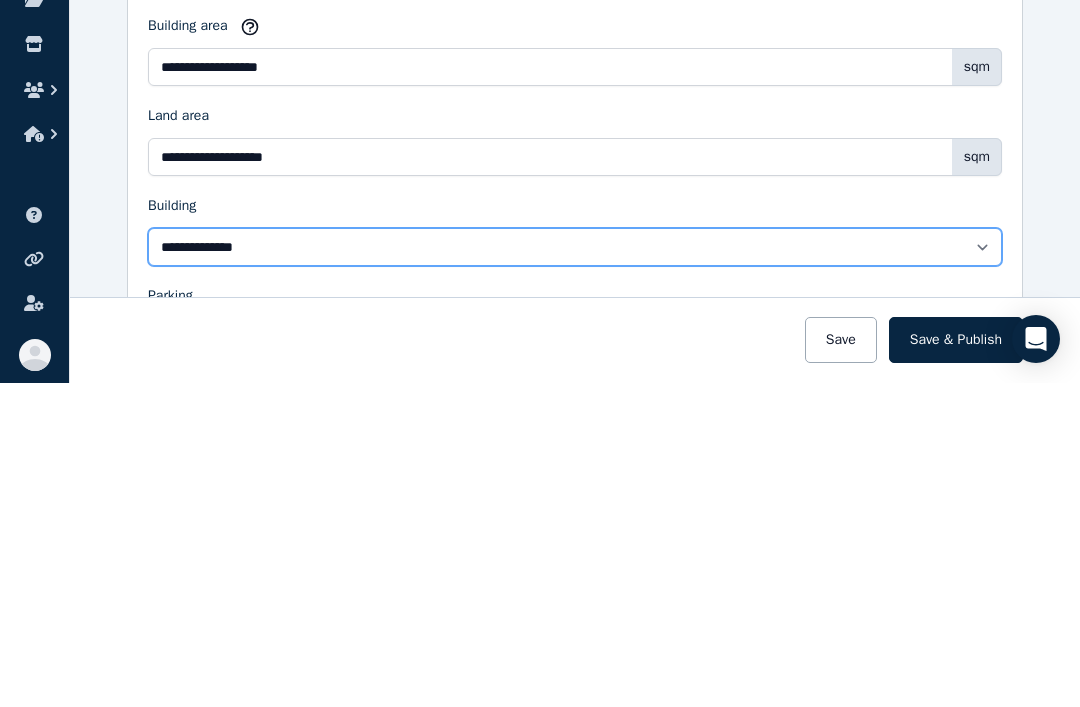 click on "**********" at bounding box center (575, 571) 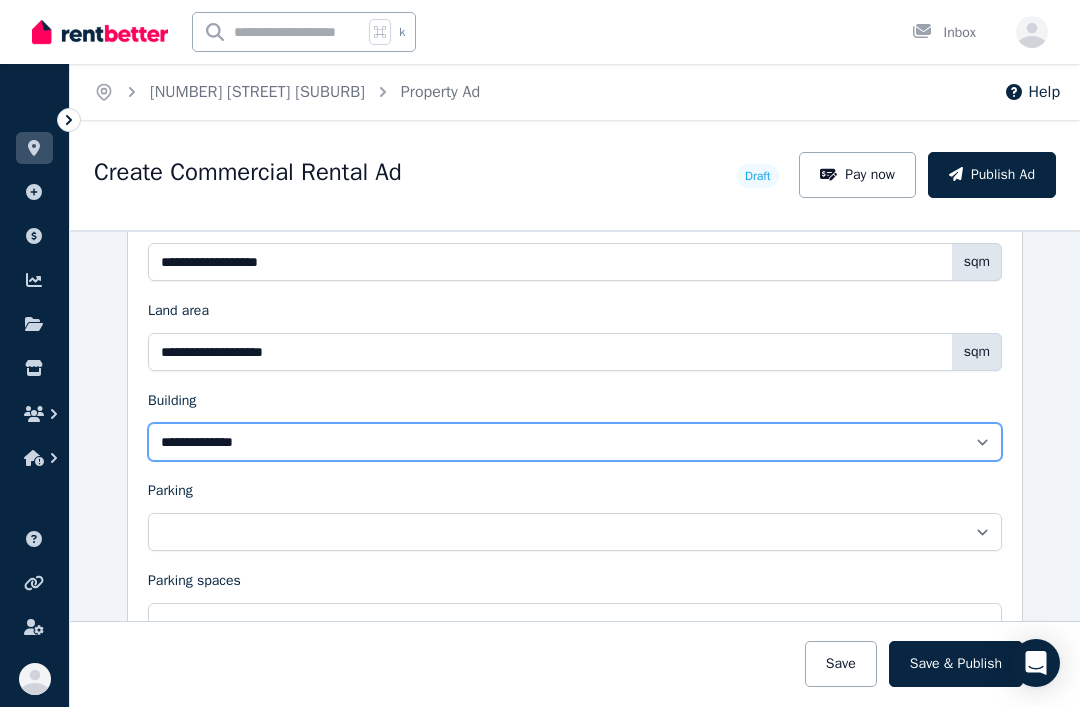 scroll, scrollTop: 1339, scrollLeft: 0, axis: vertical 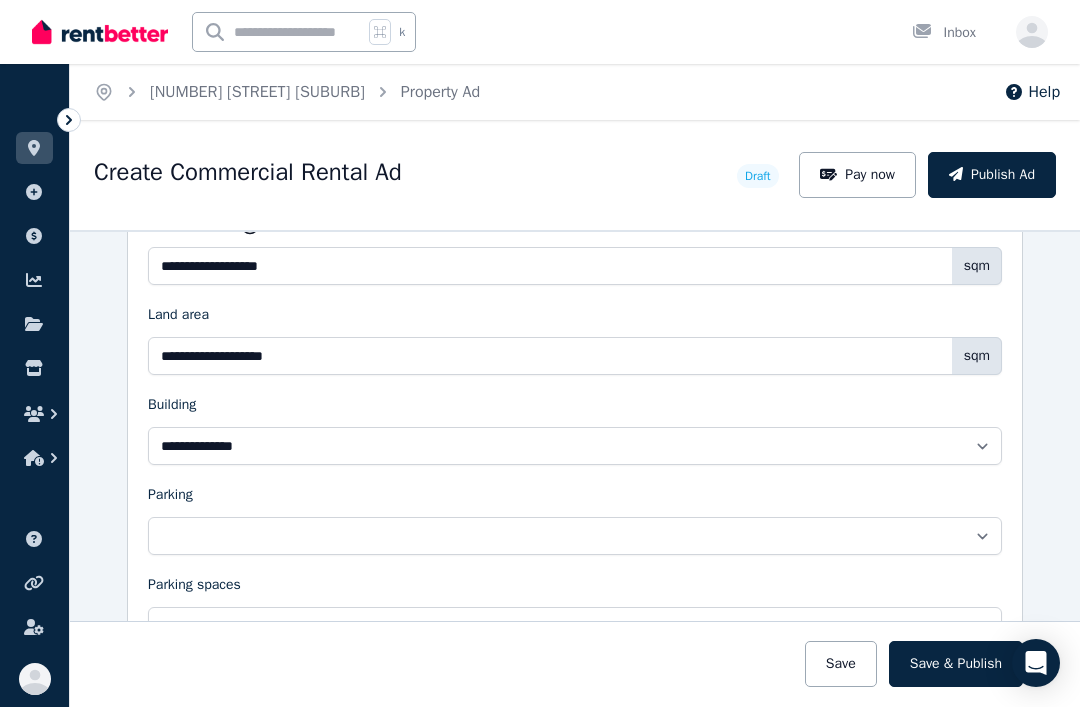 click on "Parking spaces" at bounding box center (575, 589) 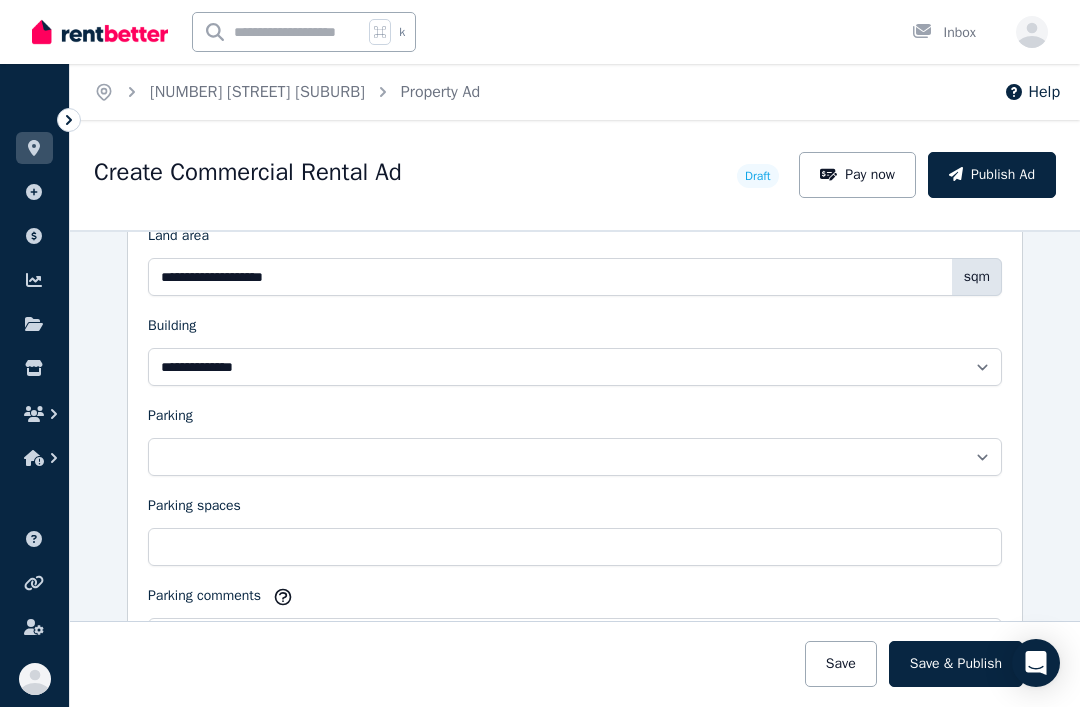 scroll, scrollTop: 1435, scrollLeft: 0, axis: vertical 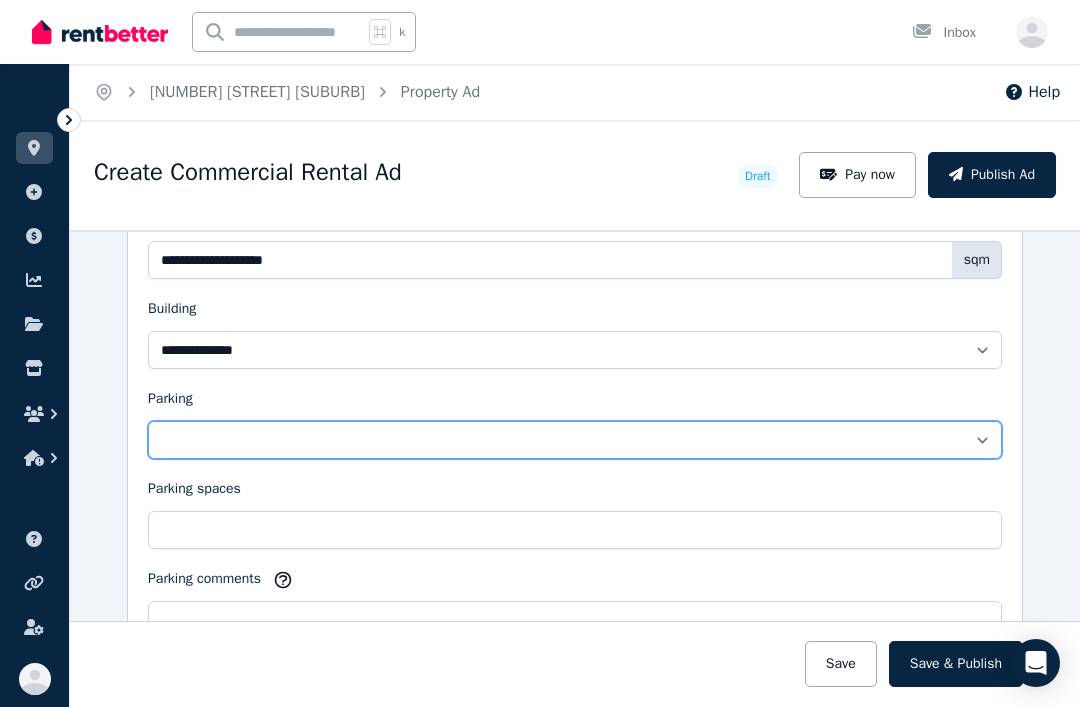 click on "**********" at bounding box center [575, 440] 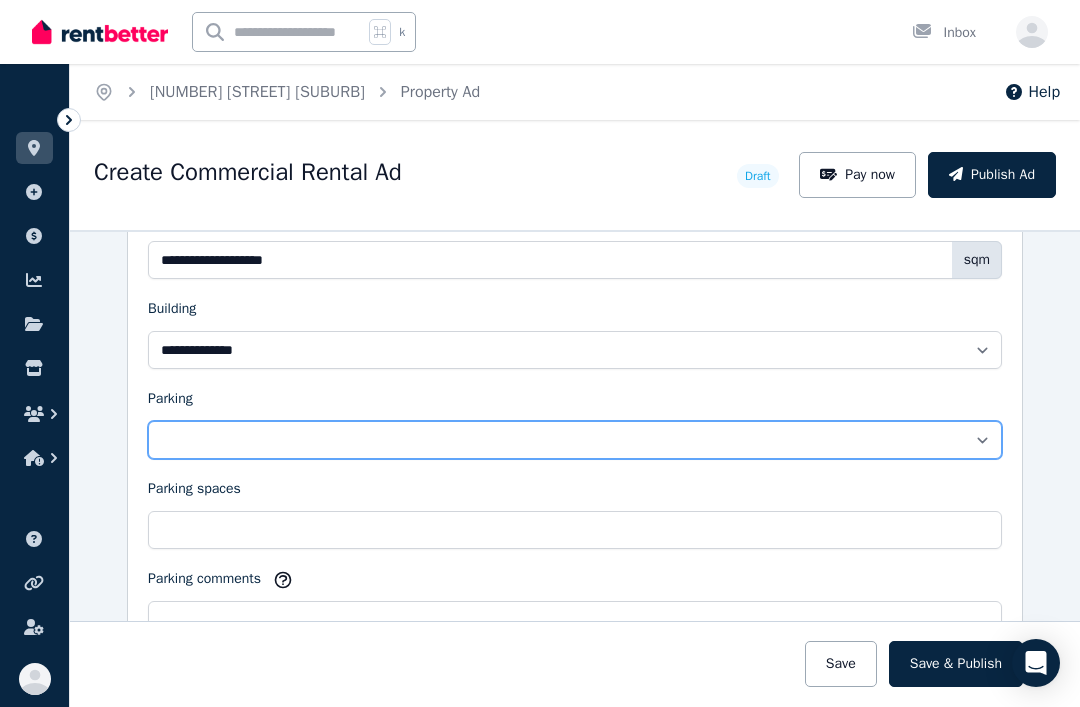 select on "**********" 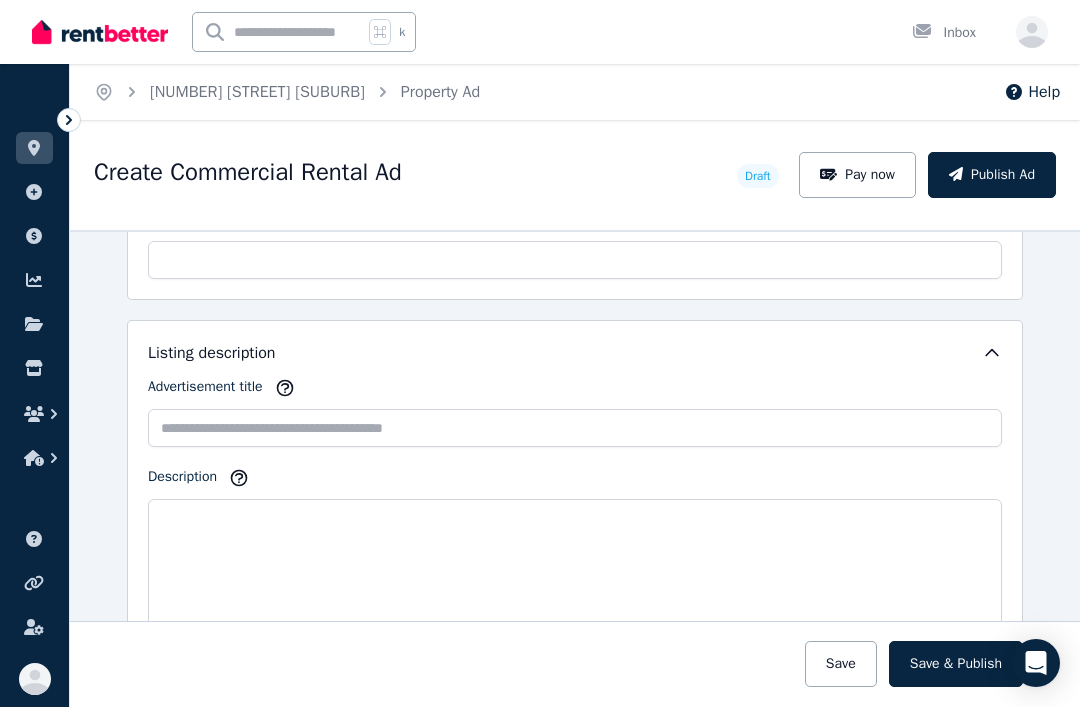 scroll, scrollTop: 1801, scrollLeft: 0, axis: vertical 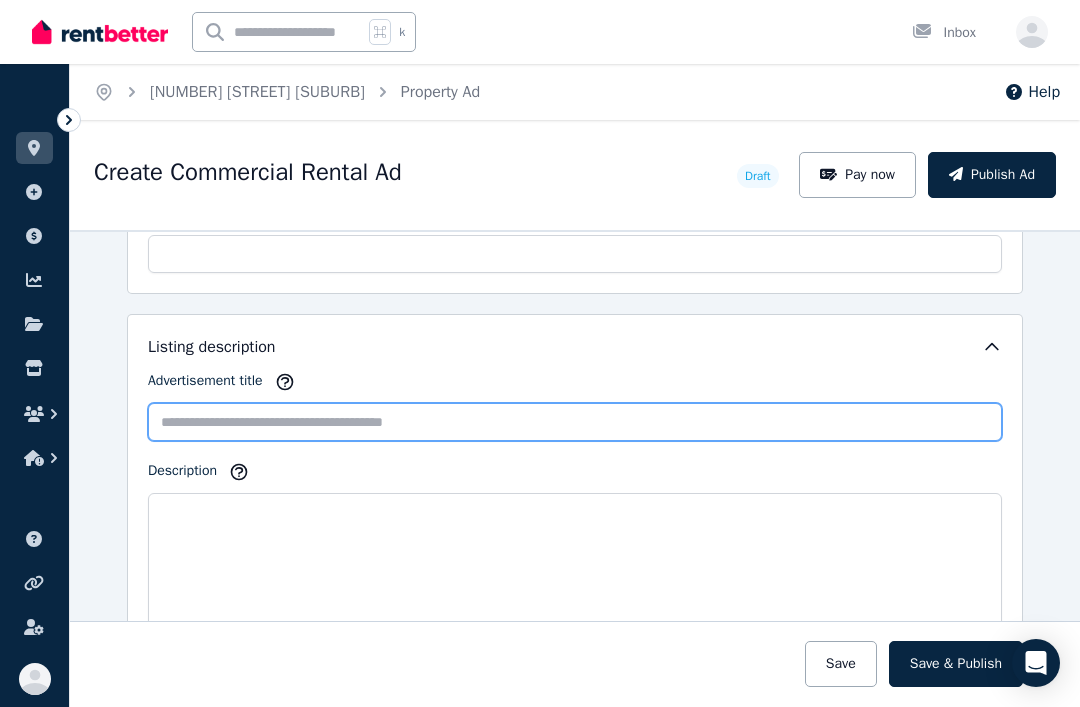 click on "Advertisement title" at bounding box center (575, 422) 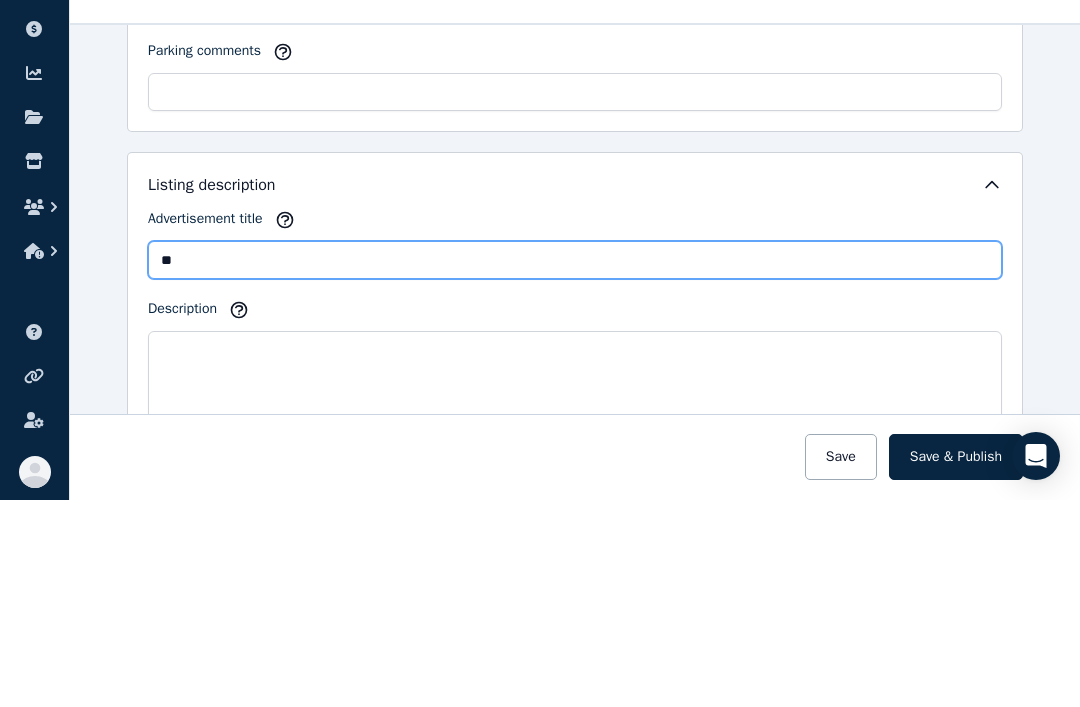 scroll, scrollTop: 1752, scrollLeft: 0, axis: vertical 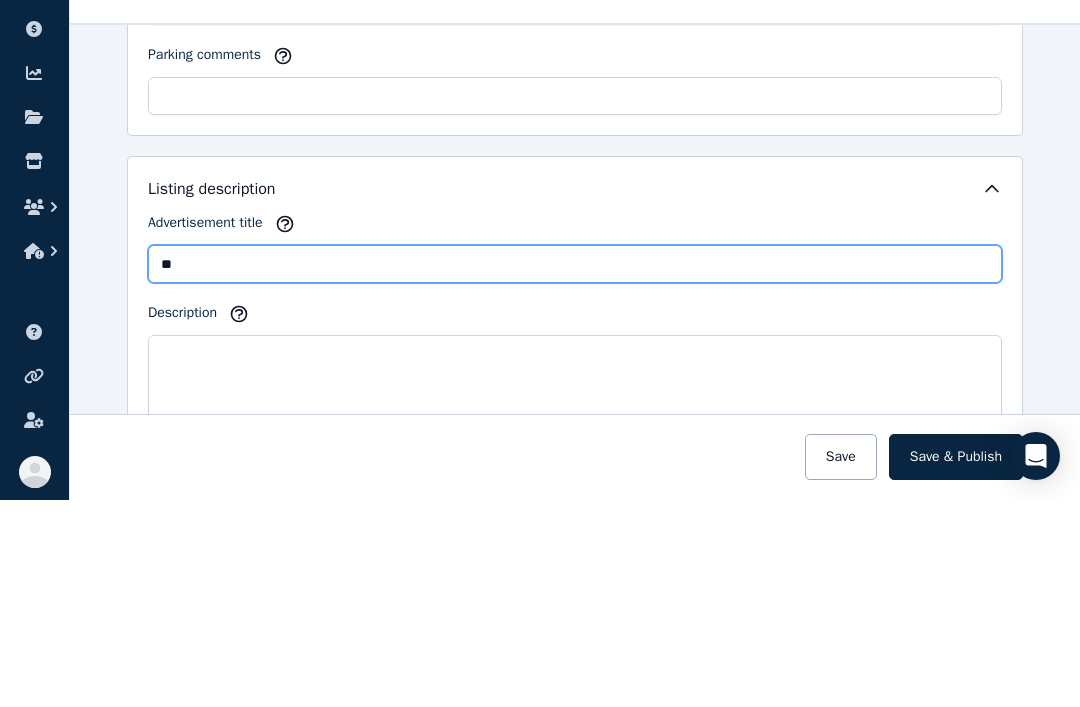 click 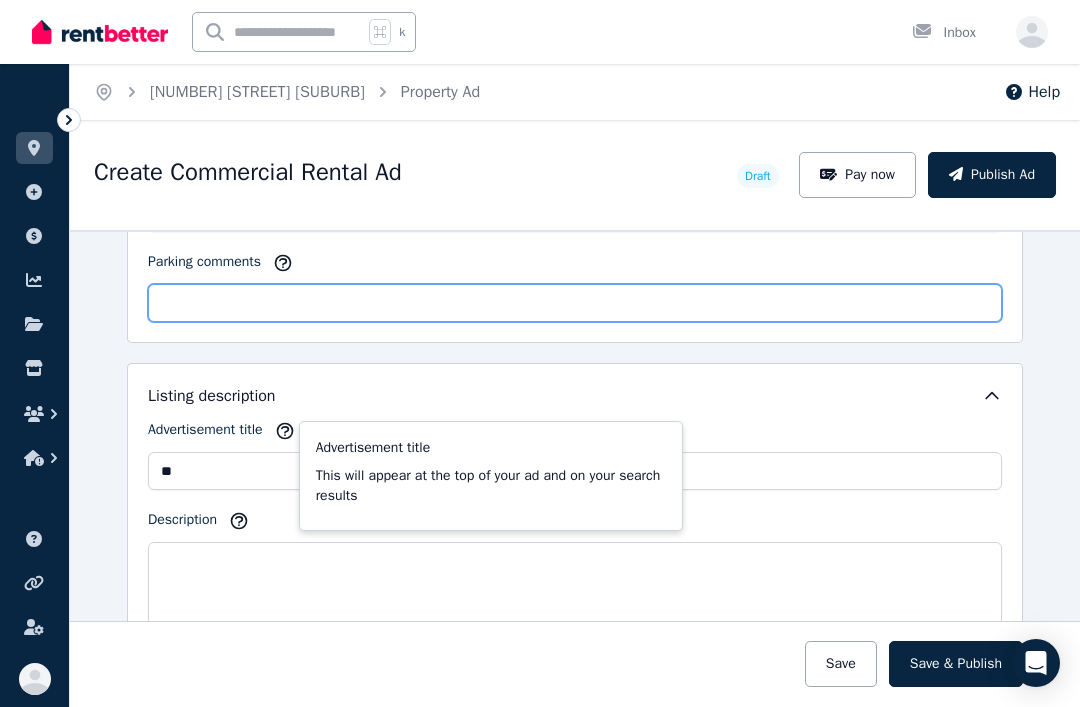 click on "Parking comments" at bounding box center [575, 303] 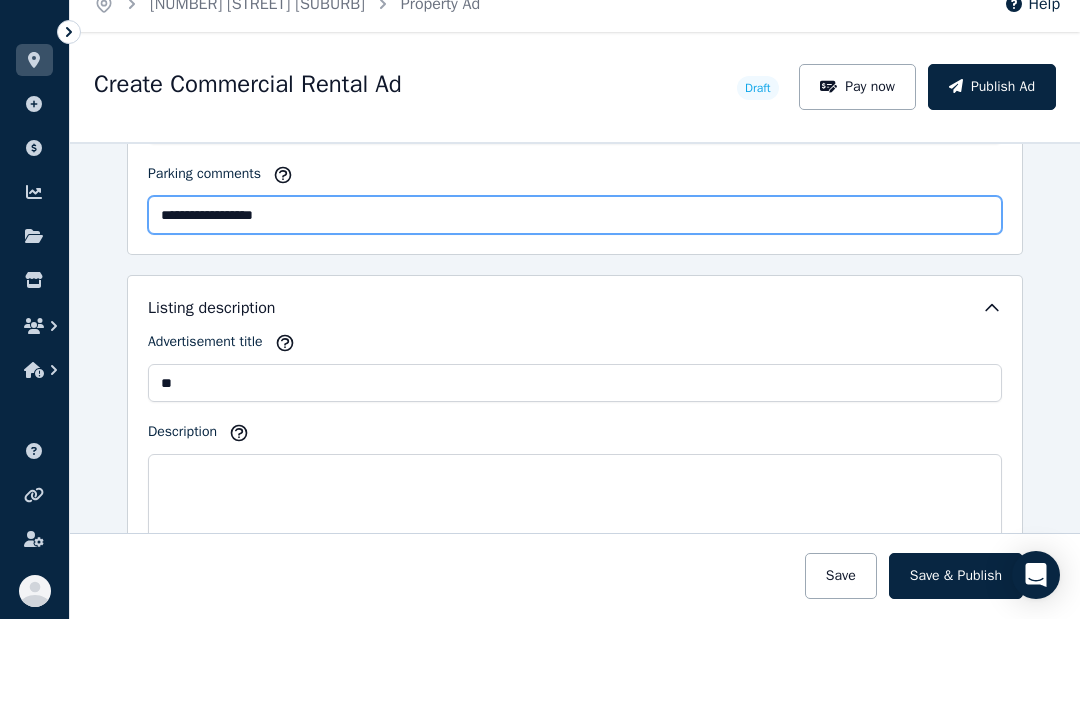 click on "**********" at bounding box center (575, 303) 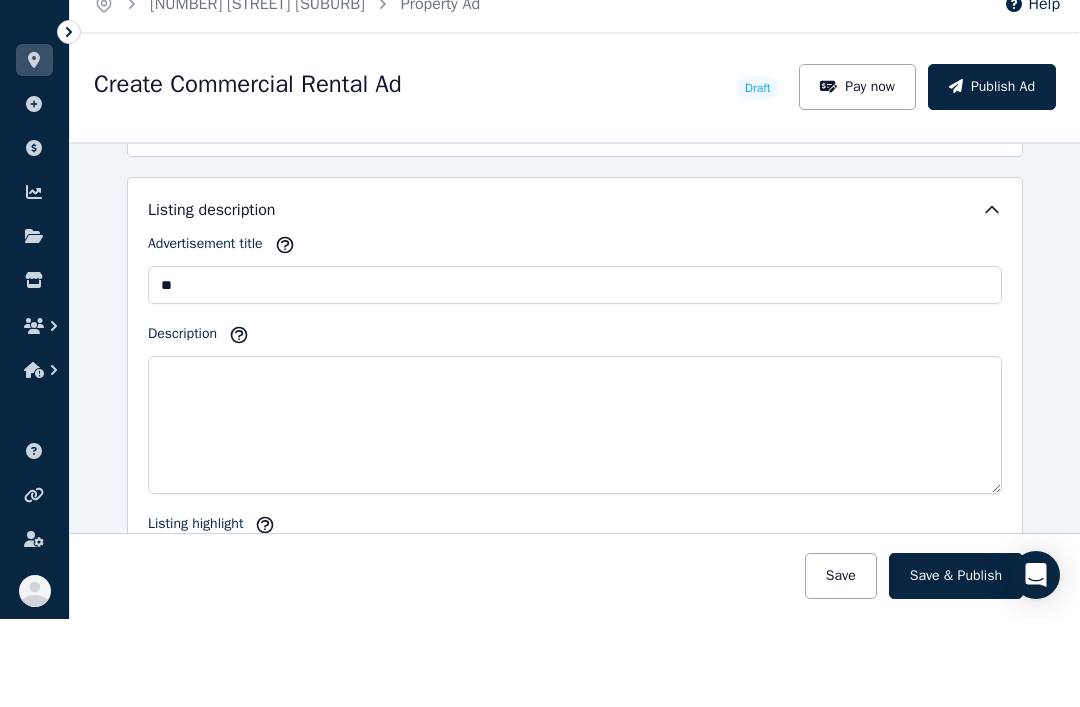 scroll, scrollTop: 1844, scrollLeft: 0, axis: vertical 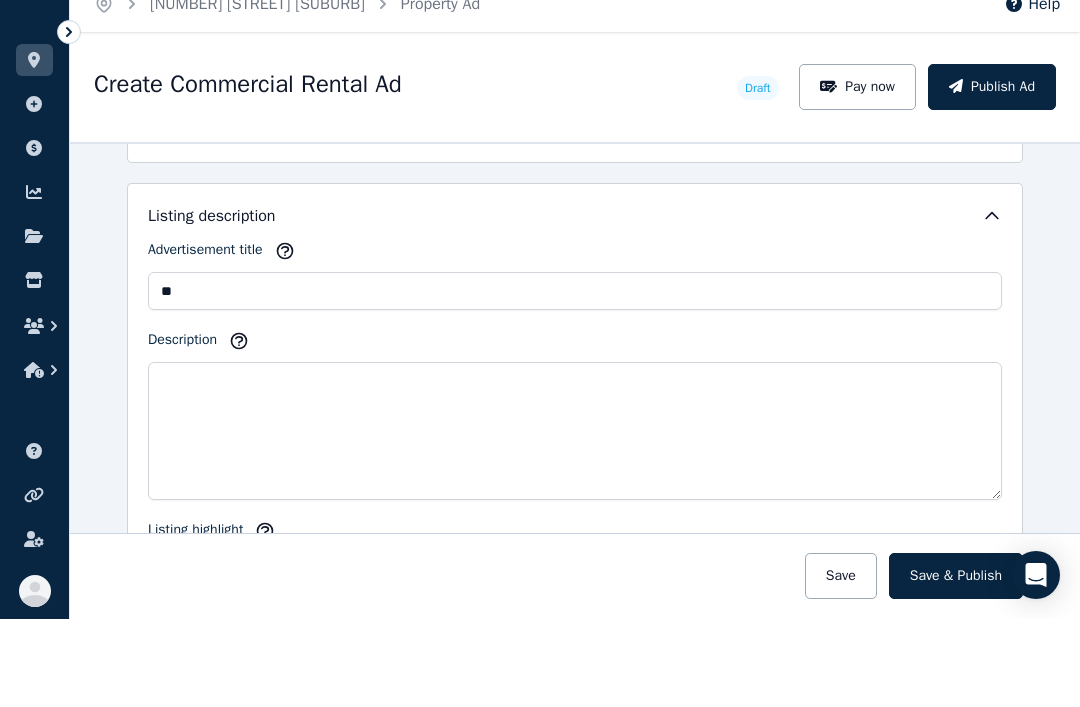 click 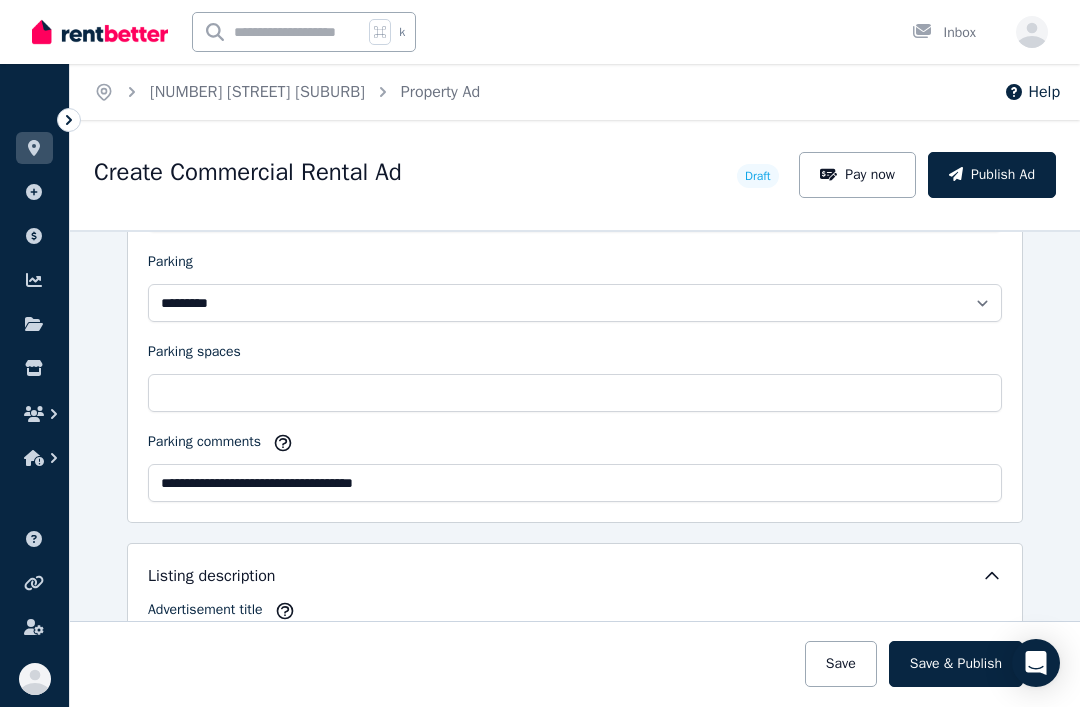 scroll, scrollTop: 1573, scrollLeft: 0, axis: vertical 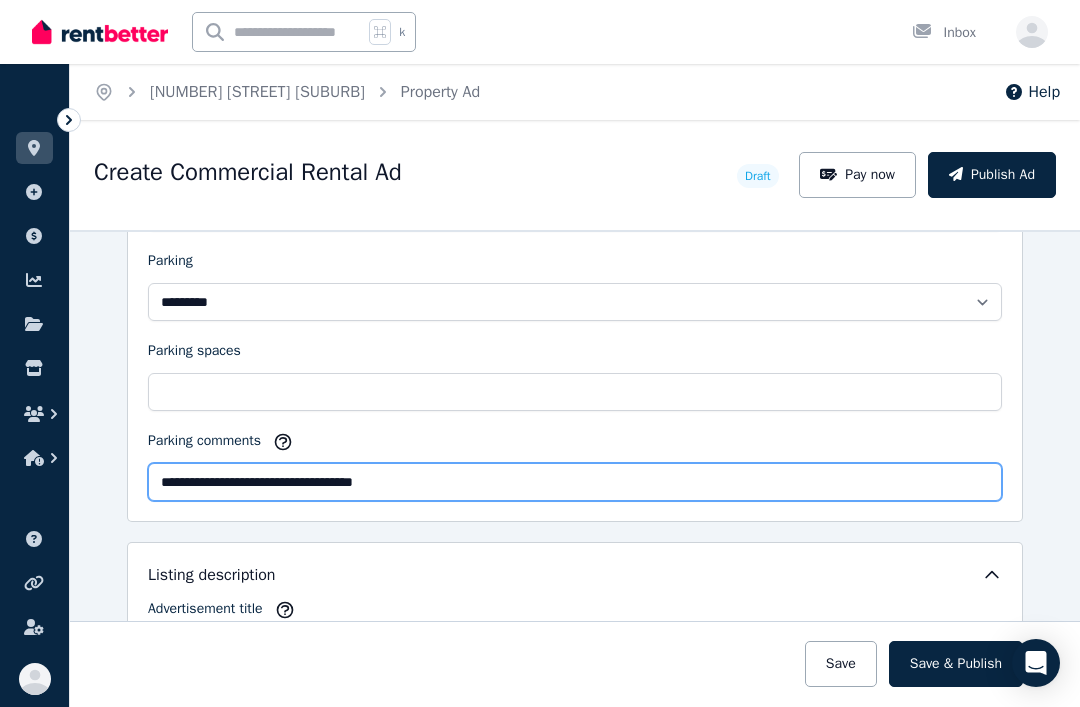 click on "**********" at bounding box center [575, 482] 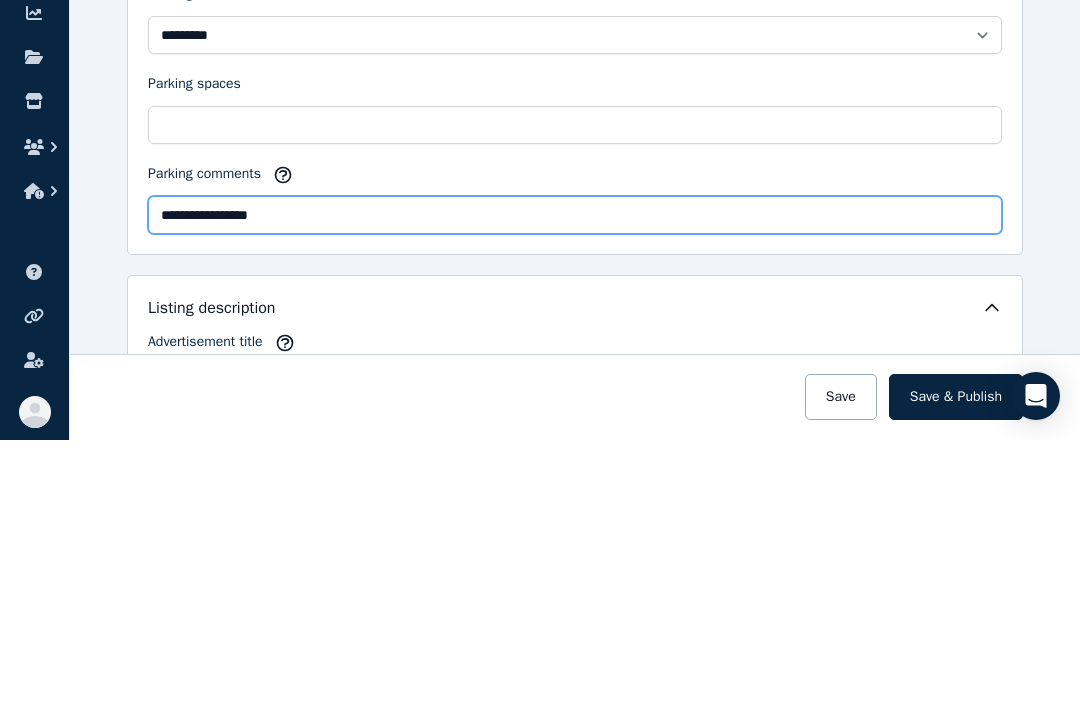 type on "****" 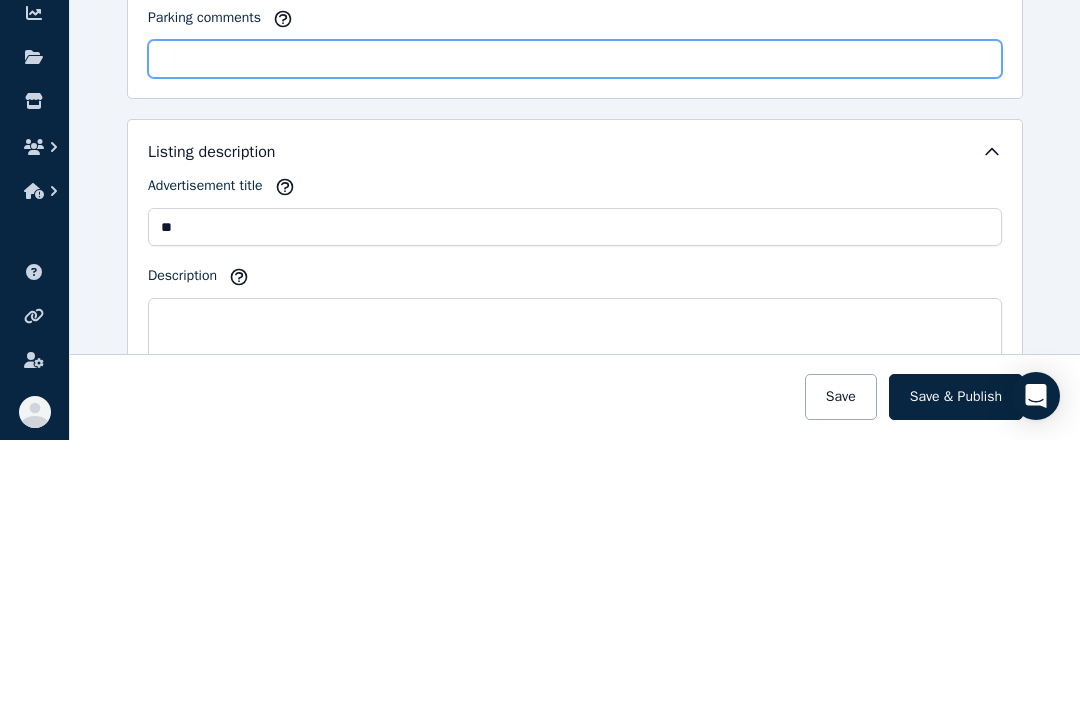 scroll, scrollTop: 1728, scrollLeft: 0, axis: vertical 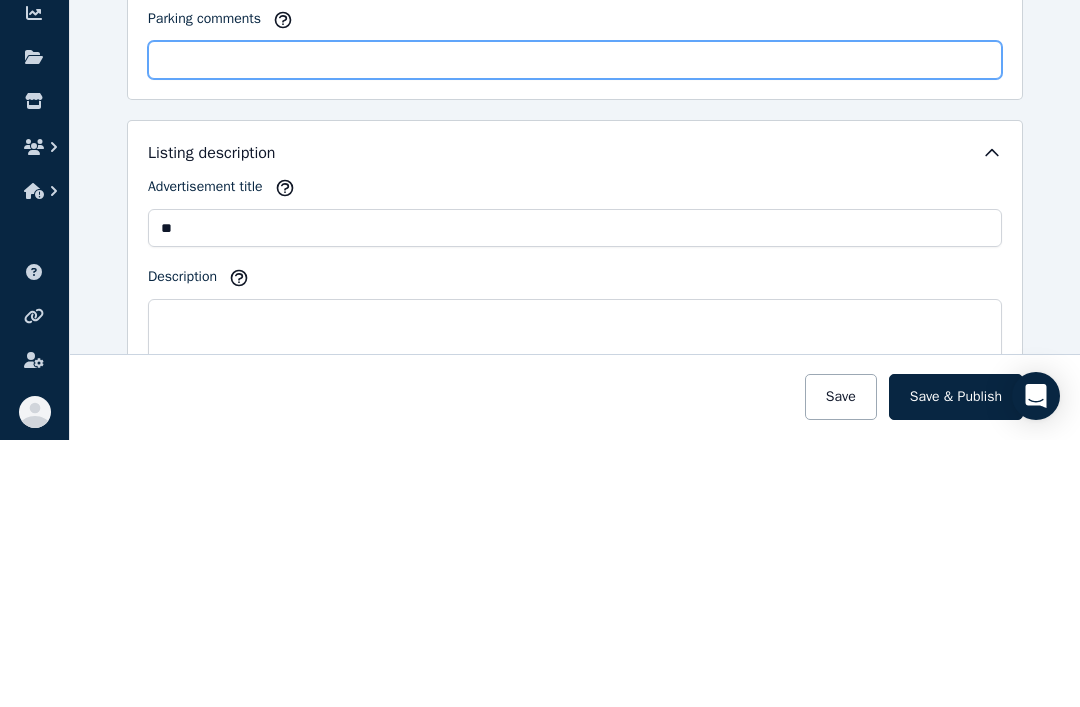type 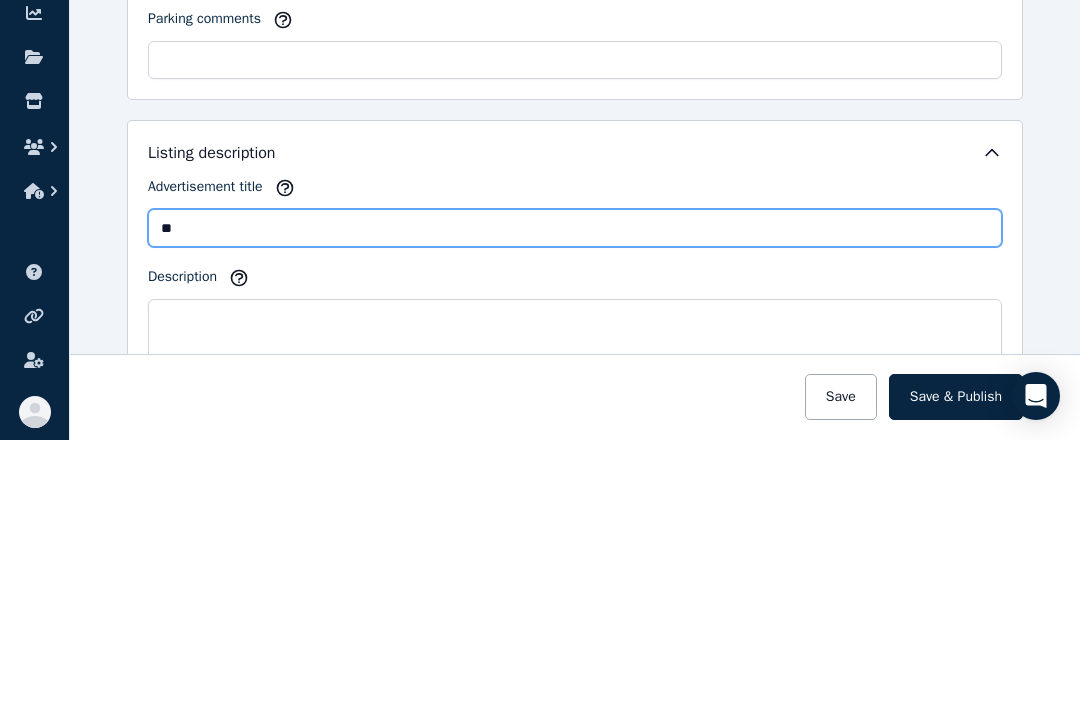 click on "Advertisement title" at bounding box center (575, 495) 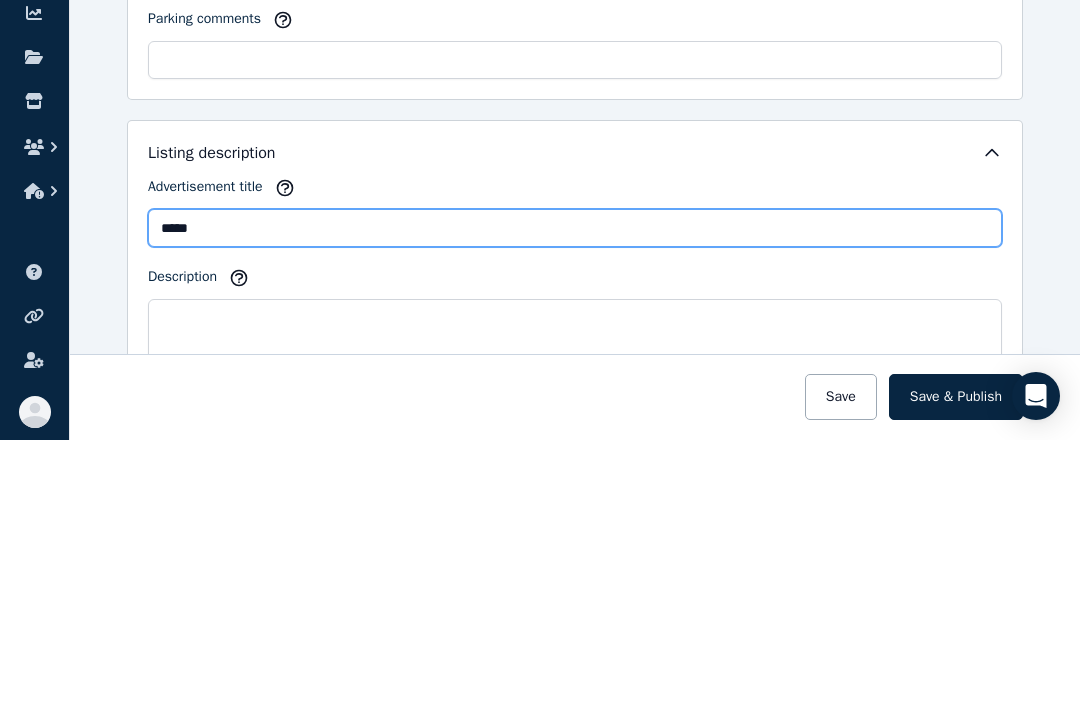 type on "**" 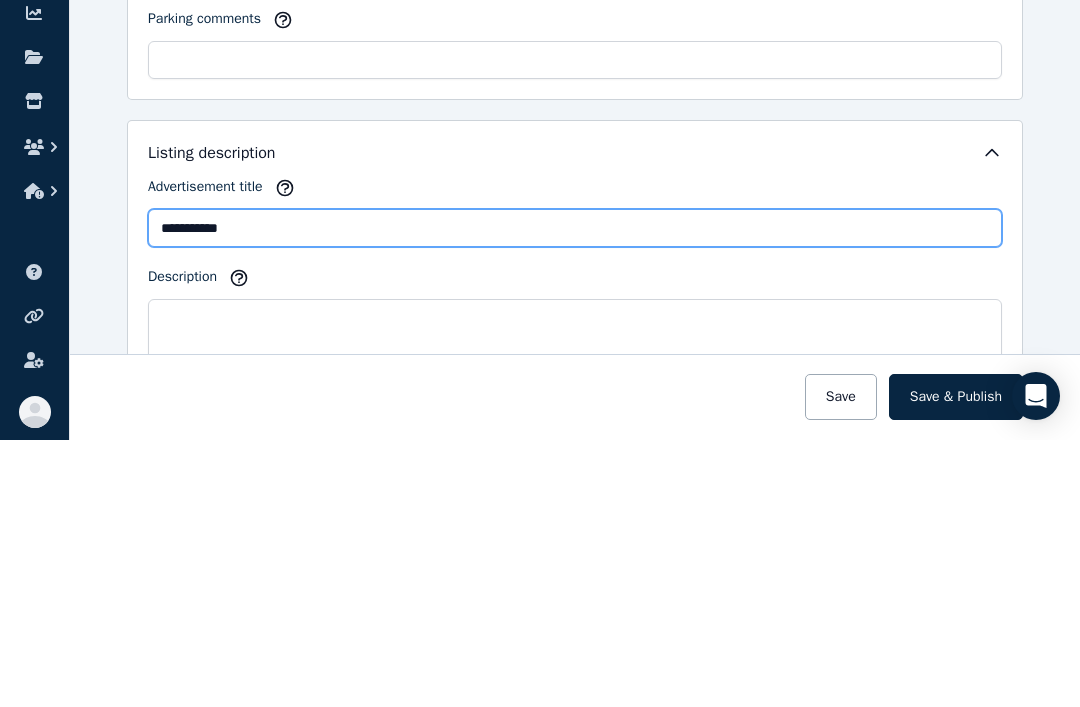 click on "**********" at bounding box center (575, 495) 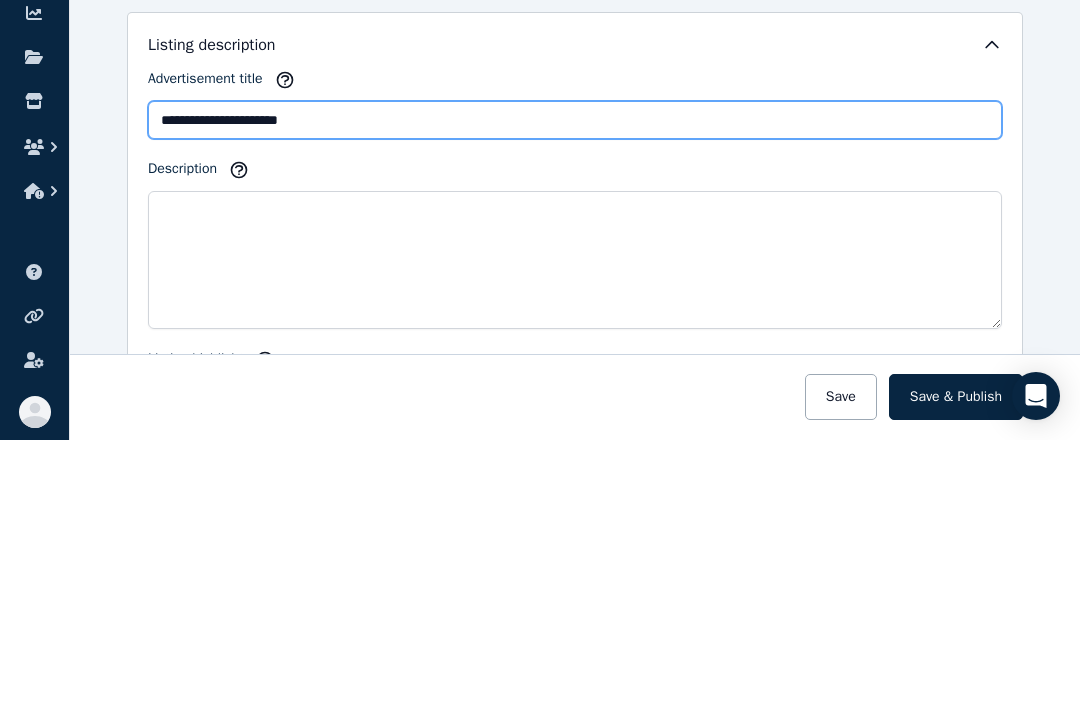 scroll, scrollTop: 1833, scrollLeft: 0, axis: vertical 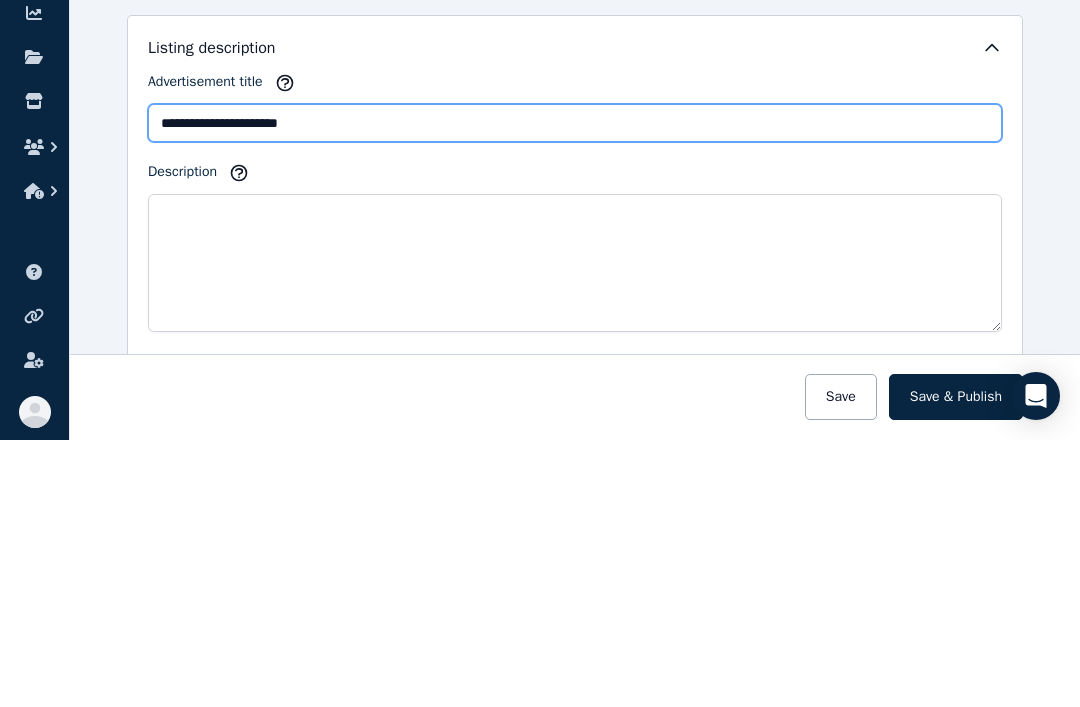 click 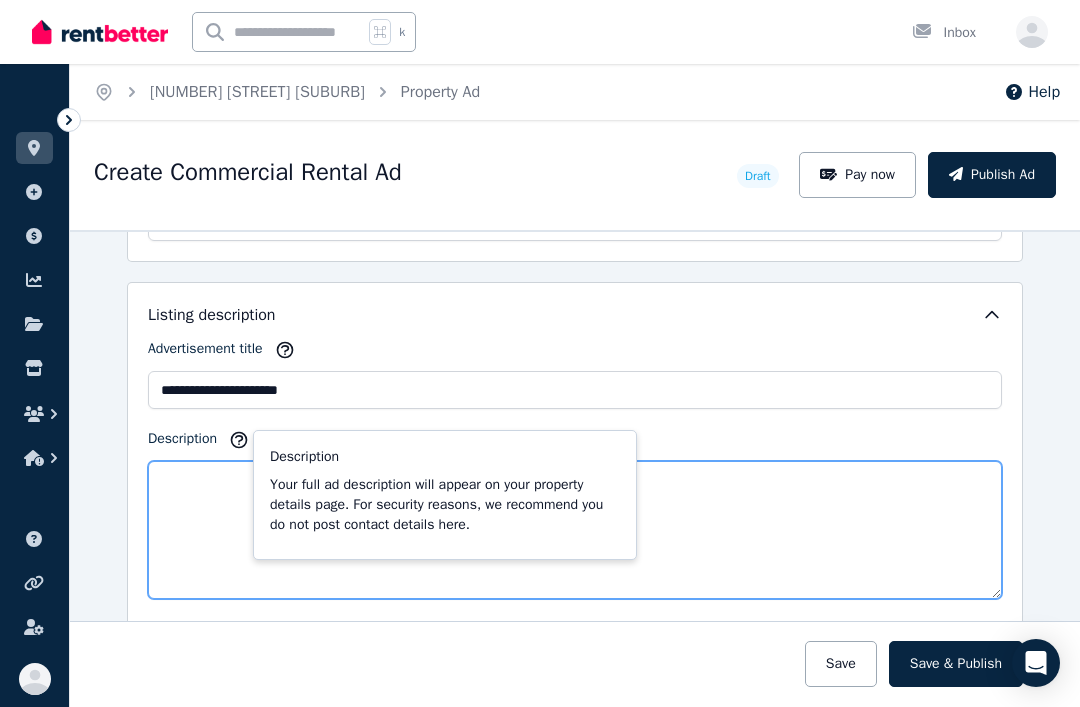 click on "Description" at bounding box center [575, 530] 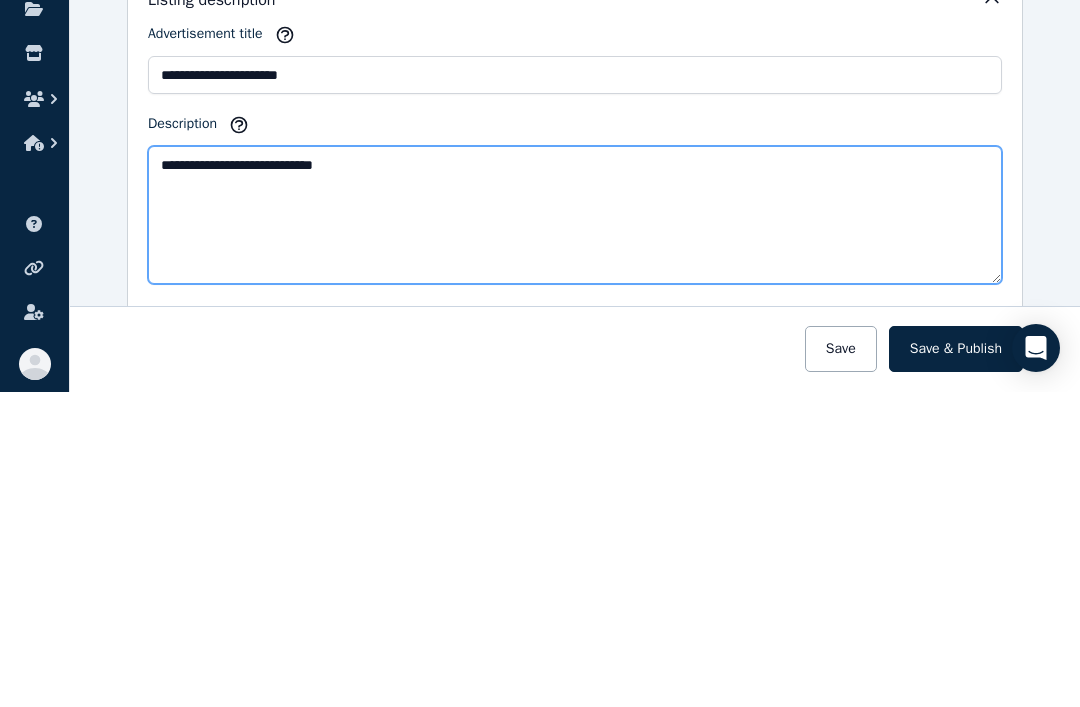 click on "**********" at bounding box center (575, 530) 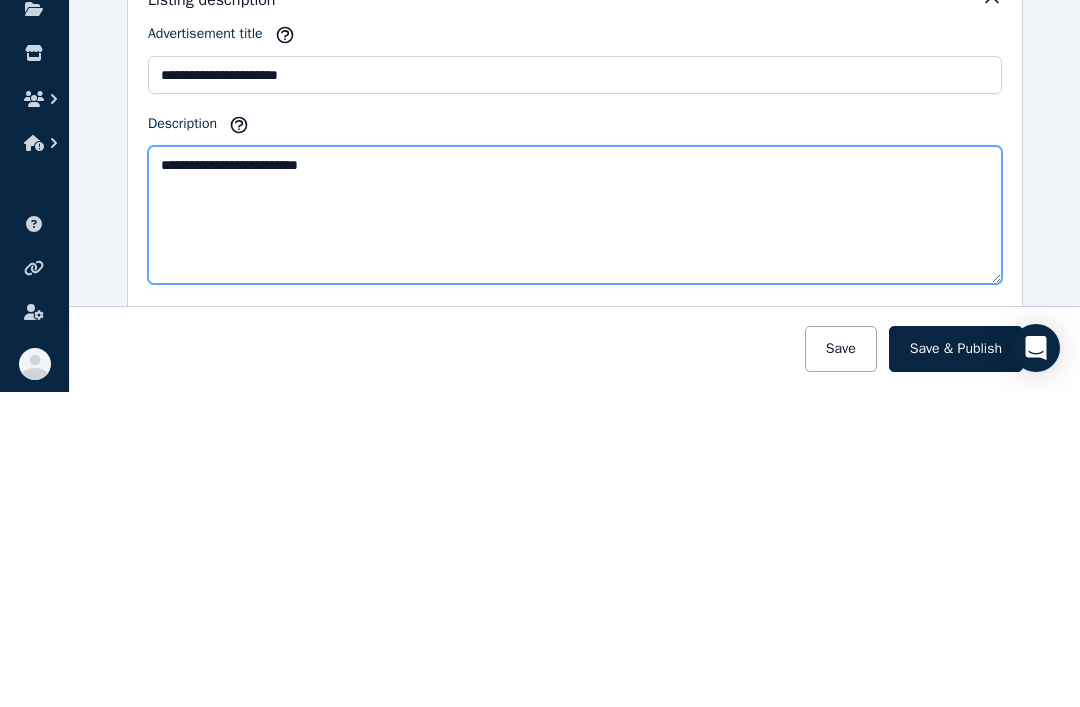 click on "**********" at bounding box center (575, 530) 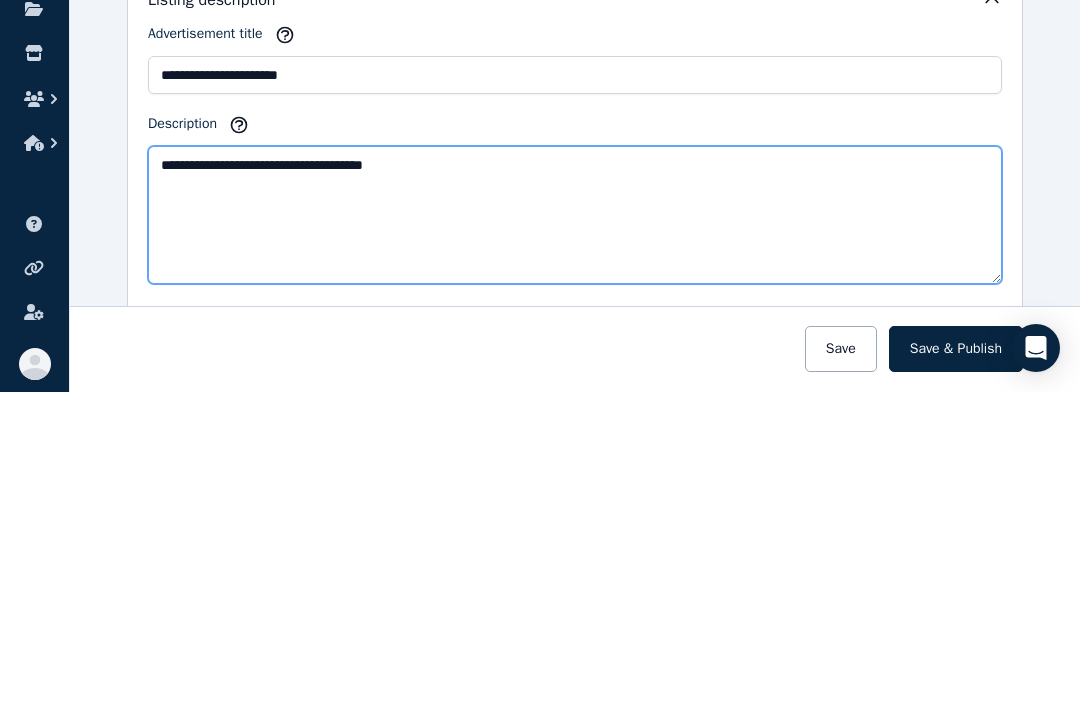 click on "**********" at bounding box center [575, 530] 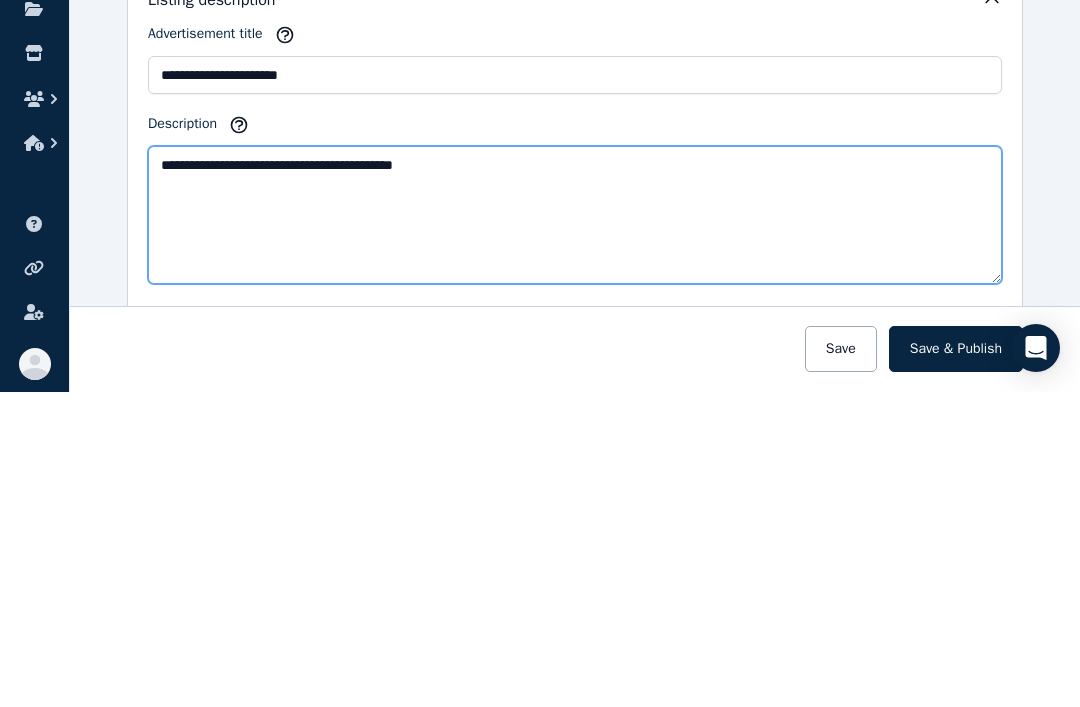 click on "**********" at bounding box center [575, 530] 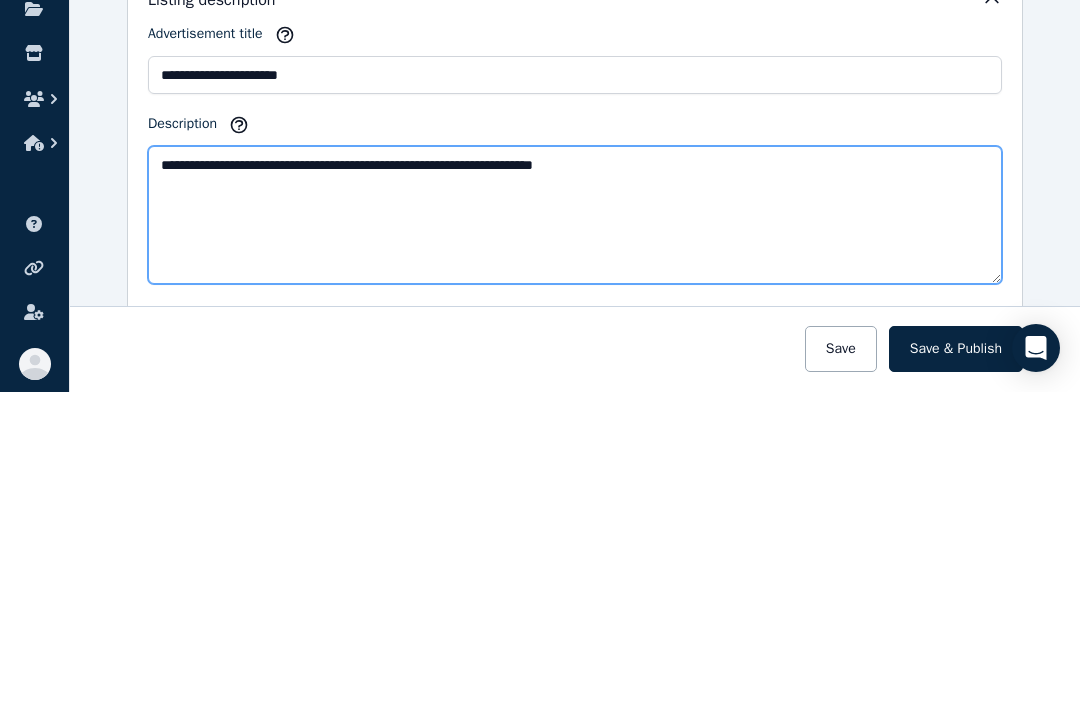 click on "**********" at bounding box center [575, 530] 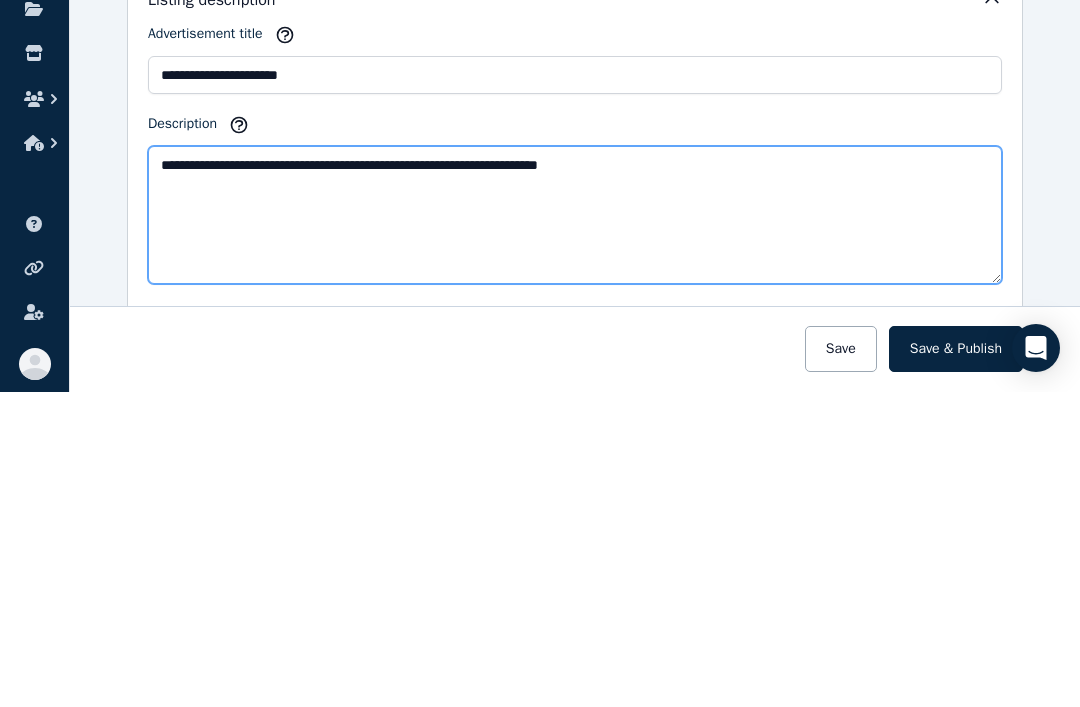 click on "**********" at bounding box center (575, 530) 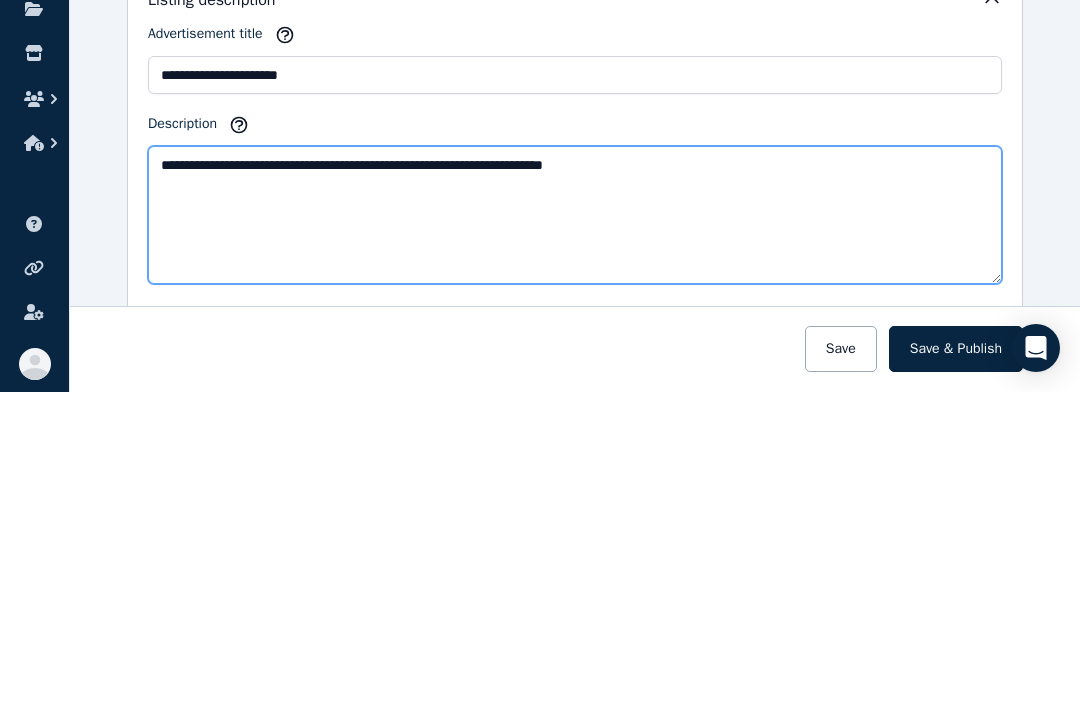 click on "**********" at bounding box center (575, 530) 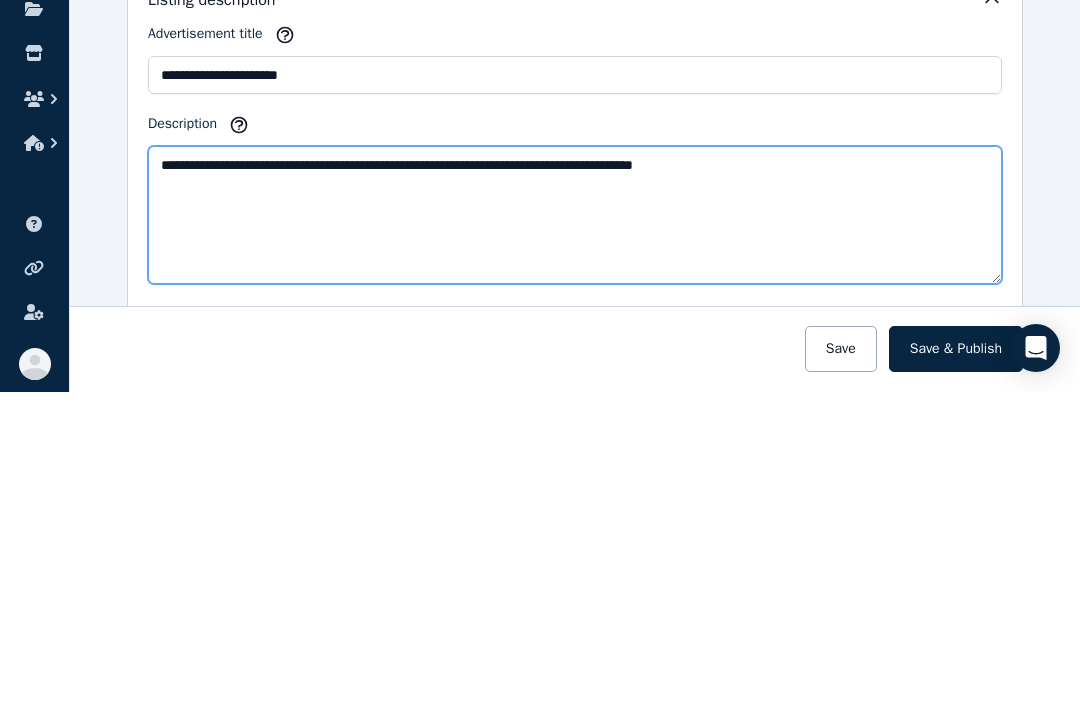 click on "**********" at bounding box center (575, 530) 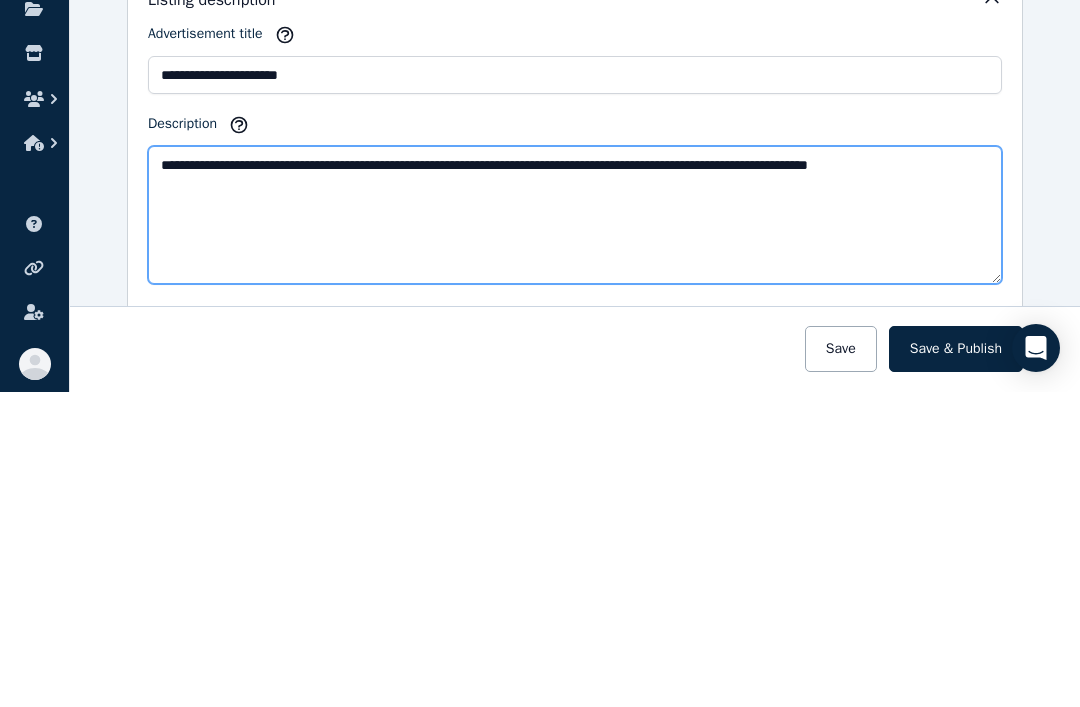 click on "**********" at bounding box center [575, 530] 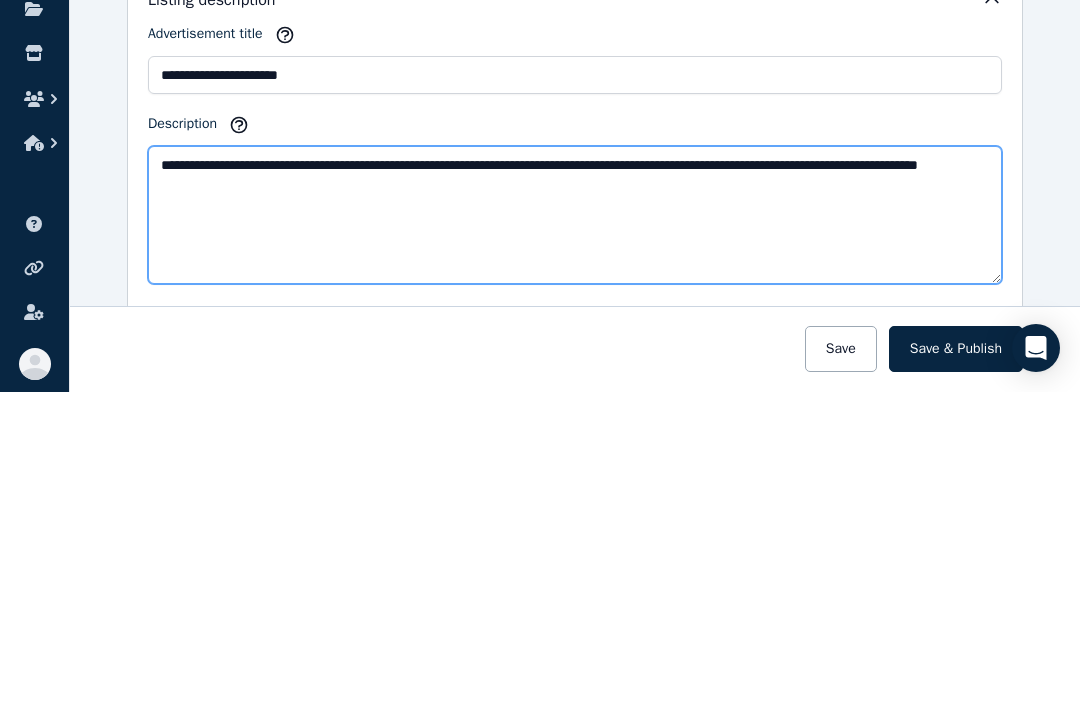 click on "**********" at bounding box center [575, 530] 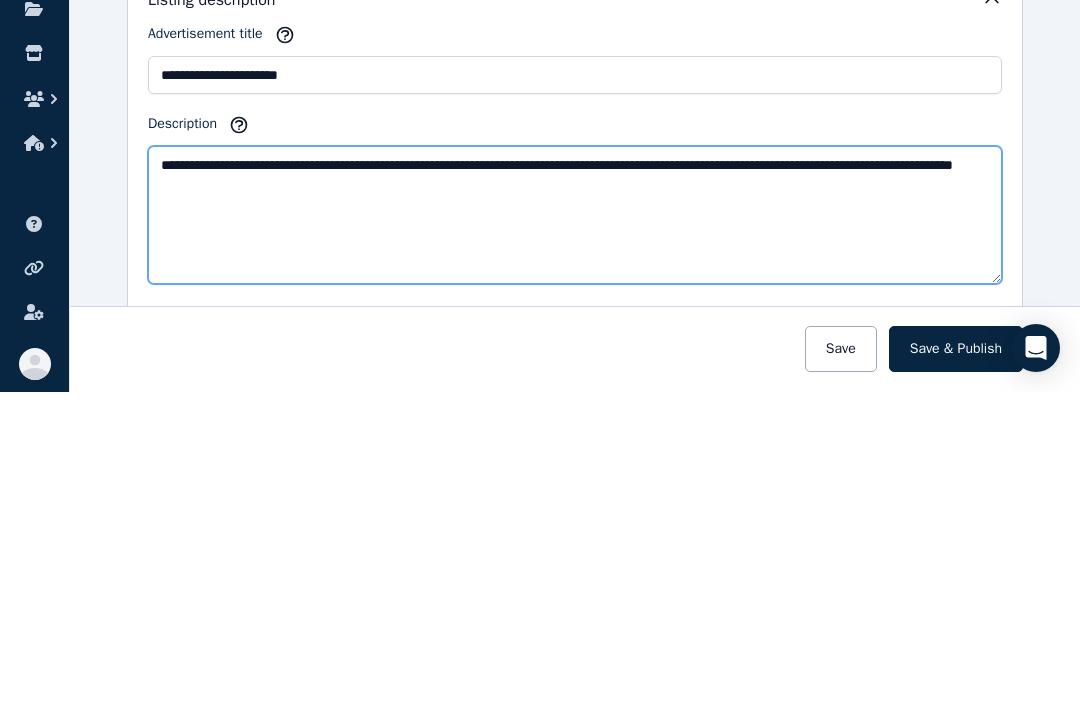 click on "**********" at bounding box center [575, 530] 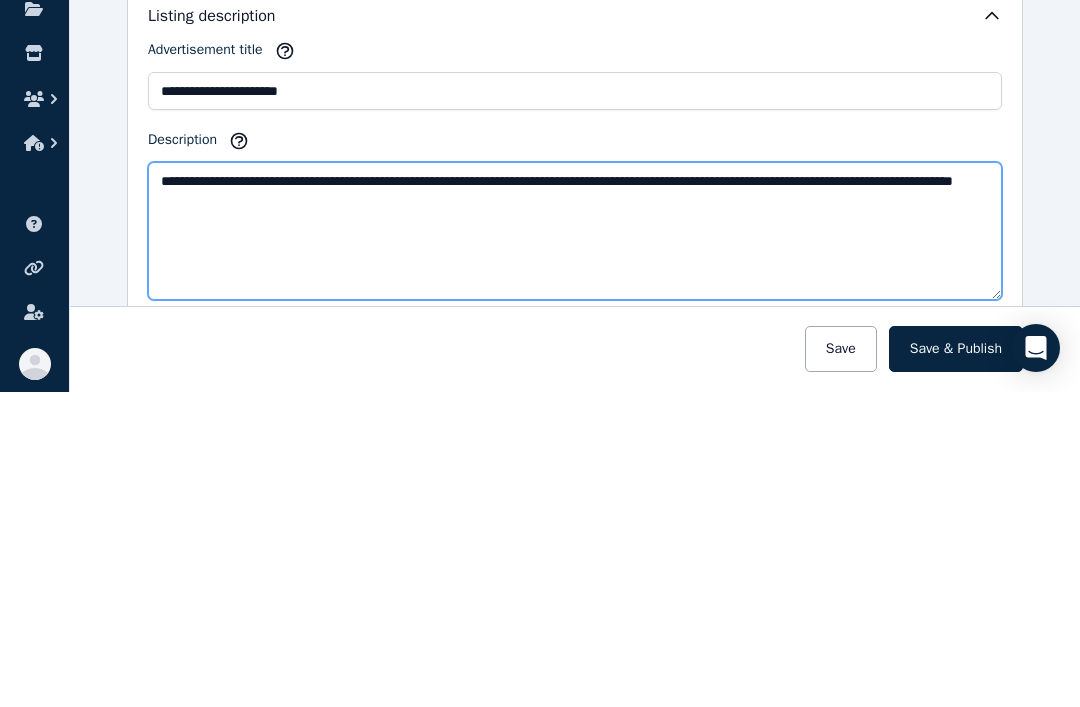 scroll, scrollTop: 1814, scrollLeft: 0, axis: vertical 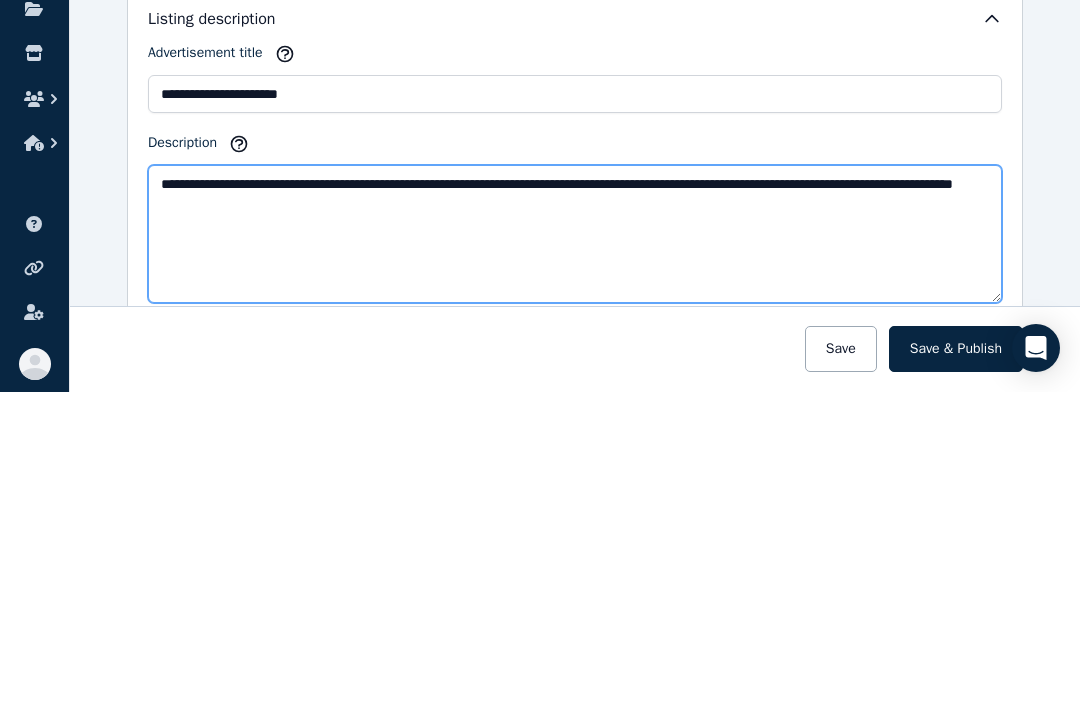 click on "**********" at bounding box center (575, 549) 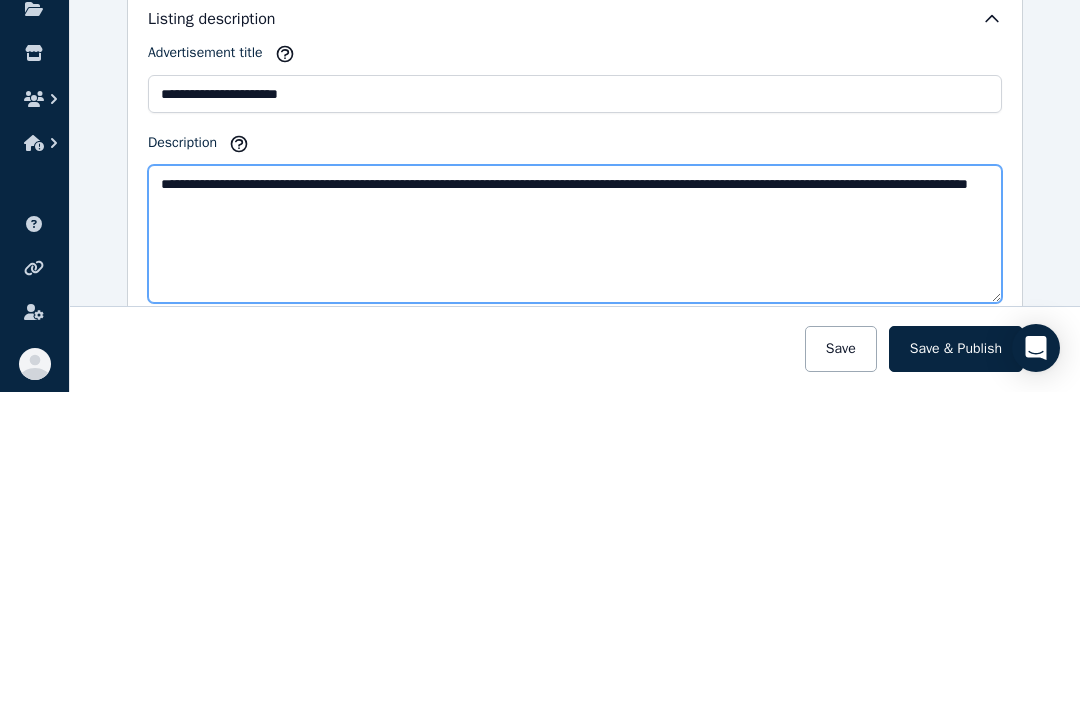 click on "**********" at bounding box center [575, 549] 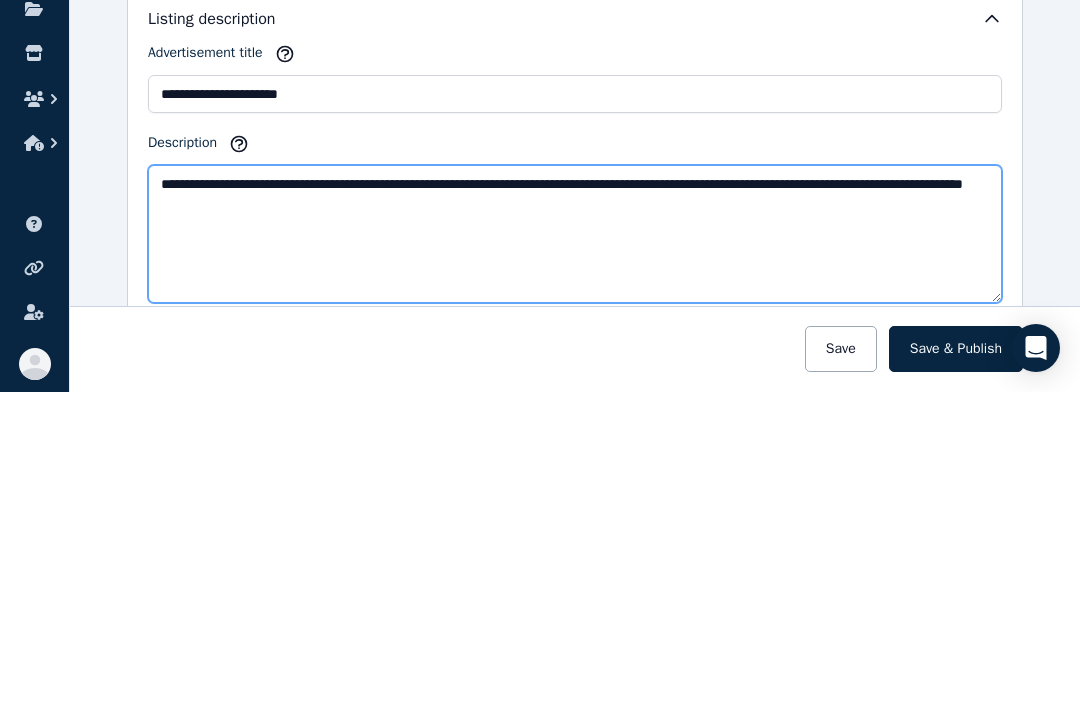 click on "**********" at bounding box center [575, 549] 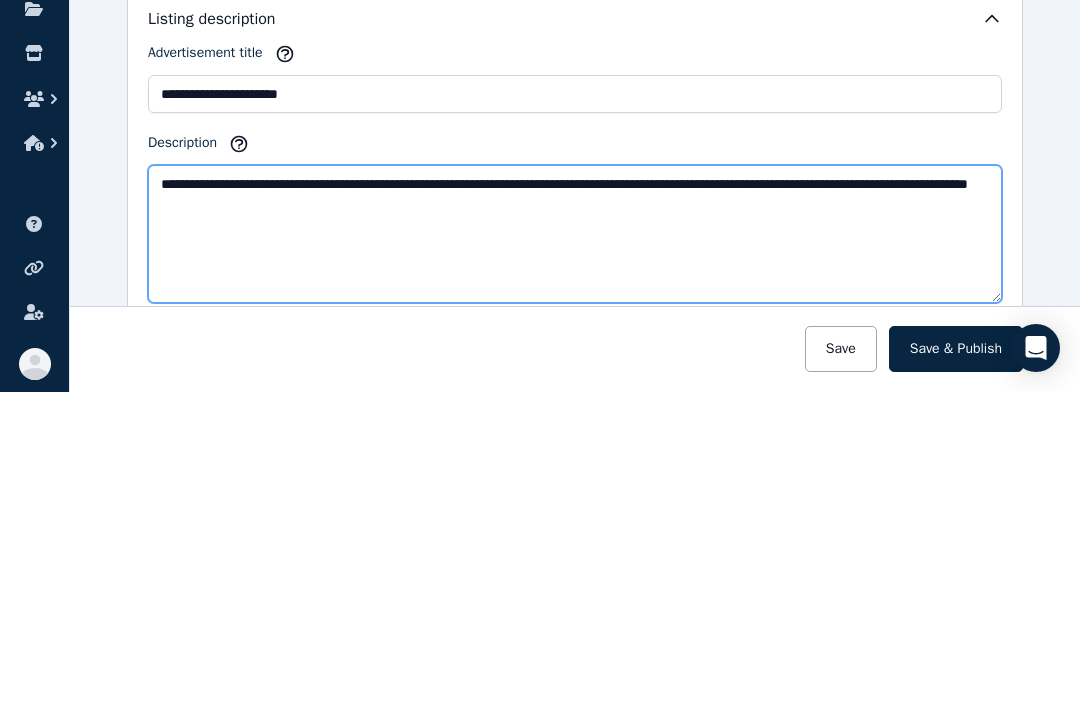 click on "**********" at bounding box center [575, 549] 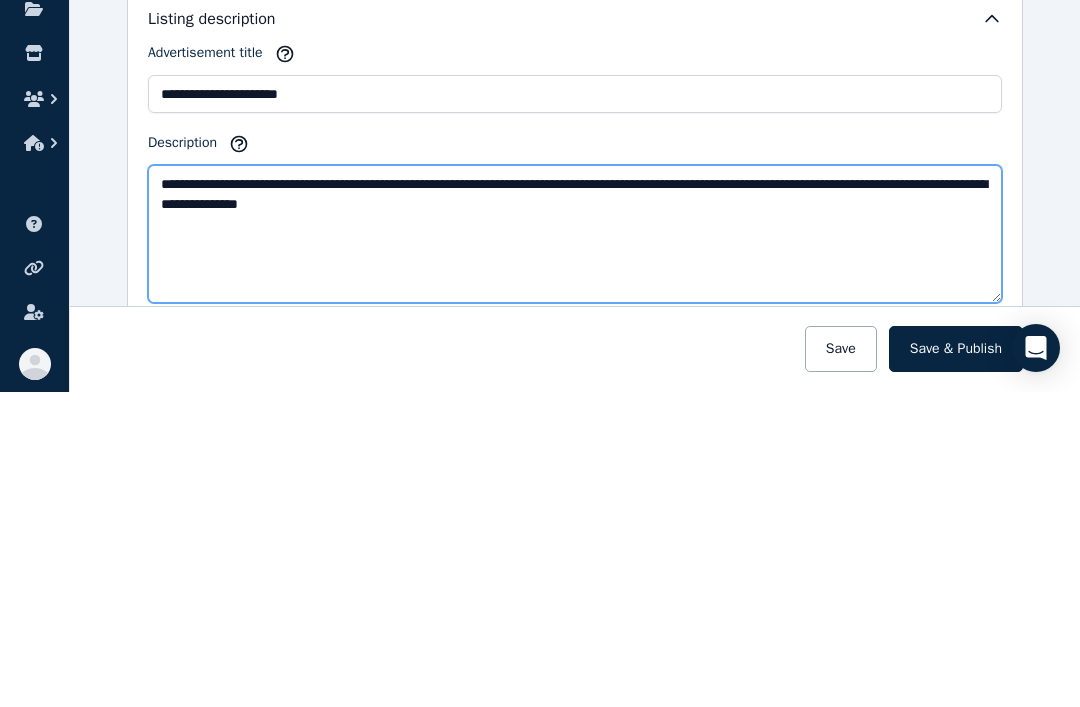 click on "**********" at bounding box center [575, 549] 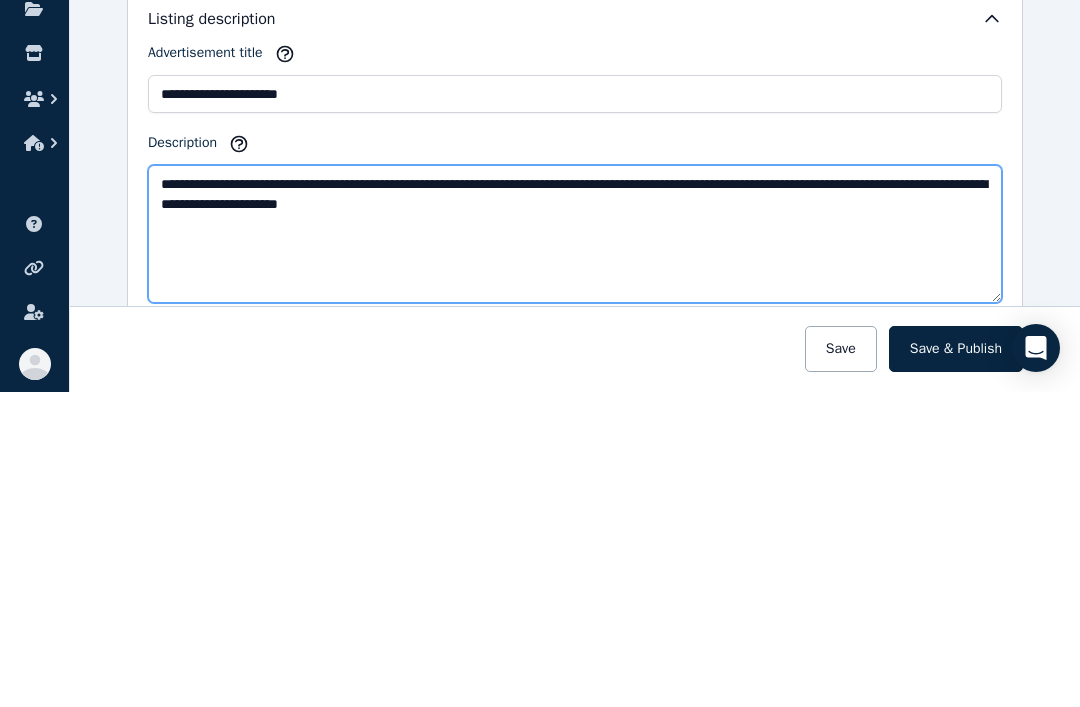 click on "**********" at bounding box center (575, 549) 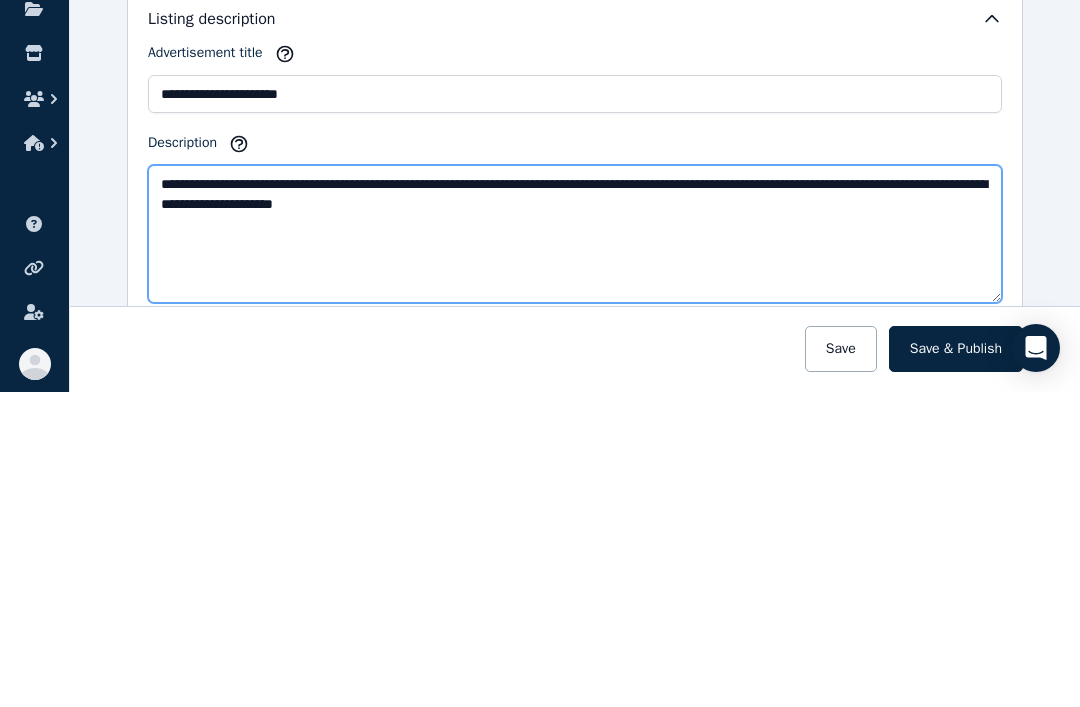 click on "**********" at bounding box center [575, 549] 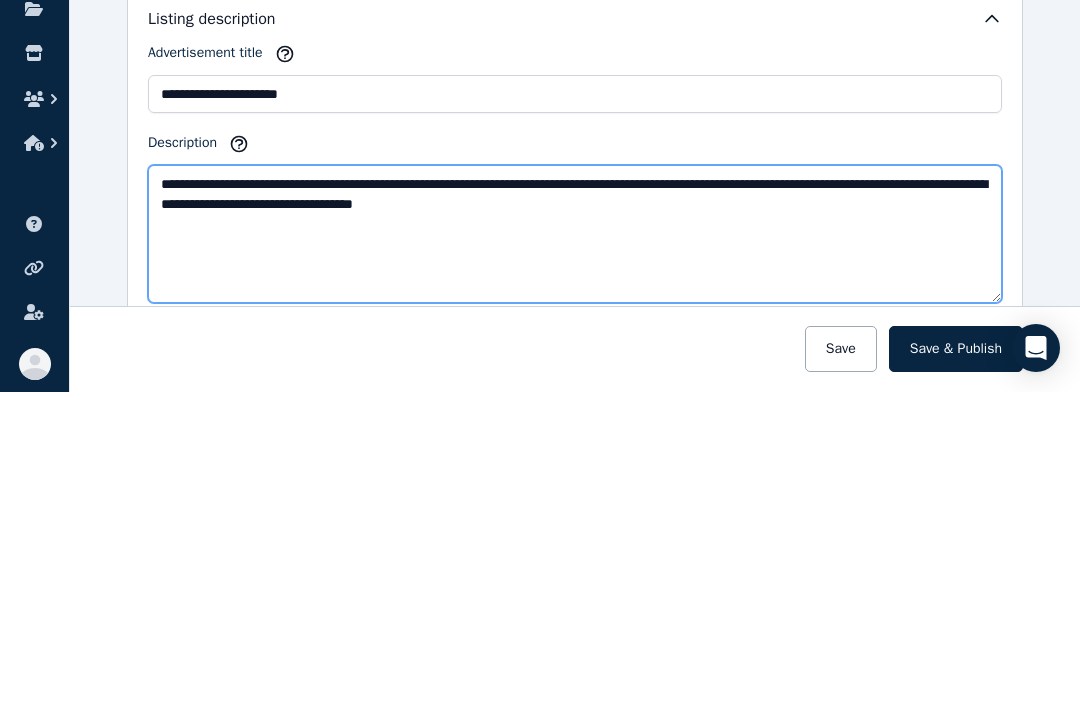 click on "**********" at bounding box center (575, 549) 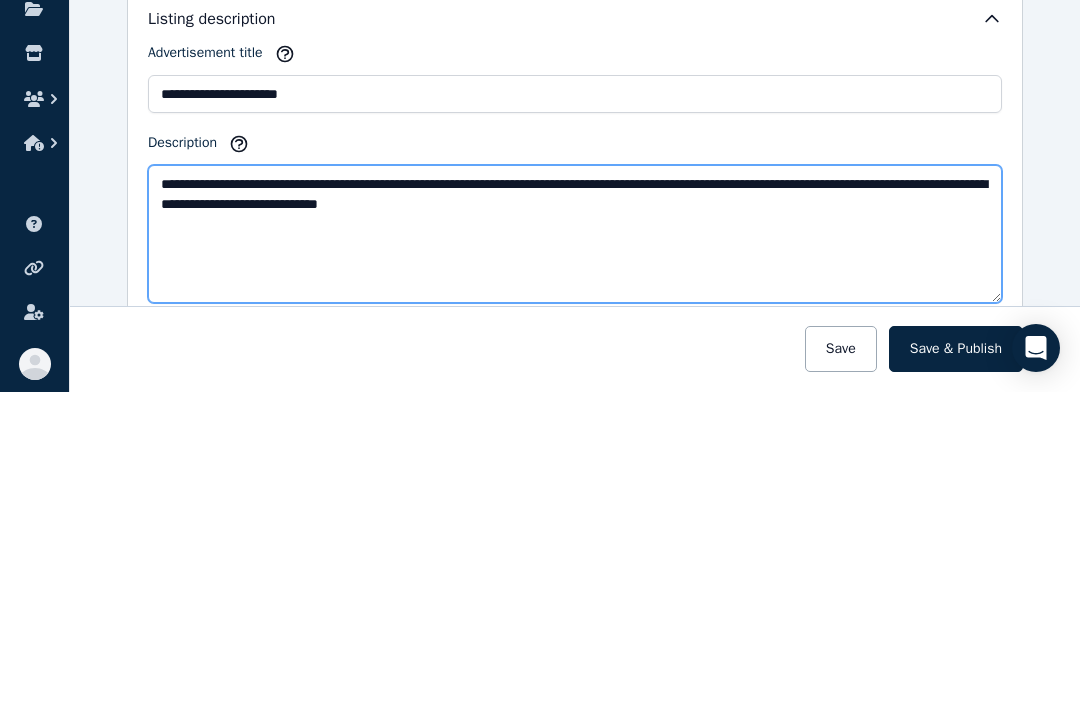 click on "**********" at bounding box center (575, 549) 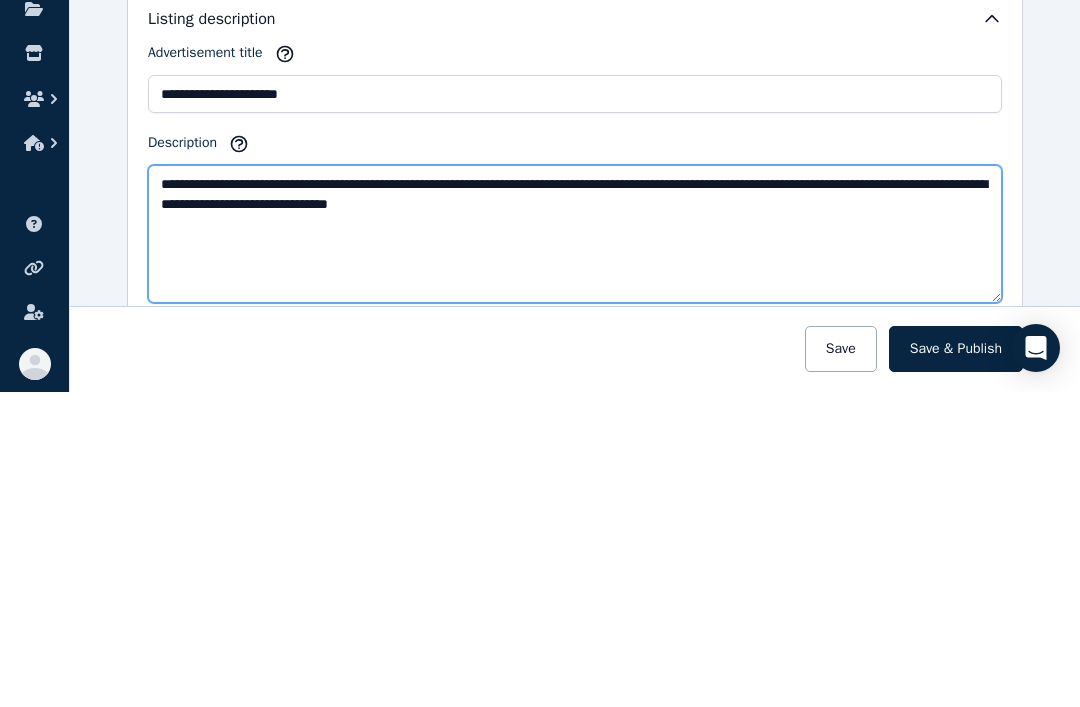 click on "**********" at bounding box center (575, 549) 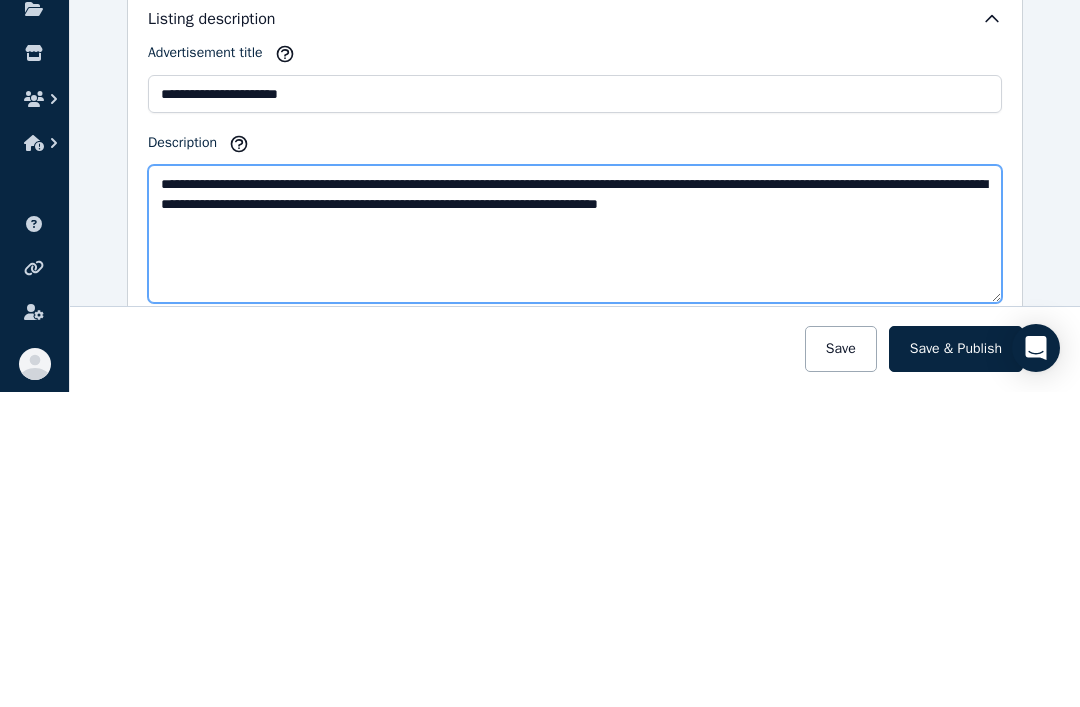 click on "**********" at bounding box center [575, 549] 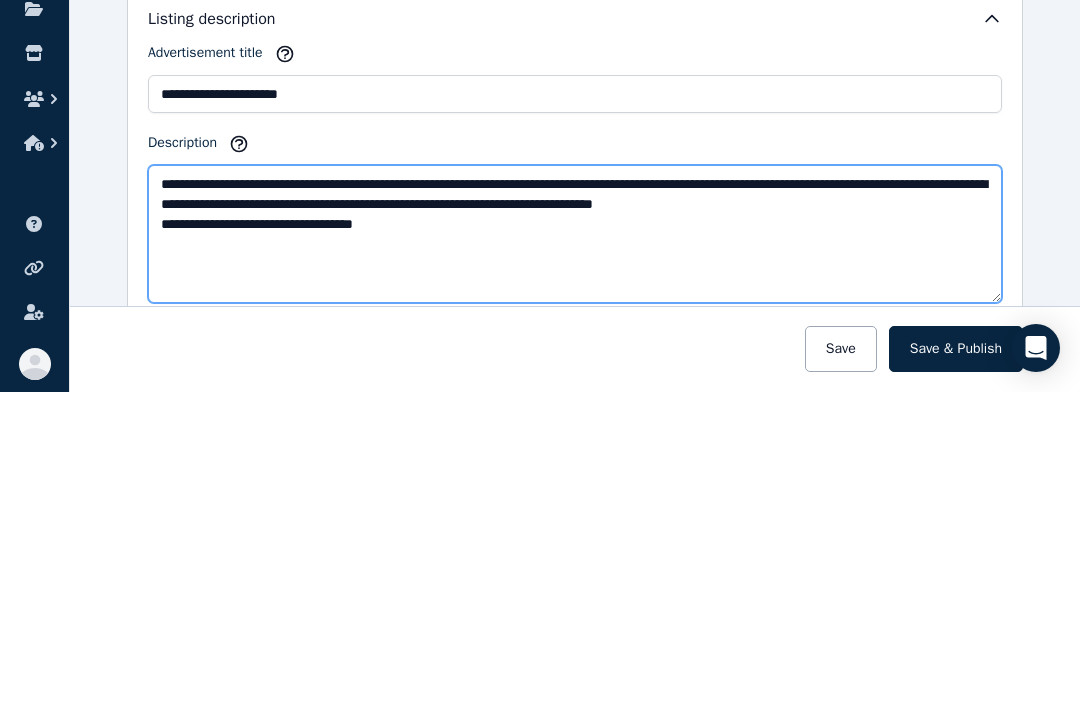 click on "**********" at bounding box center (575, 549) 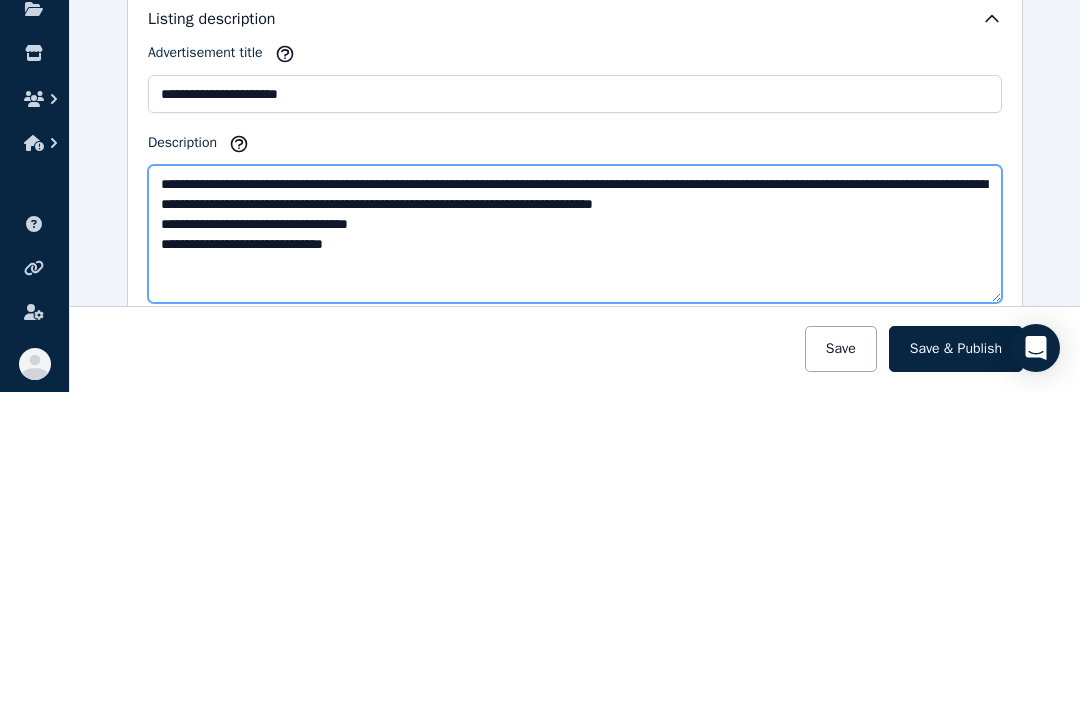 click on "**********" at bounding box center (575, 549) 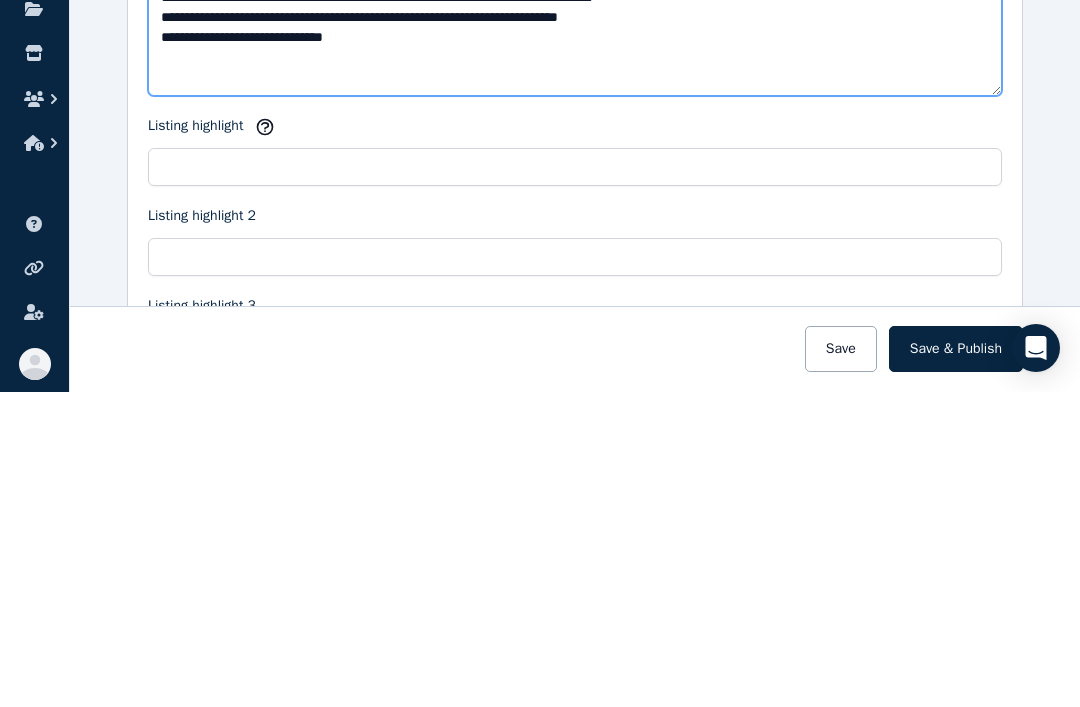 scroll, scrollTop: 2019, scrollLeft: 0, axis: vertical 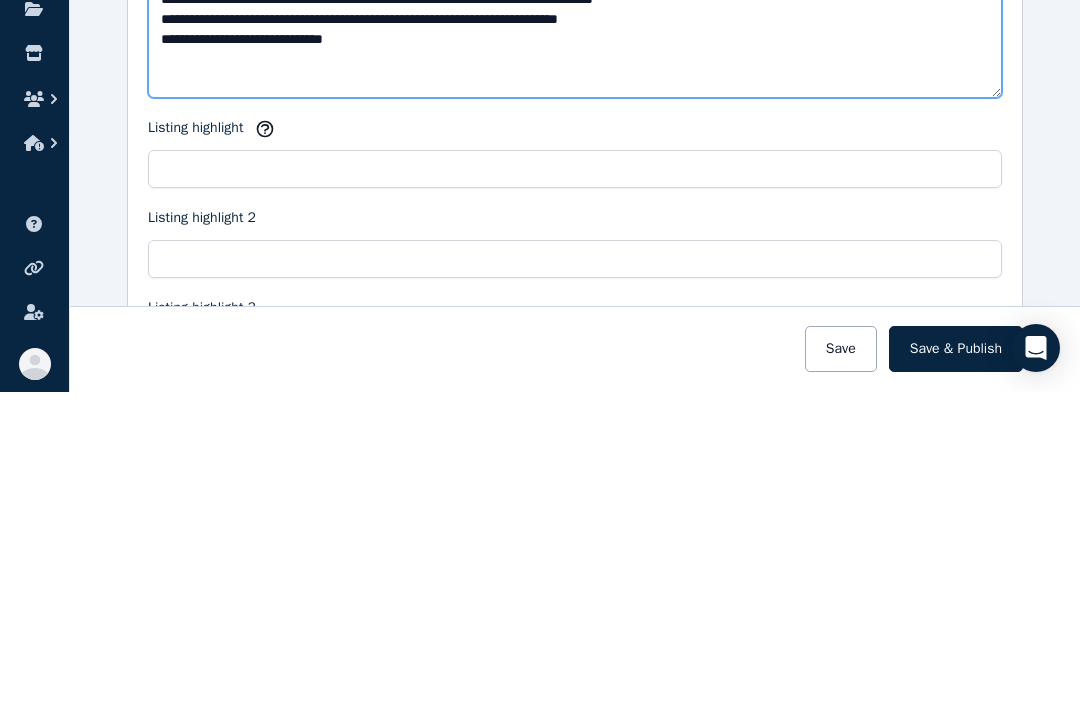 click 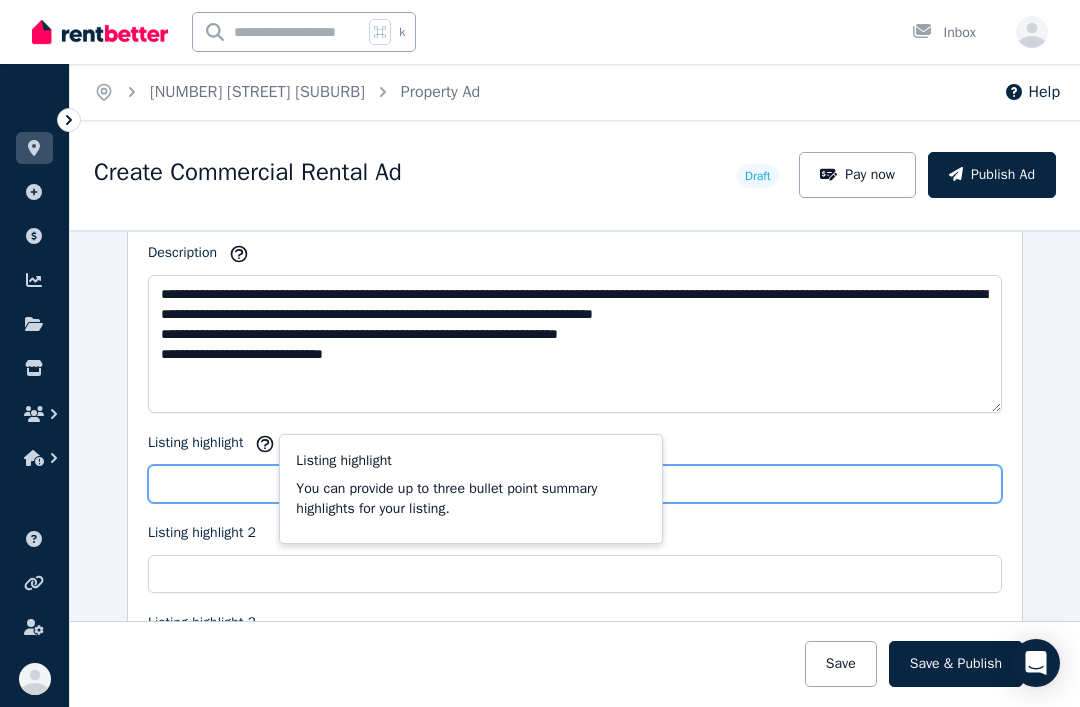click on "Listing highlight" at bounding box center (575, 484) 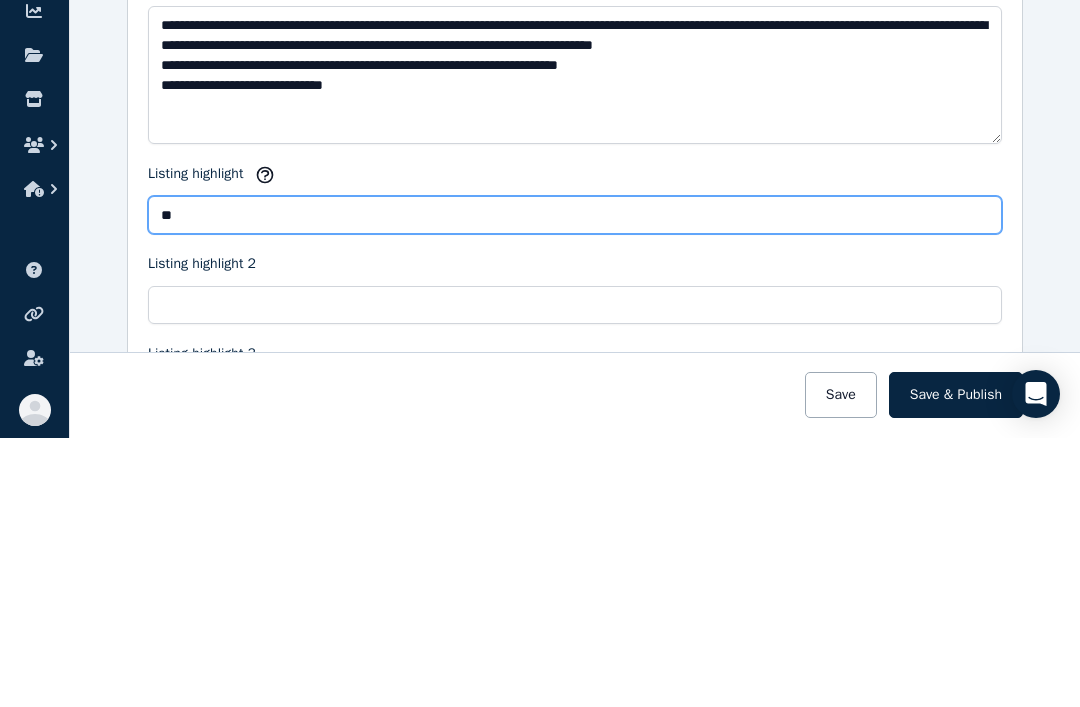 type on "*" 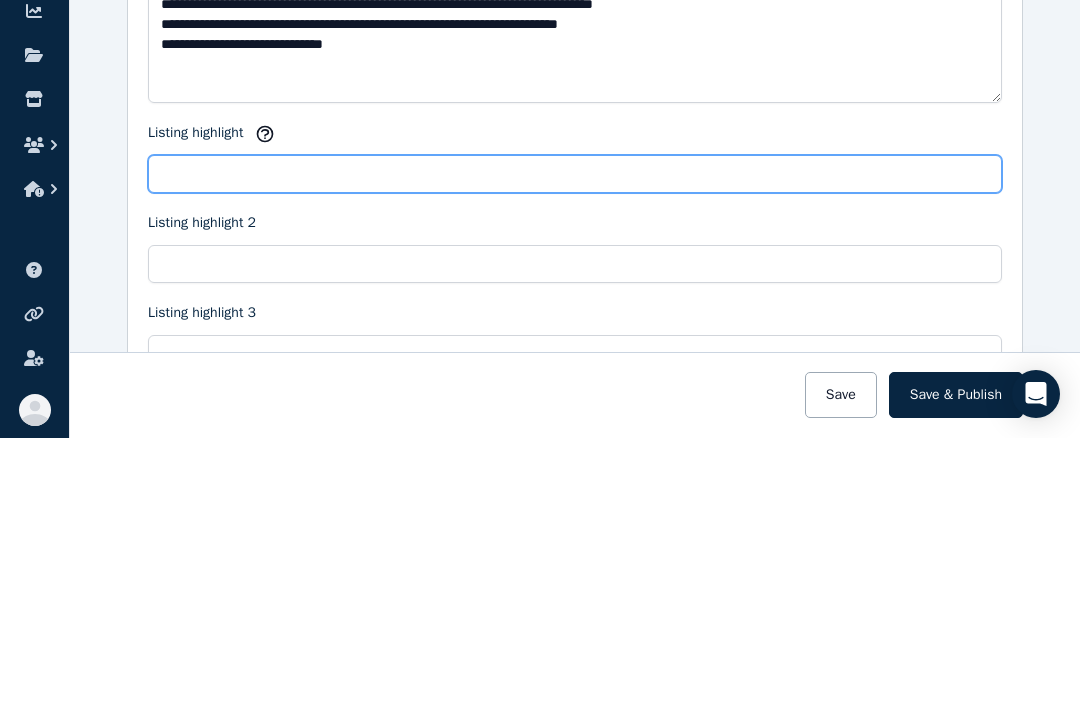 scroll, scrollTop: 2062, scrollLeft: 0, axis: vertical 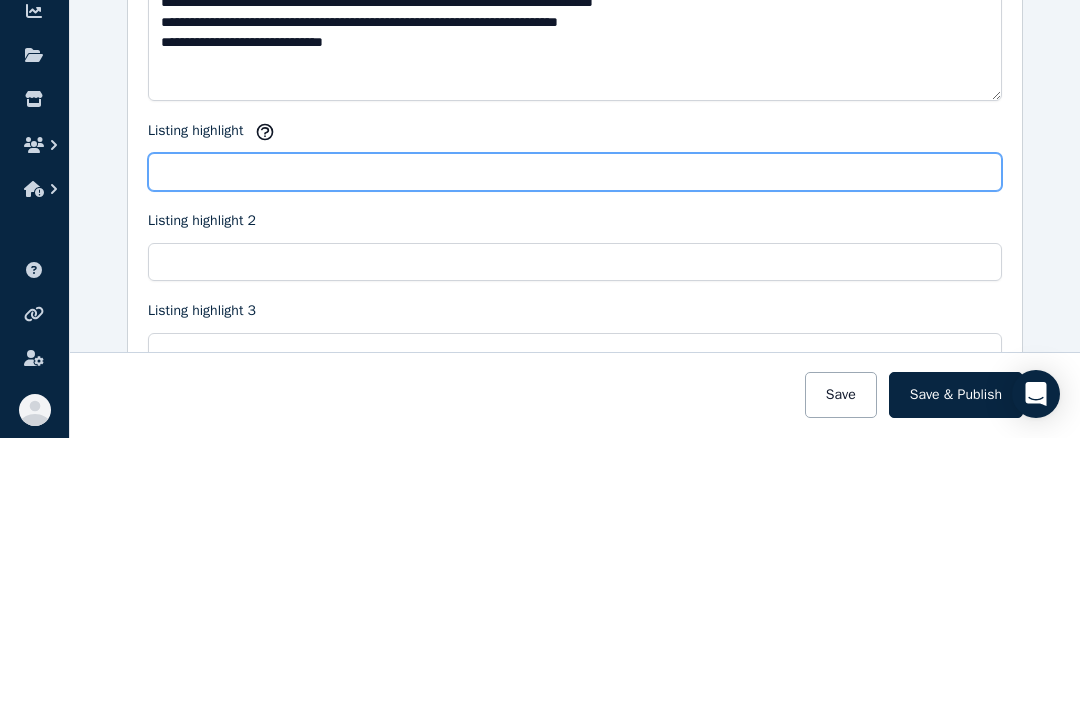 click on "Listing highlight" at bounding box center [575, 441] 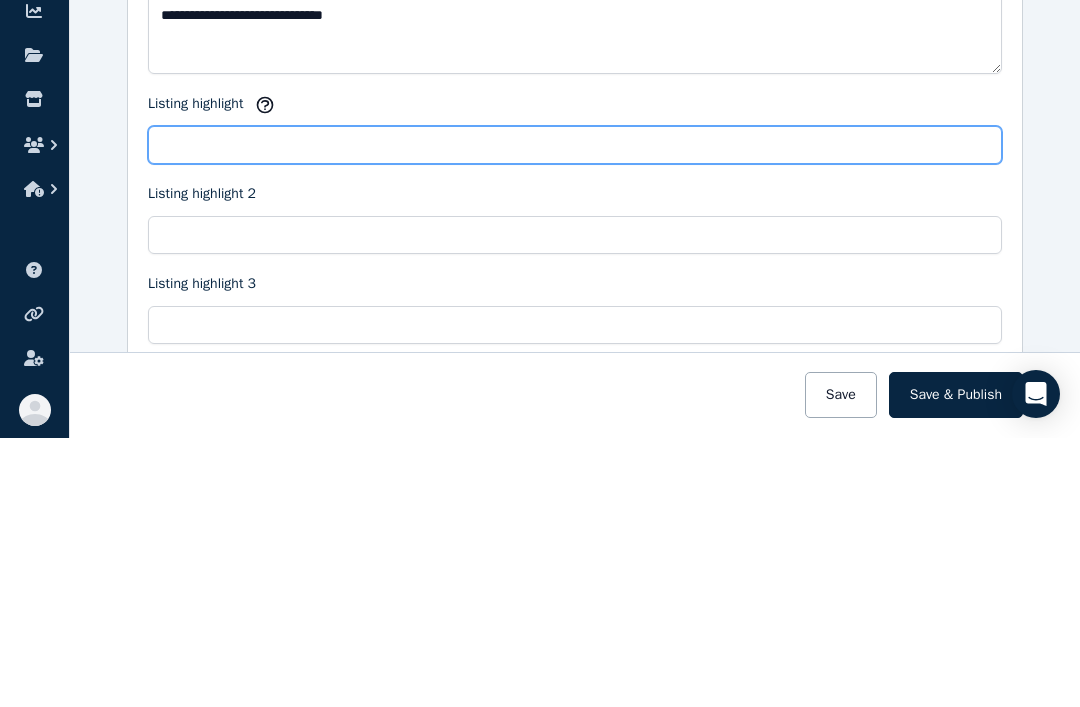 scroll, scrollTop: 2082, scrollLeft: 0, axis: vertical 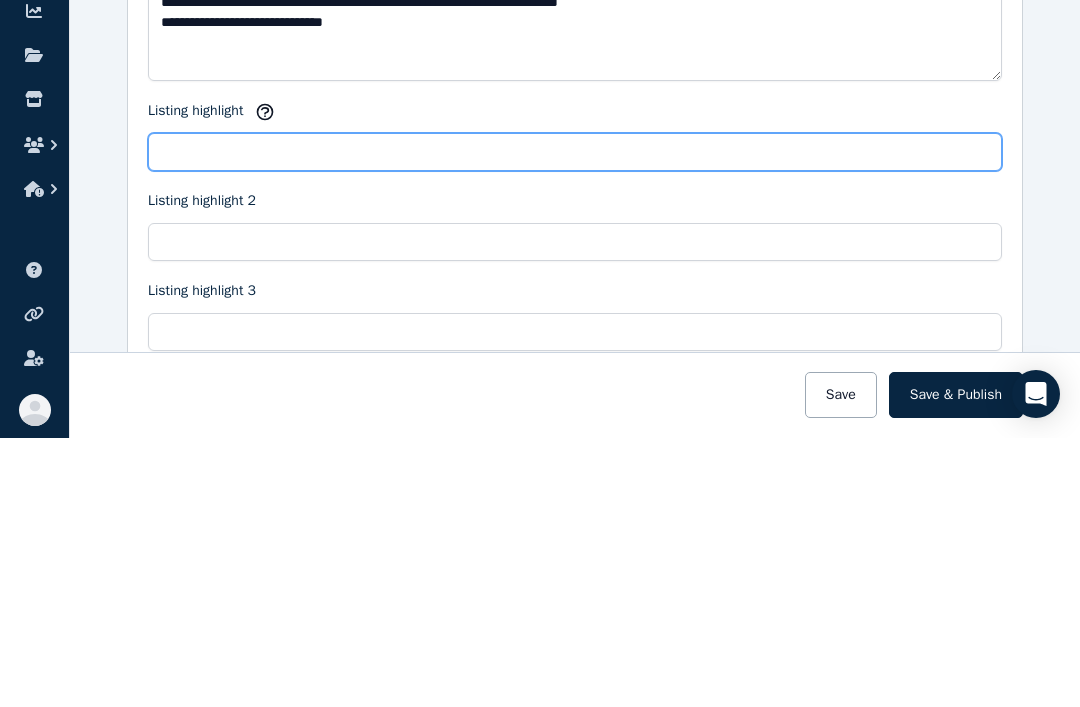 click 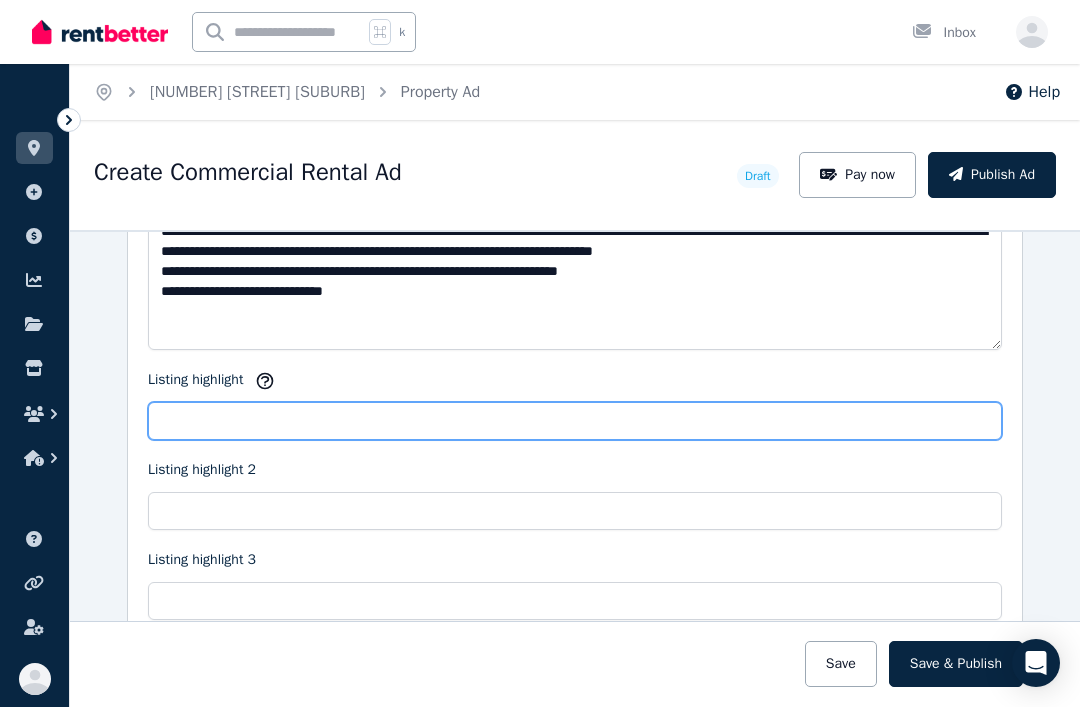 click on "Listing highlight" at bounding box center [575, 421] 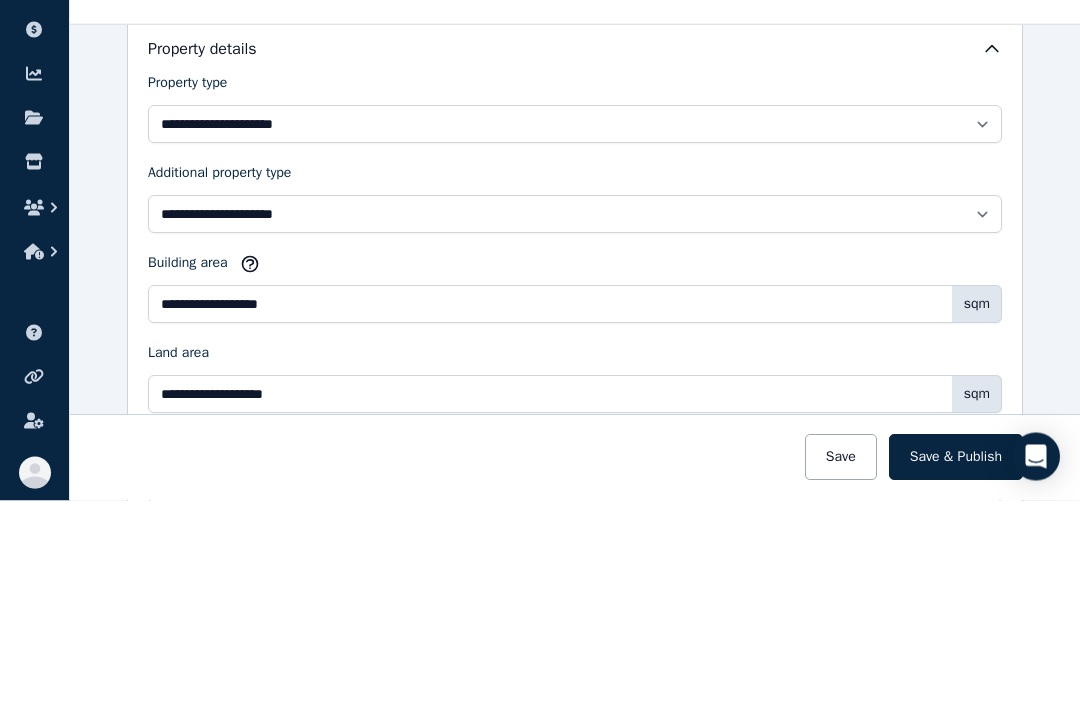 scroll, scrollTop: 1098, scrollLeft: 0, axis: vertical 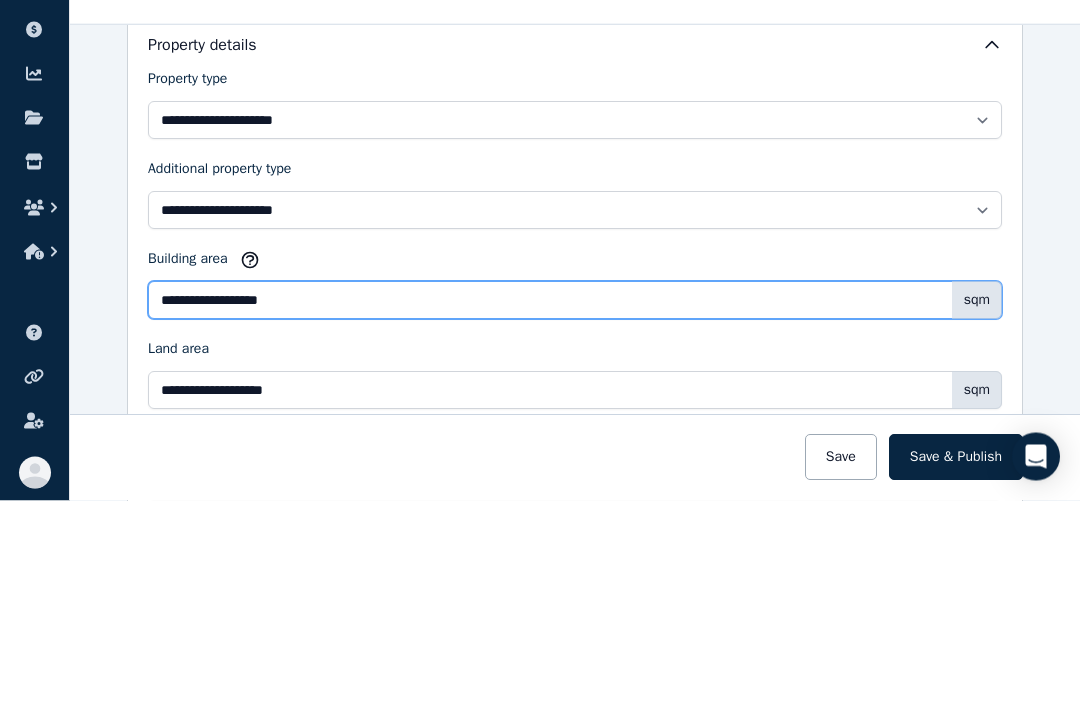 click on "**********" at bounding box center [575, 507] 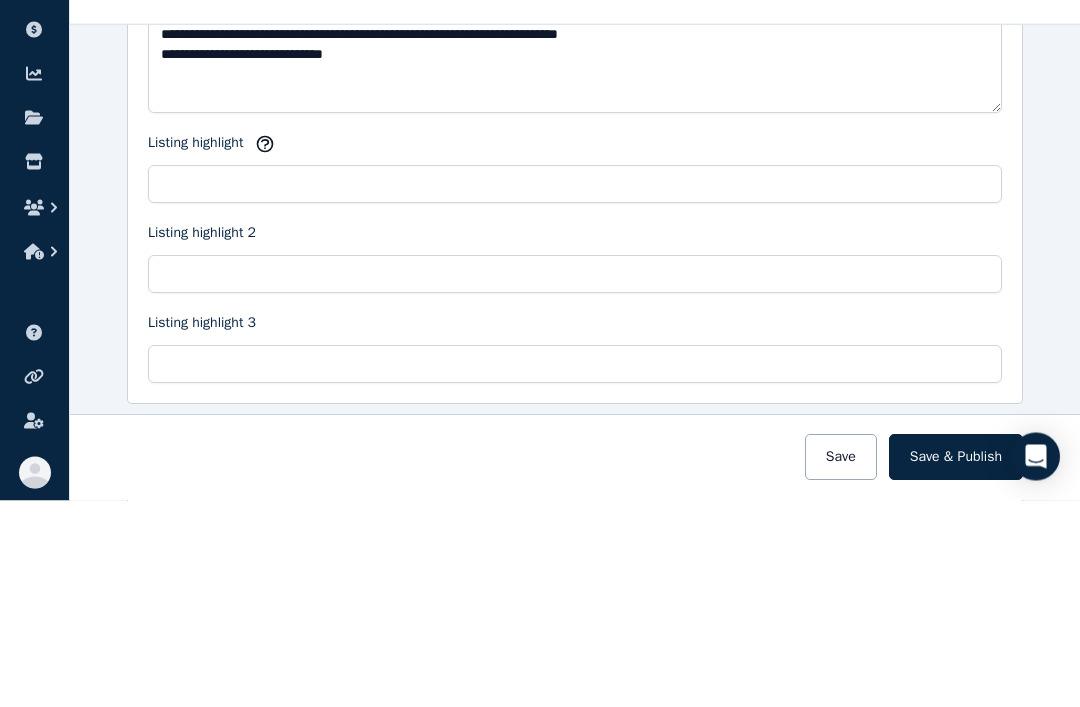 scroll, scrollTop: 2114, scrollLeft: 0, axis: vertical 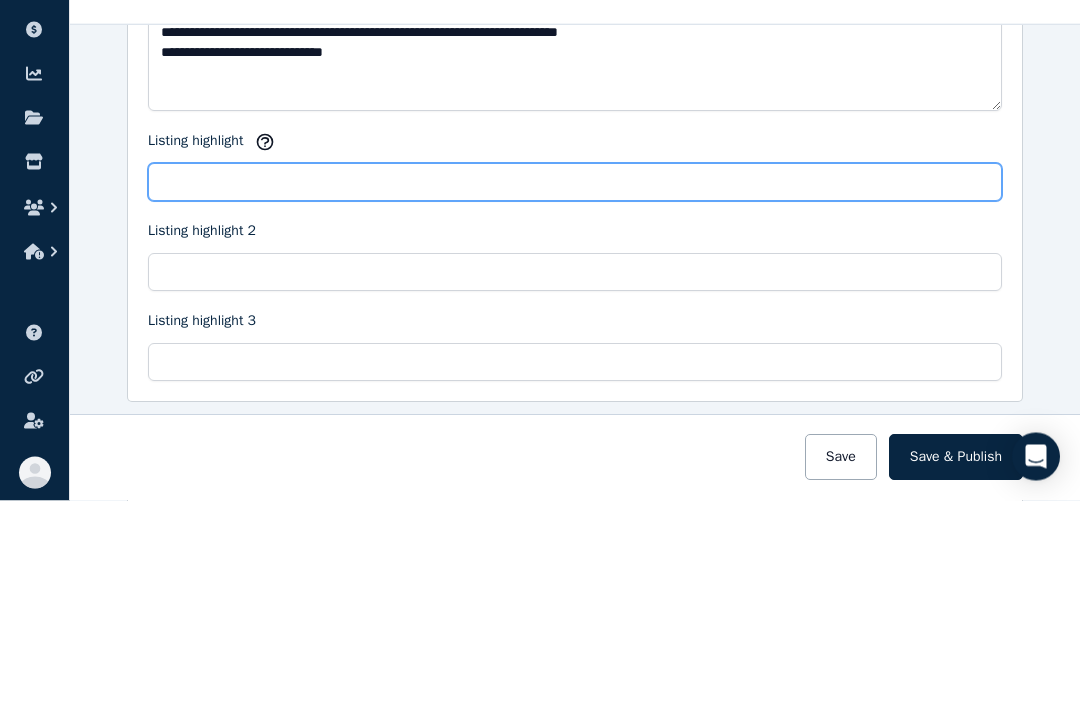 click on "Listing highlight" at bounding box center [575, 389] 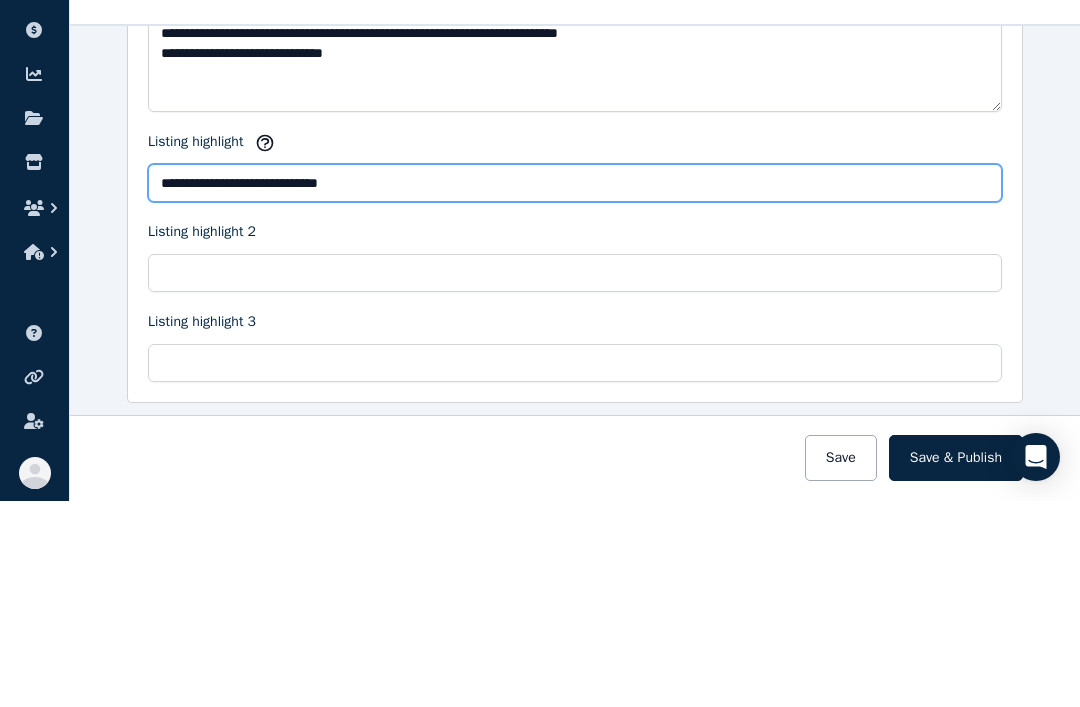 type on "**********" 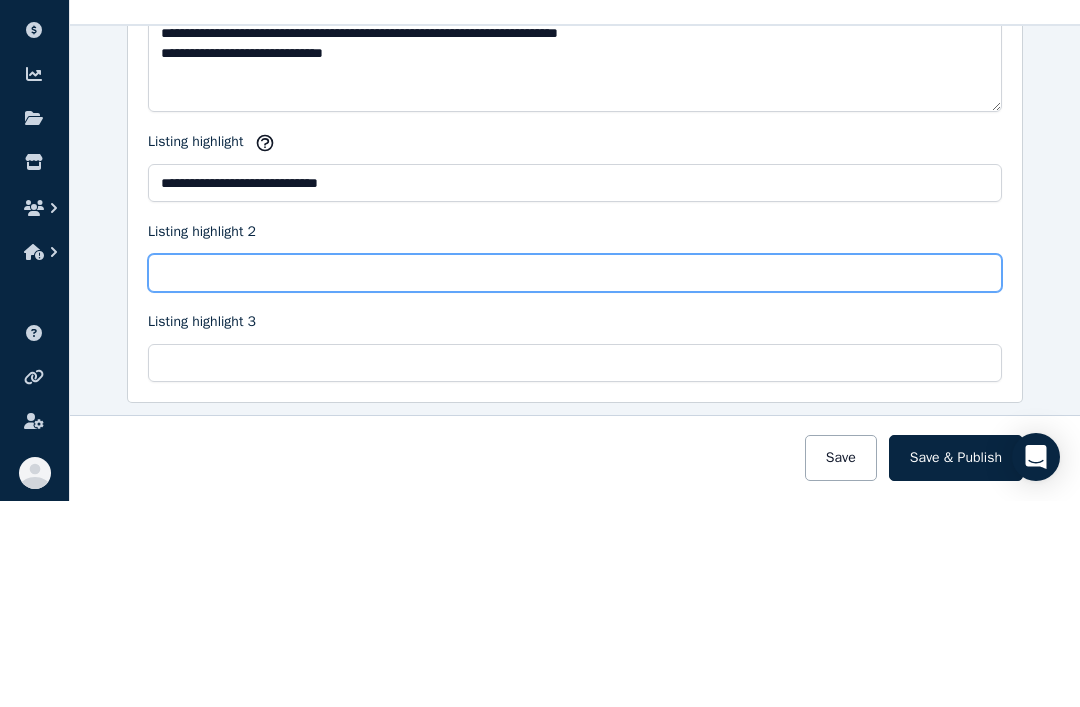 click on "Listing highlight 2" at bounding box center (575, 479) 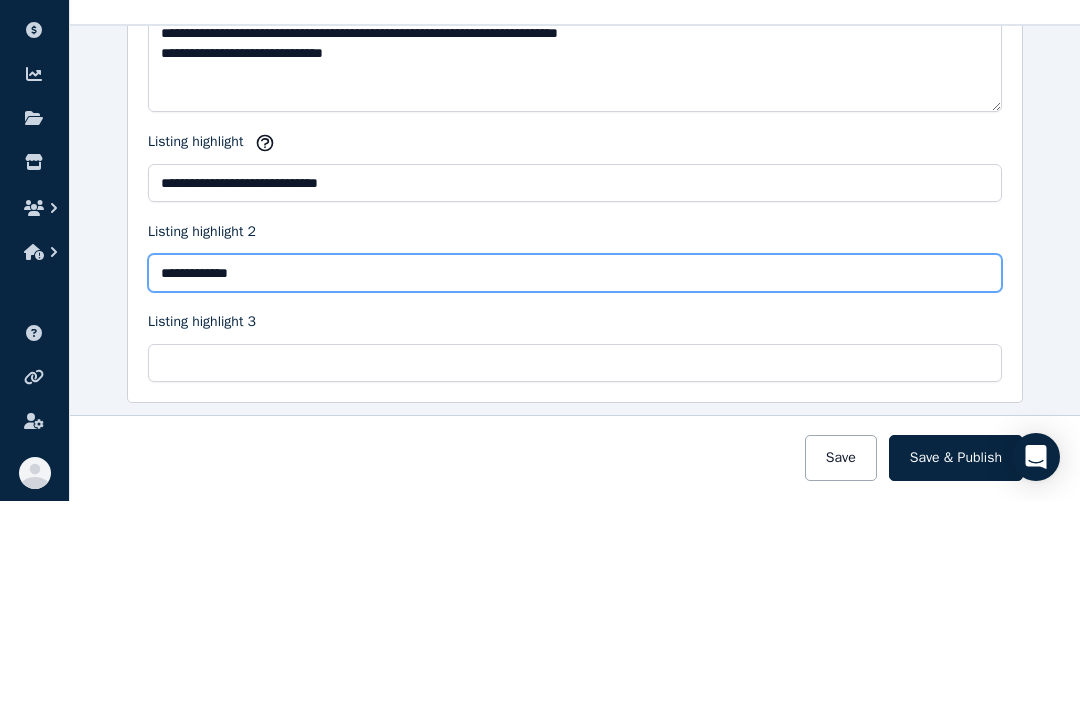 type on "**********" 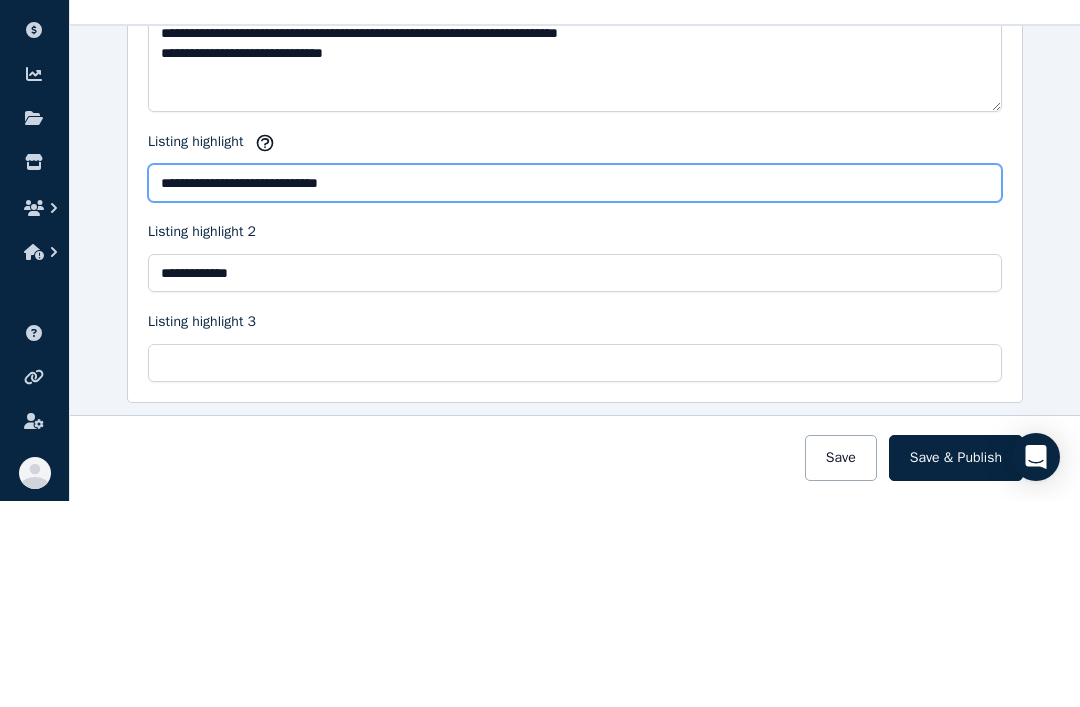 click on "**********" at bounding box center (575, 389) 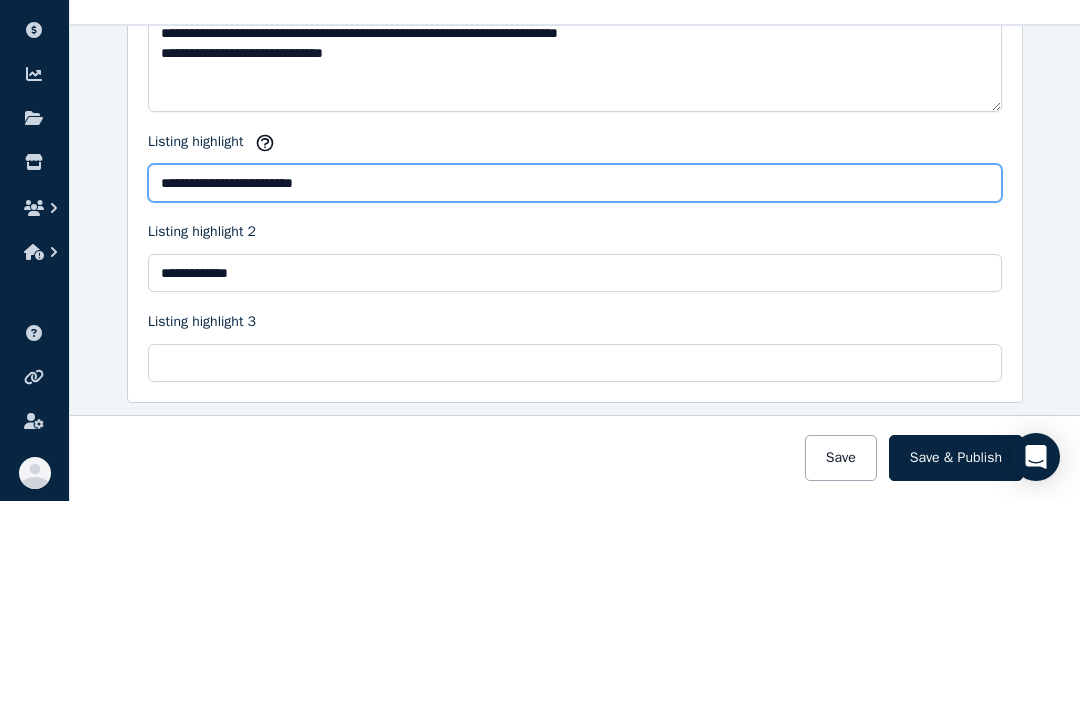 click on "**********" at bounding box center (575, 389) 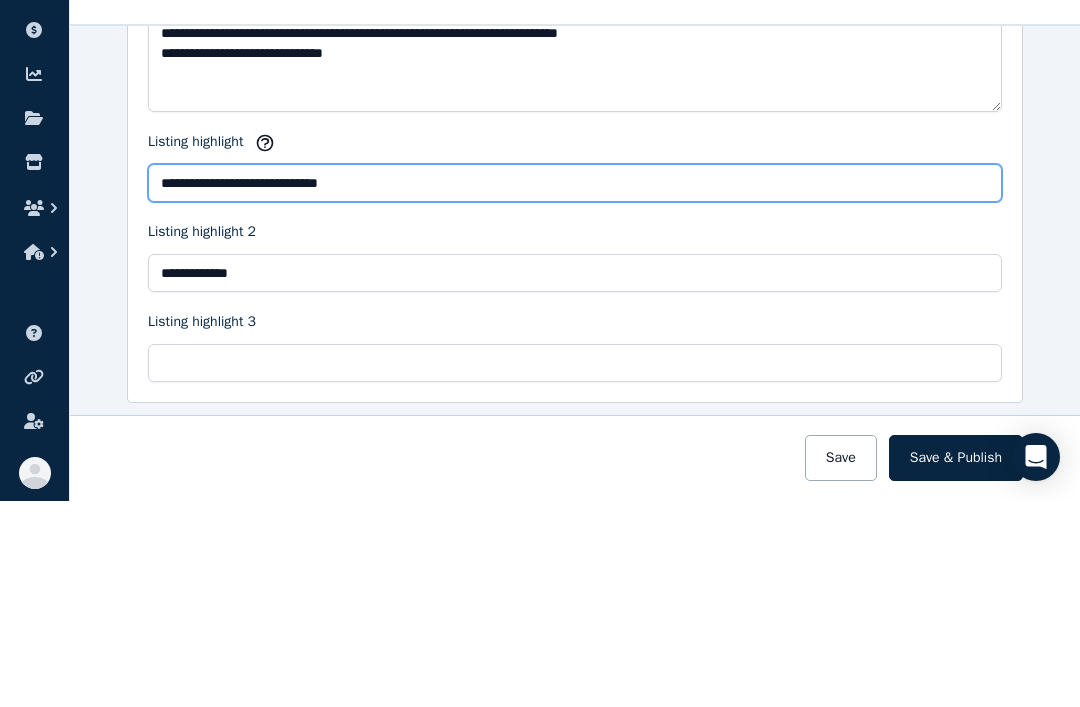 click on "**********" at bounding box center [575, 389] 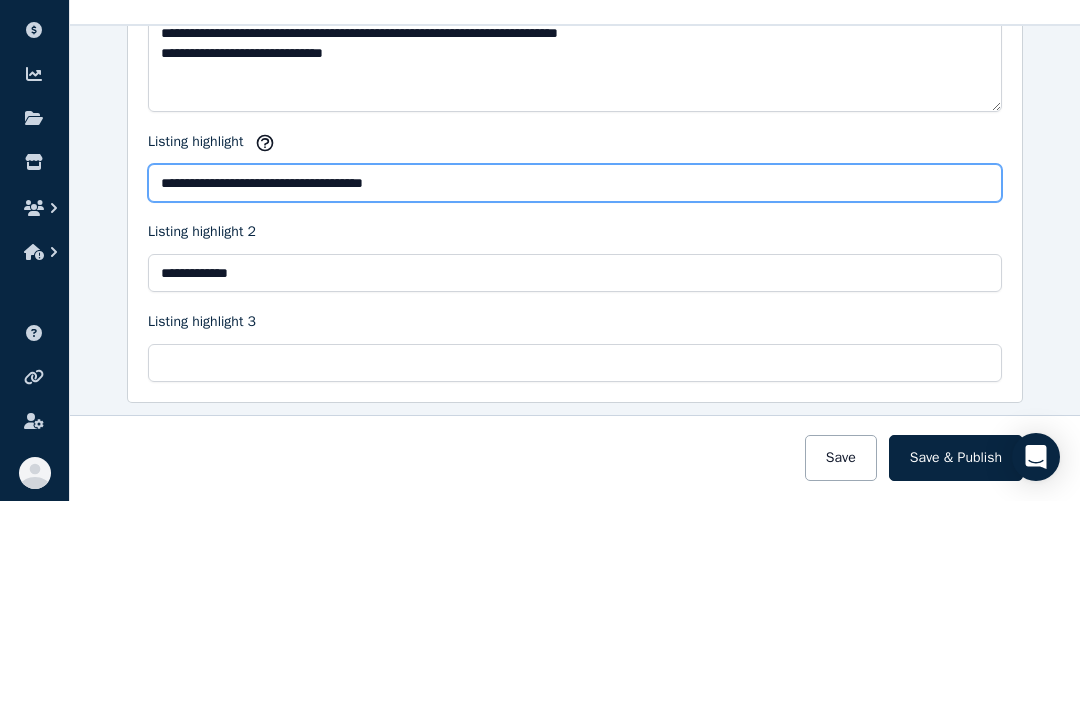 click on "**********" at bounding box center [575, 389] 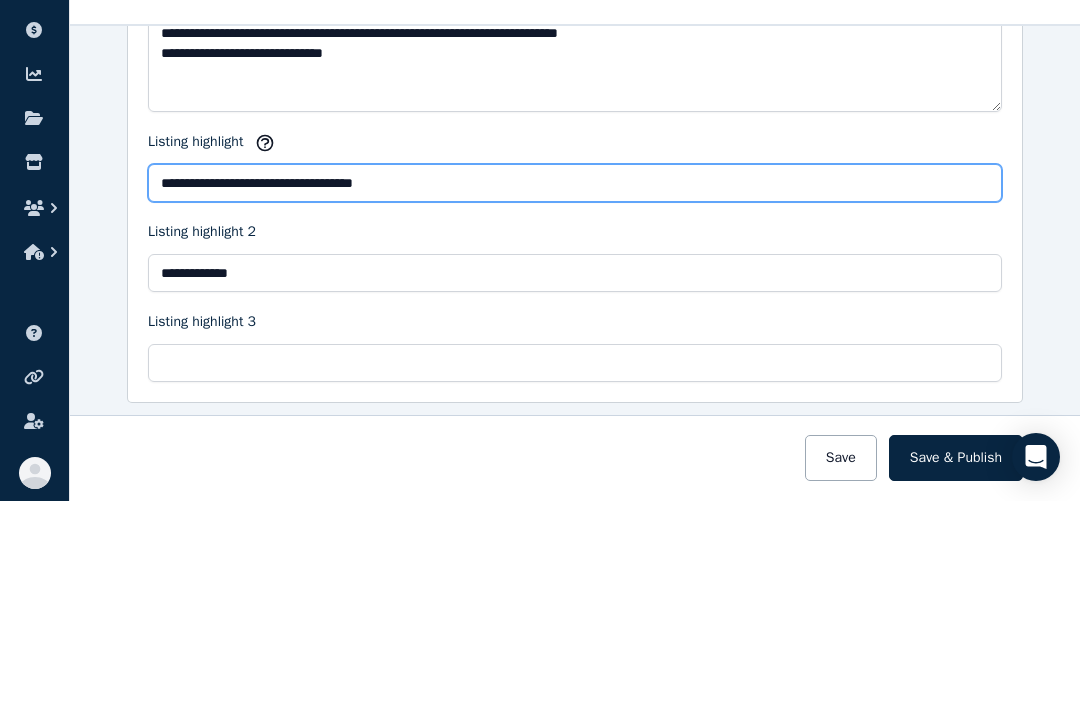 click on "**********" at bounding box center [575, 389] 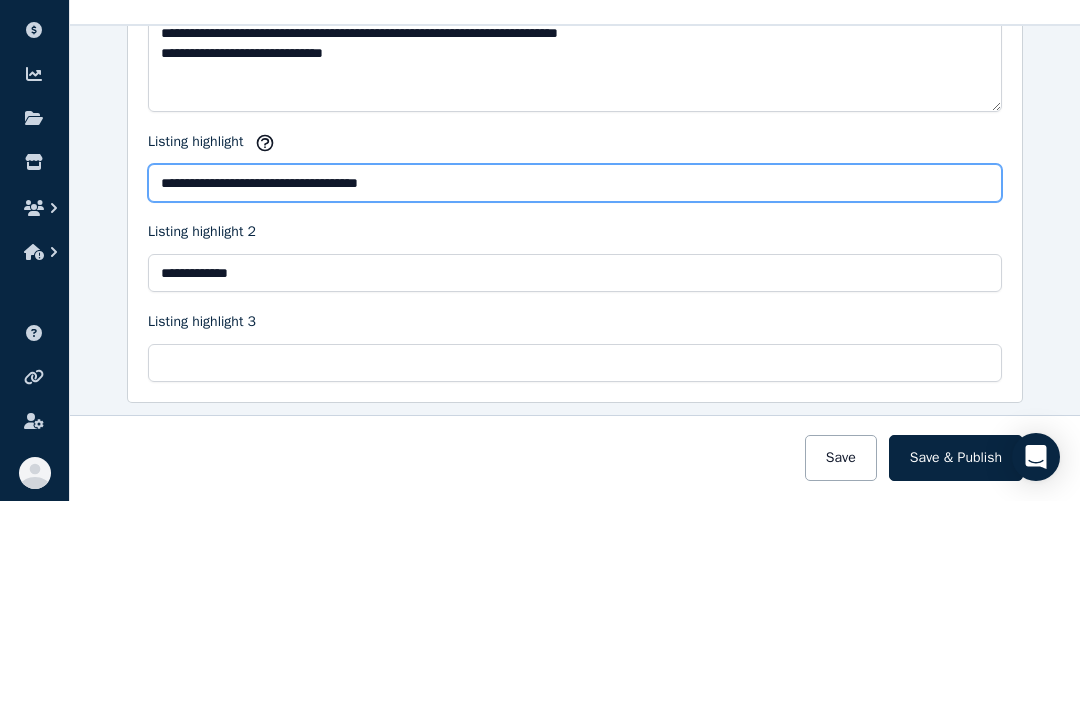 click on "**********" at bounding box center [575, 389] 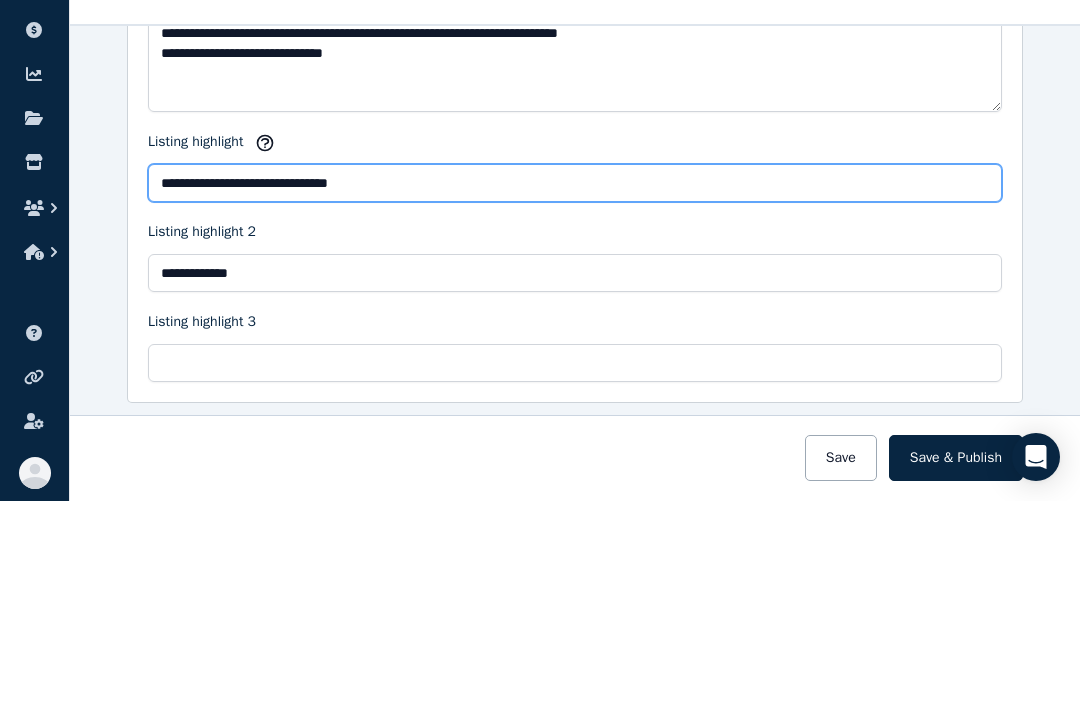 type on "**********" 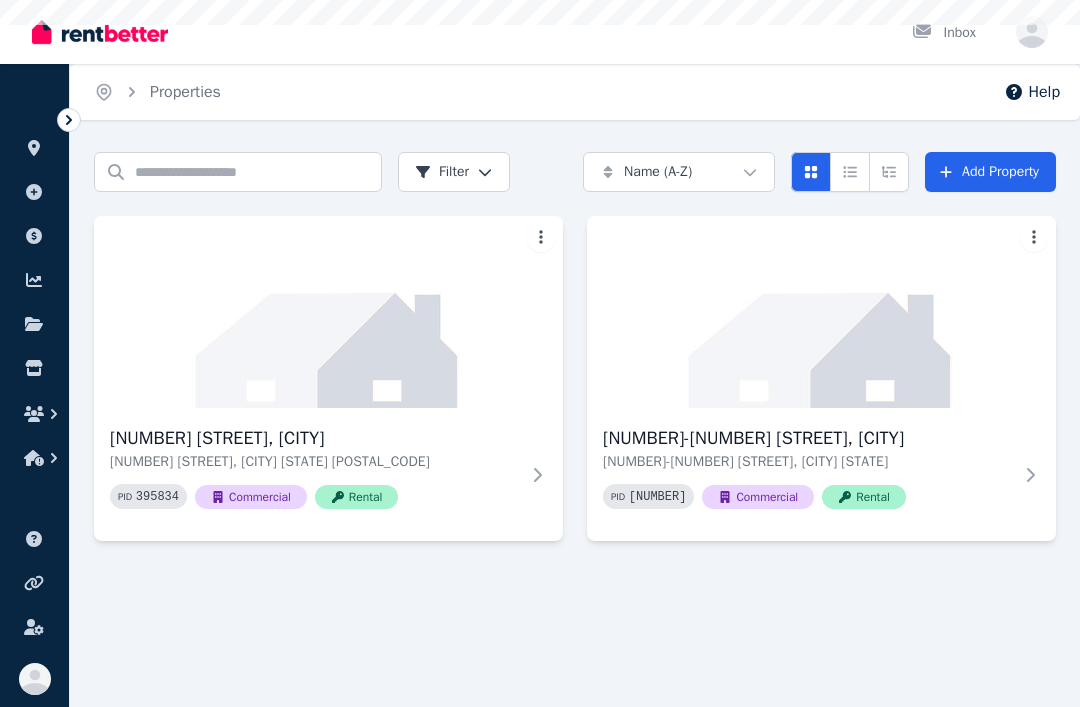 scroll, scrollTop: 0, scrollLeft: 0, axis: both 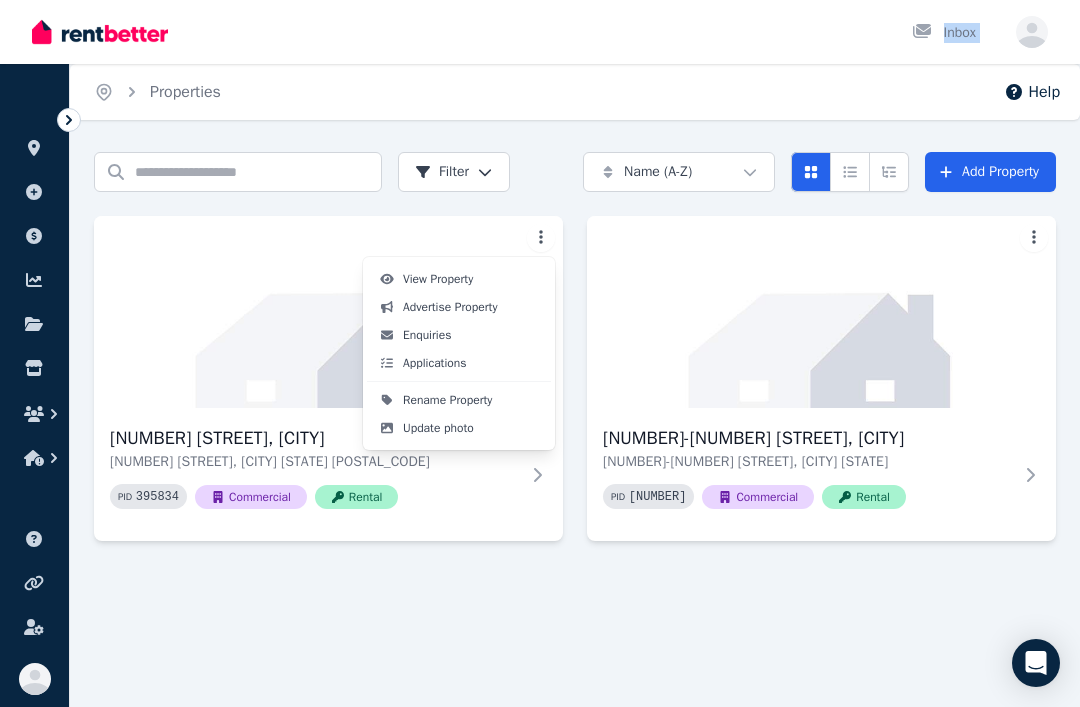 click on "Open main menu Inbox Open user menu ORGANISE Properties Add property Payments Finance report Documents Marketplace Help centre Refer a friend Account settings Your profile Jamie Nustas Home Properties Help Search properties Filter Name (A-Z) Add Property 4 Mount Rd, Bowral 4 Mount Rd, Bowral NSW 2576 PID   395834 Commercial Rental 4-6 Kannar Rd, Mount Thorley 4-6 Kannar Rd, Mount Thorley NSW 2330 PID   395858 Commercial Rental
View Property Advertise Property Enquiries Applications Rename Property Update photo" at bounding box center (540, 353) 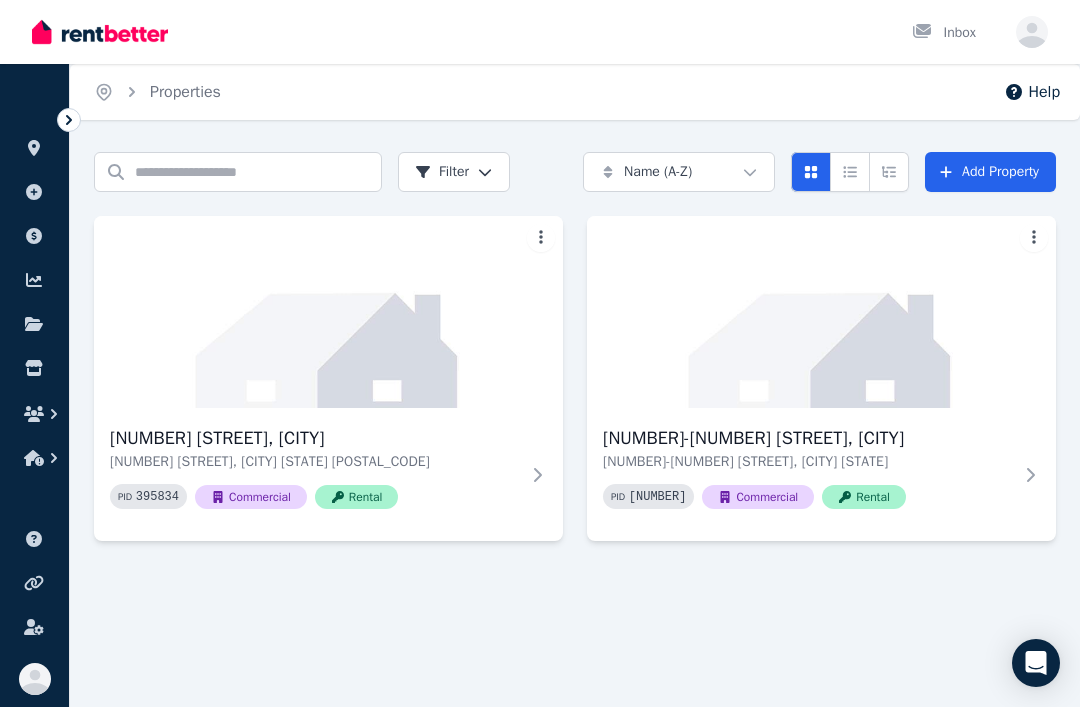 click 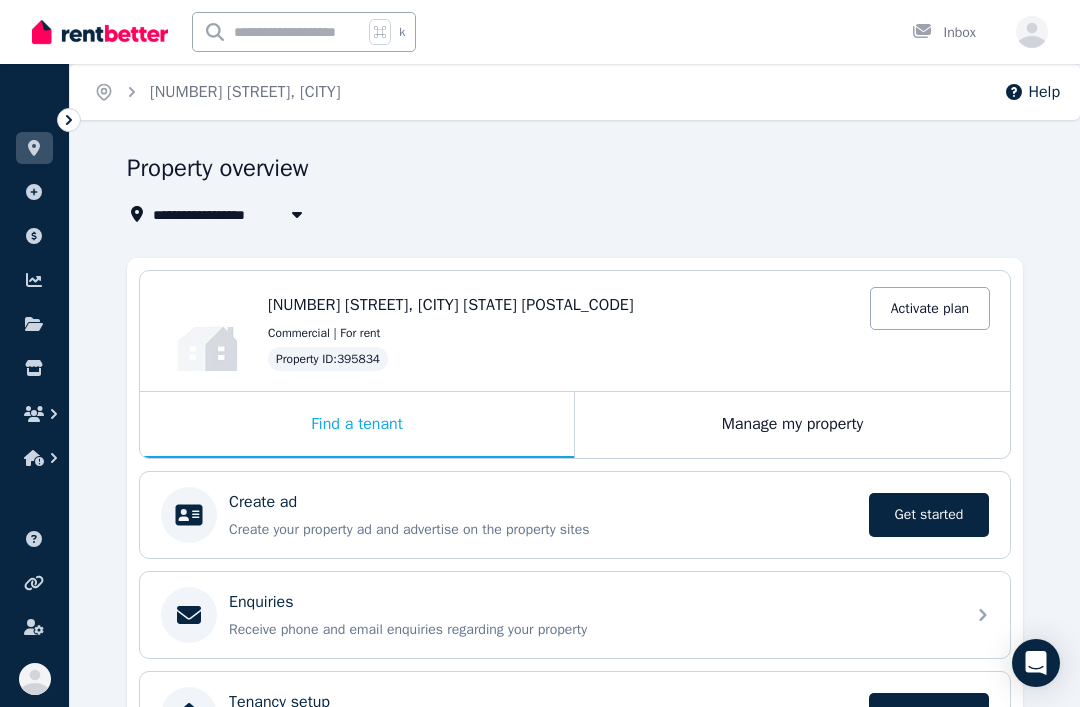 click 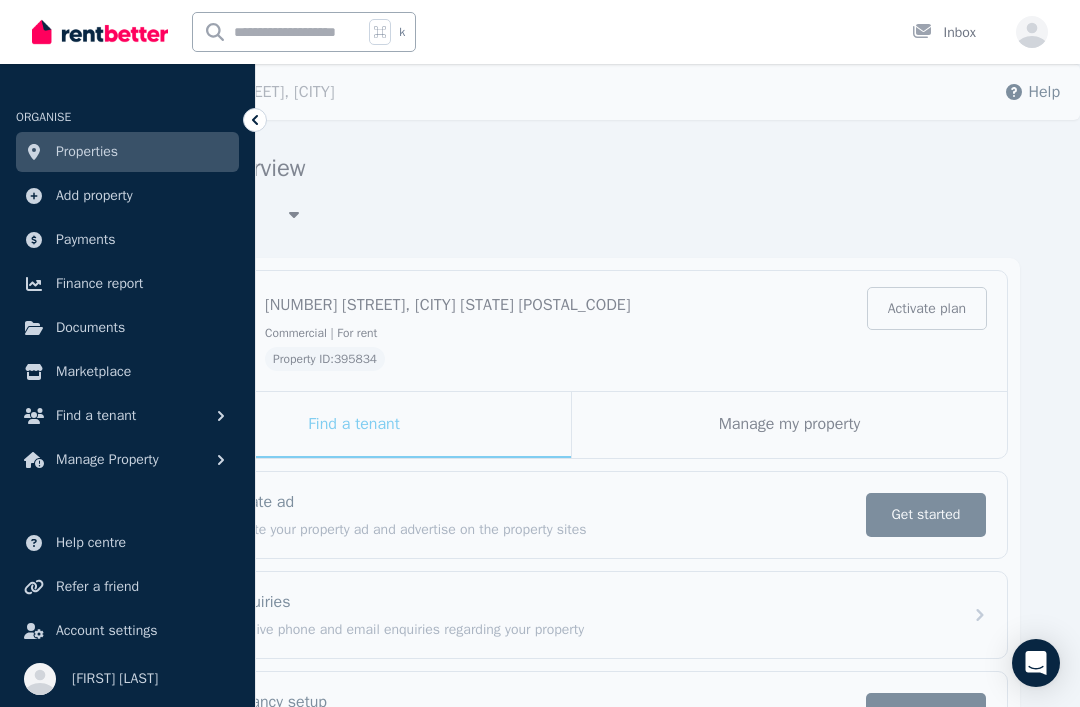 click on "Find a tenant" at bounding box center [354, 425] 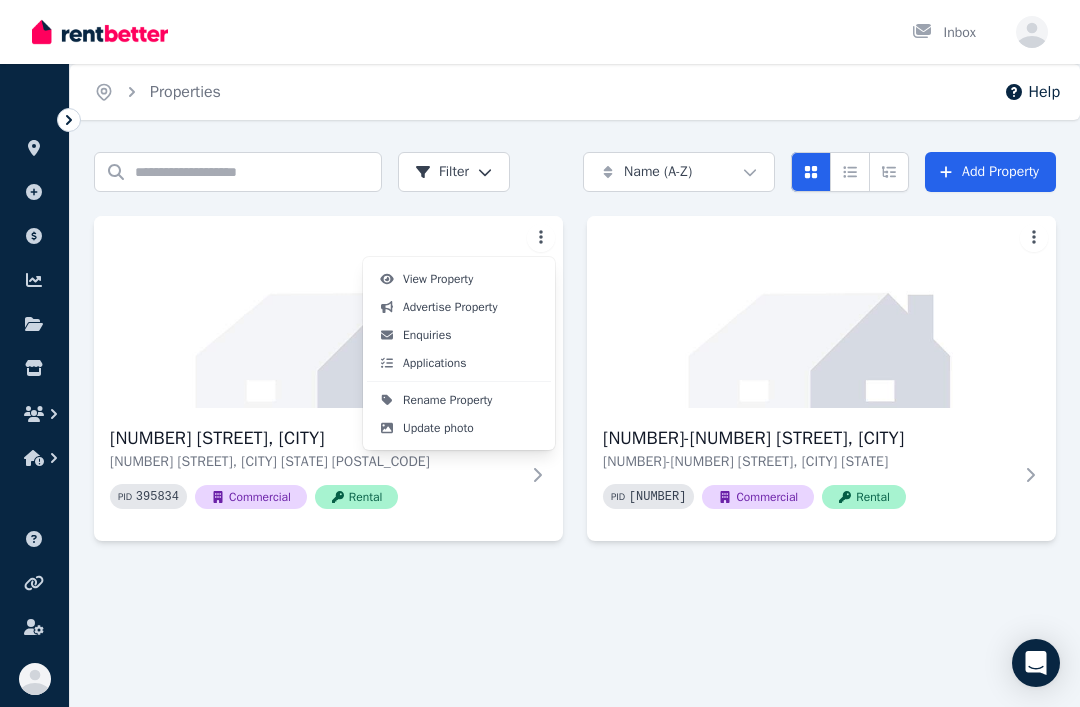click on "Rename Property" at bounding box center (447, 400) 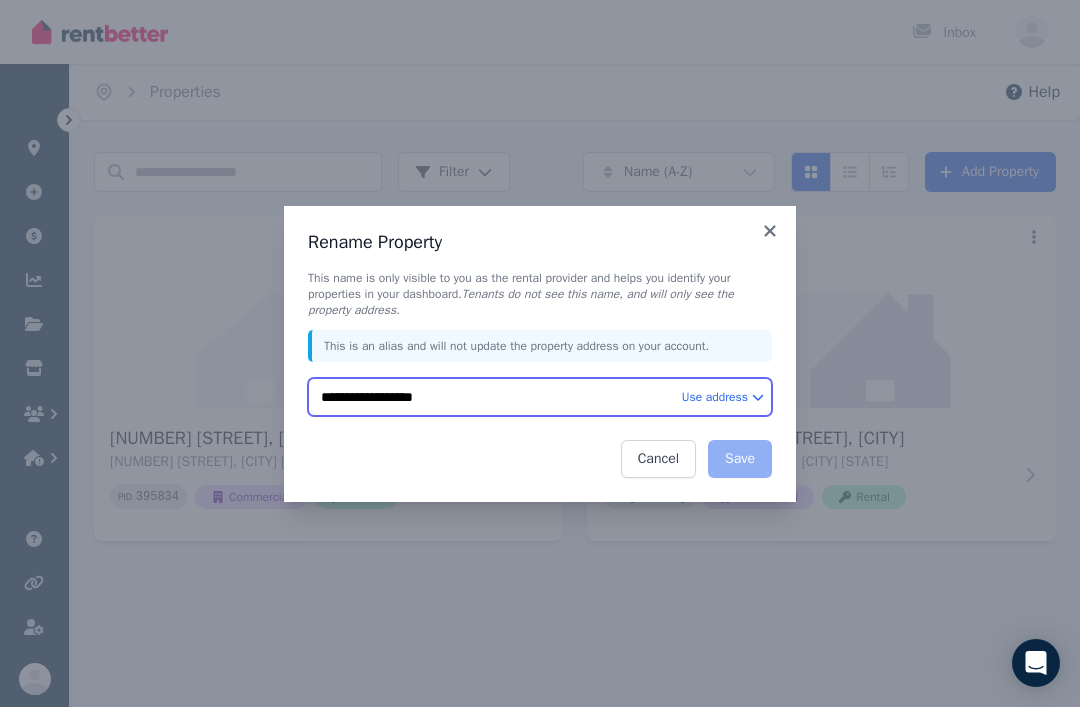 click on "**********" at bounding box center [540, 397] 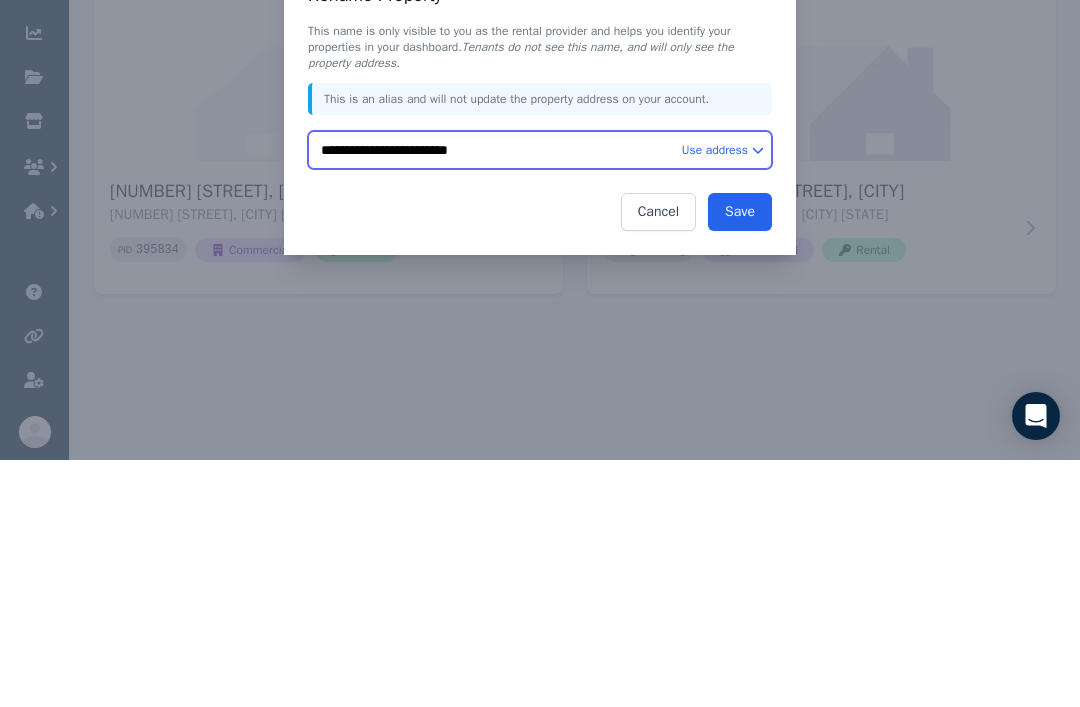 type on "**********" 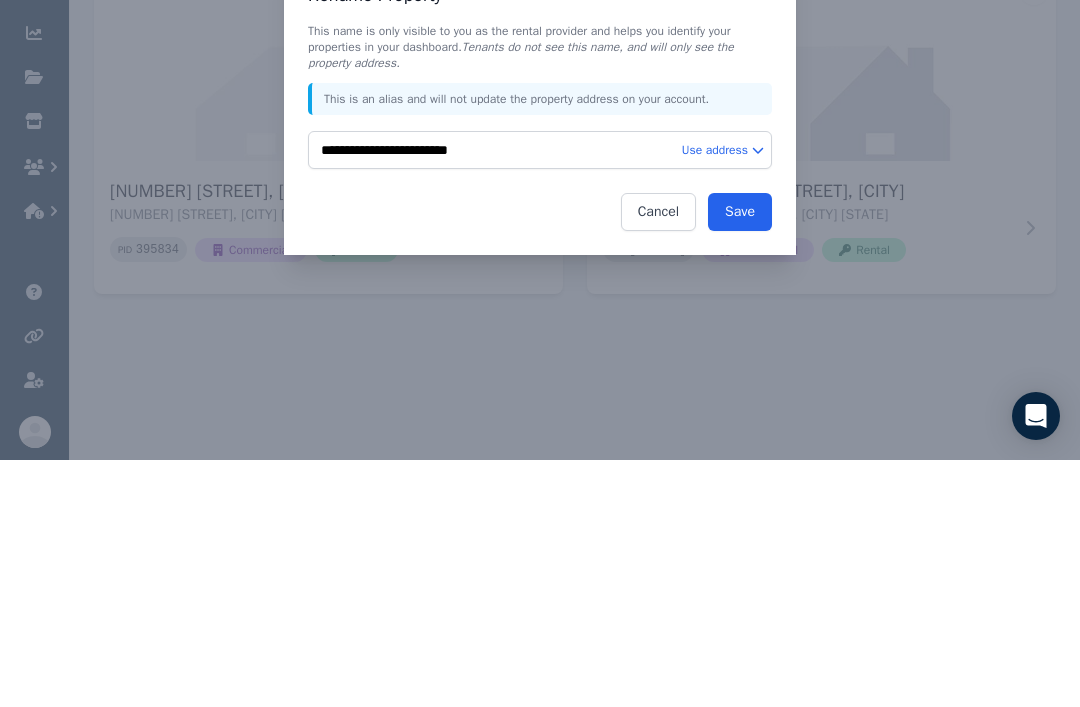 click on "Save" at bounding box center (740, 459) 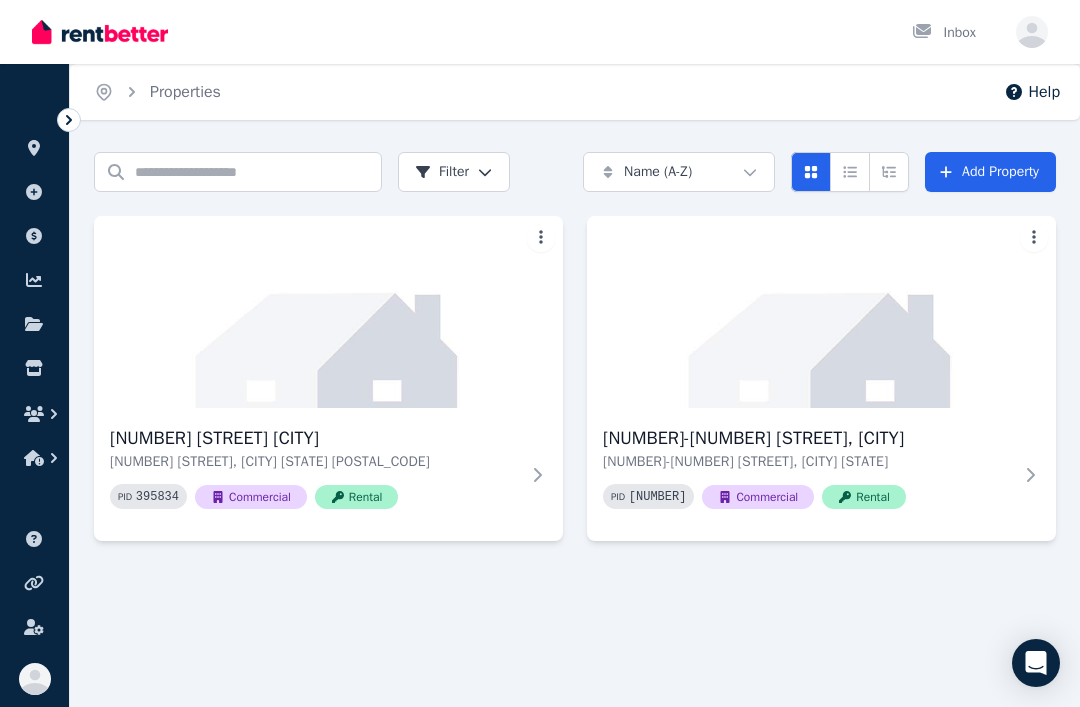 click on "4-6 Kannar Rd, Mount Thorley" at bounding box center (807, 438) 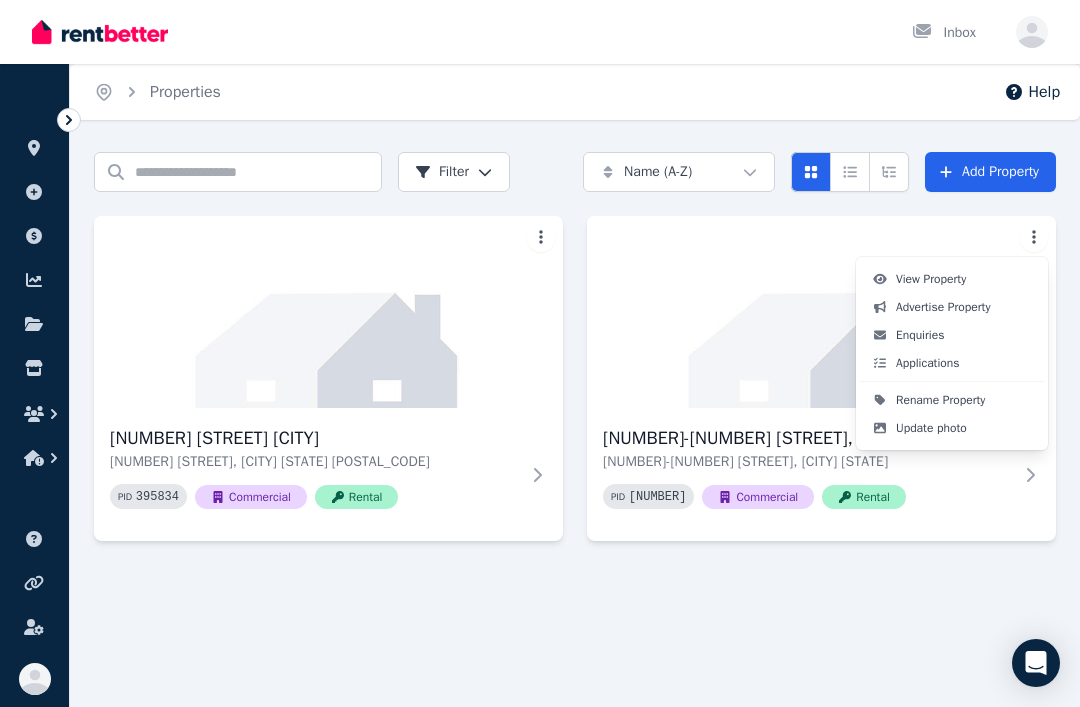 click on "Rename Property" at bounding box center (940, 400) 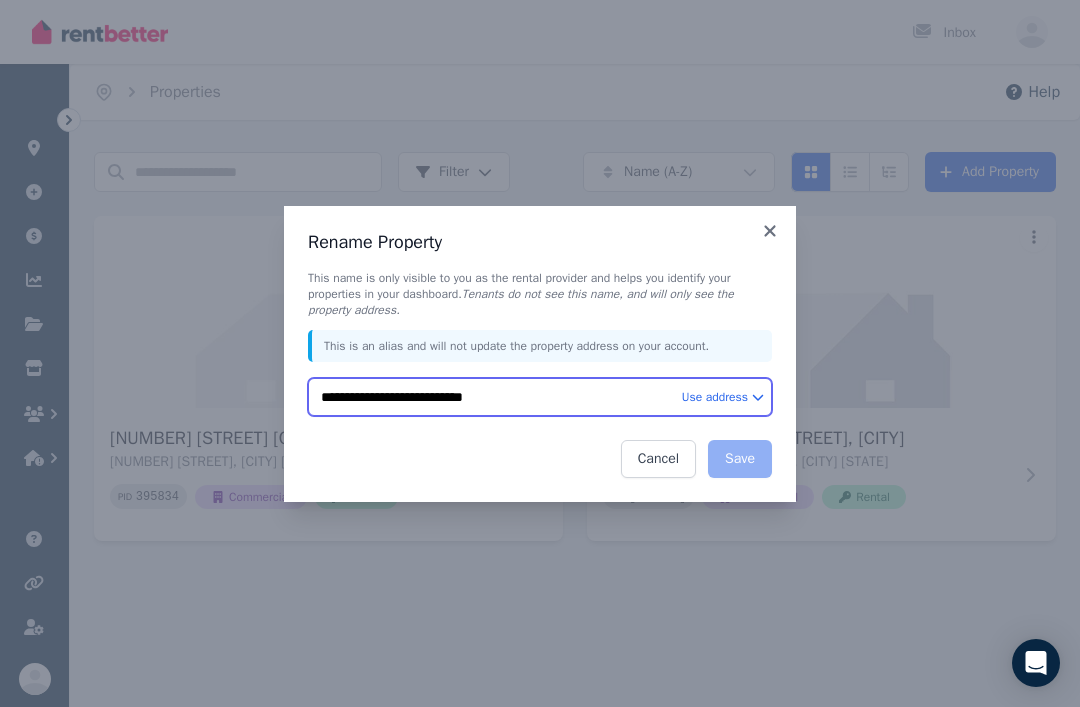 click on "**********" at bounding box center [540, 397] 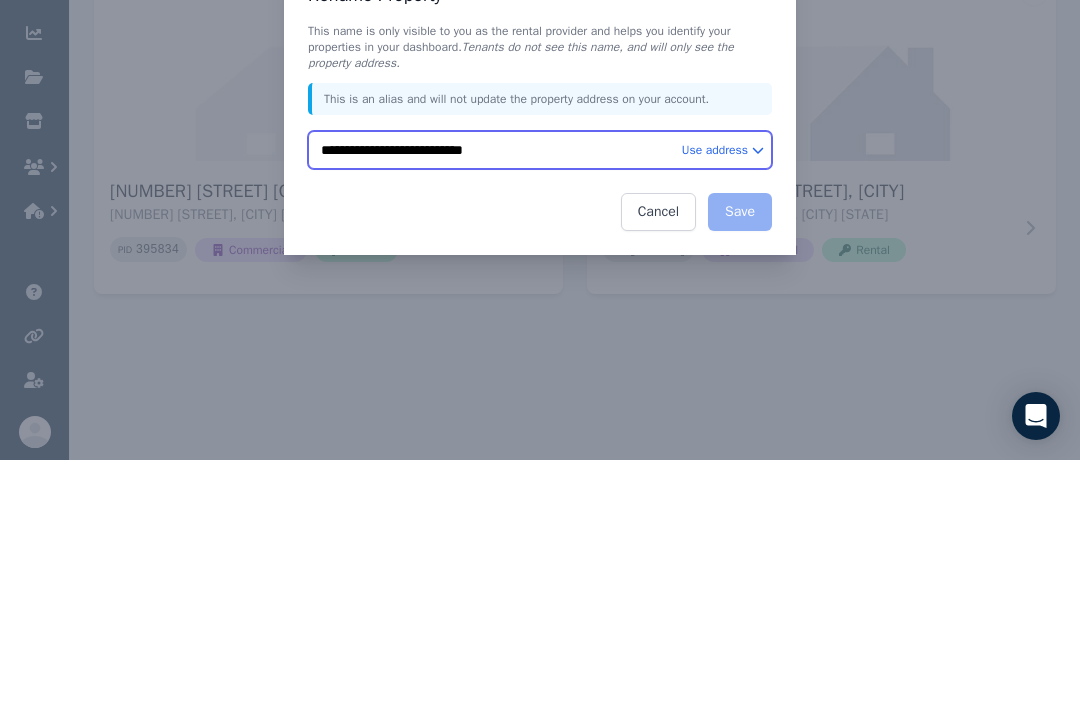 click on "**********" at bounding box center [540, 397] 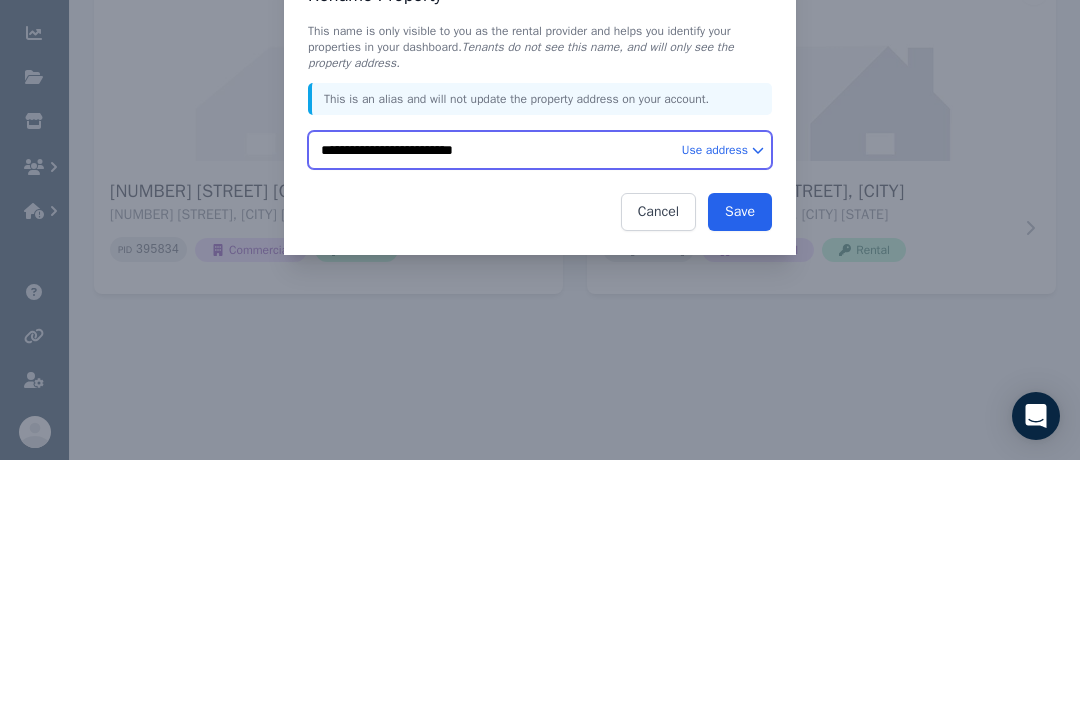 type on "**********" 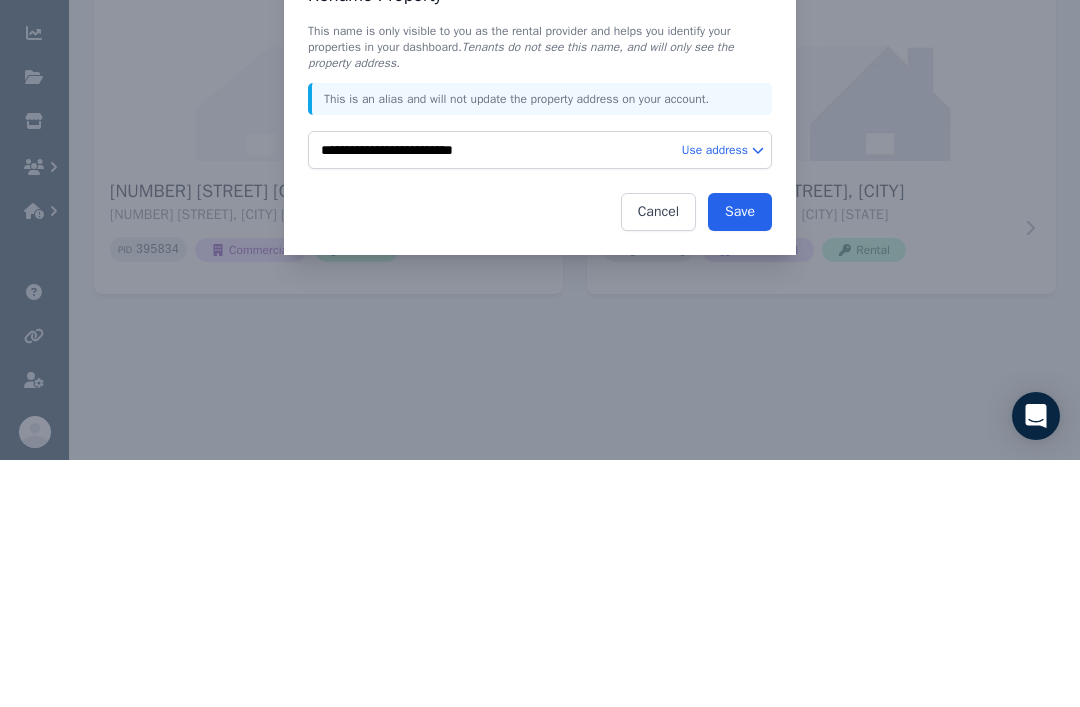 click on "Save" at bounding box center (740, 459) 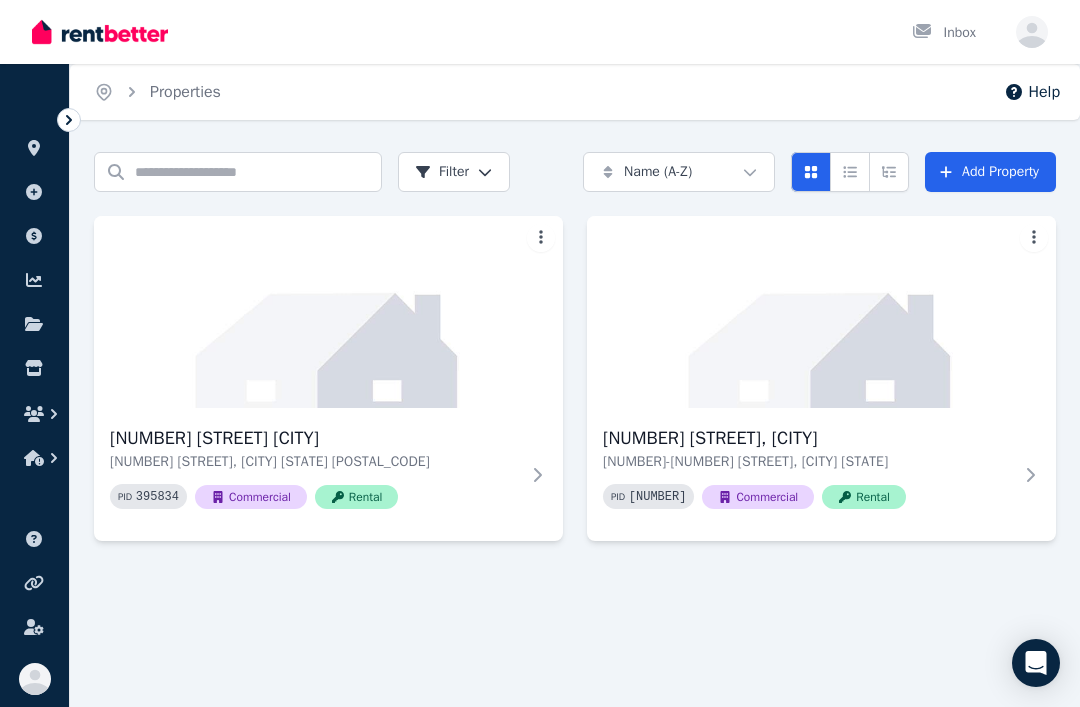 click 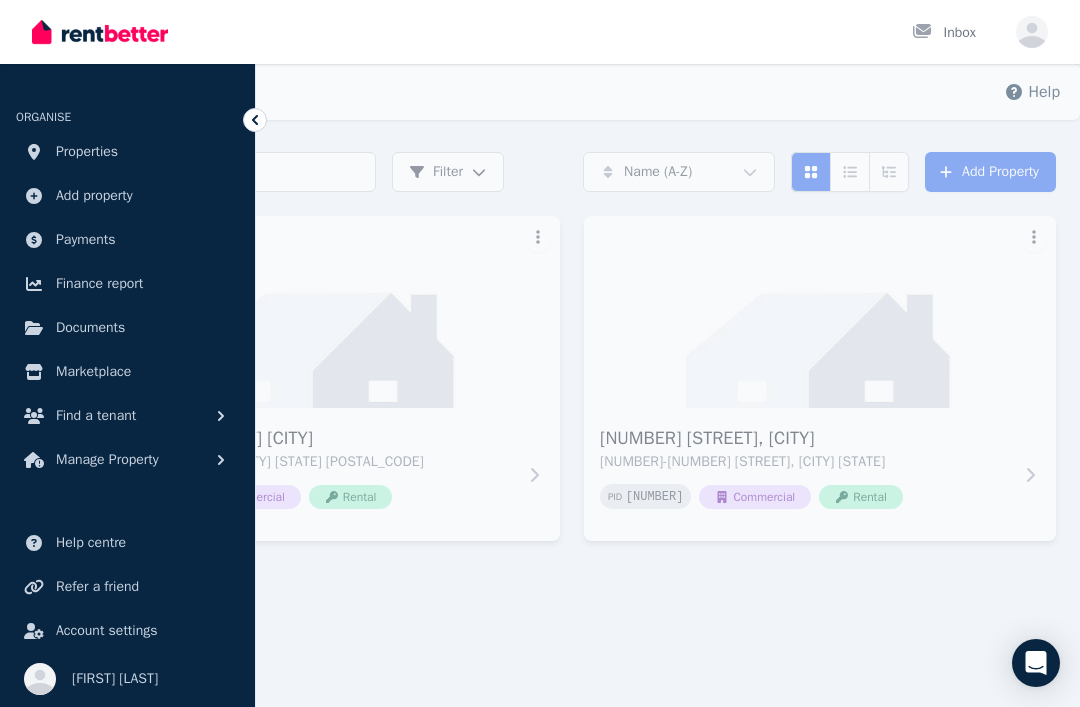 click on "Search properties Filter Name (A-Z) Add Property 4 Kannar rd mount thorley 4 Mount Rd, Bowral NSW 2576 PID   395834 Commercial Rental 6 Kannar Rd, Mount Thorley 4-6 Kannar Rd, Mount Thorley NSW 2330 PID   395858 Commercial Rental" at bounding box center [572, 392] 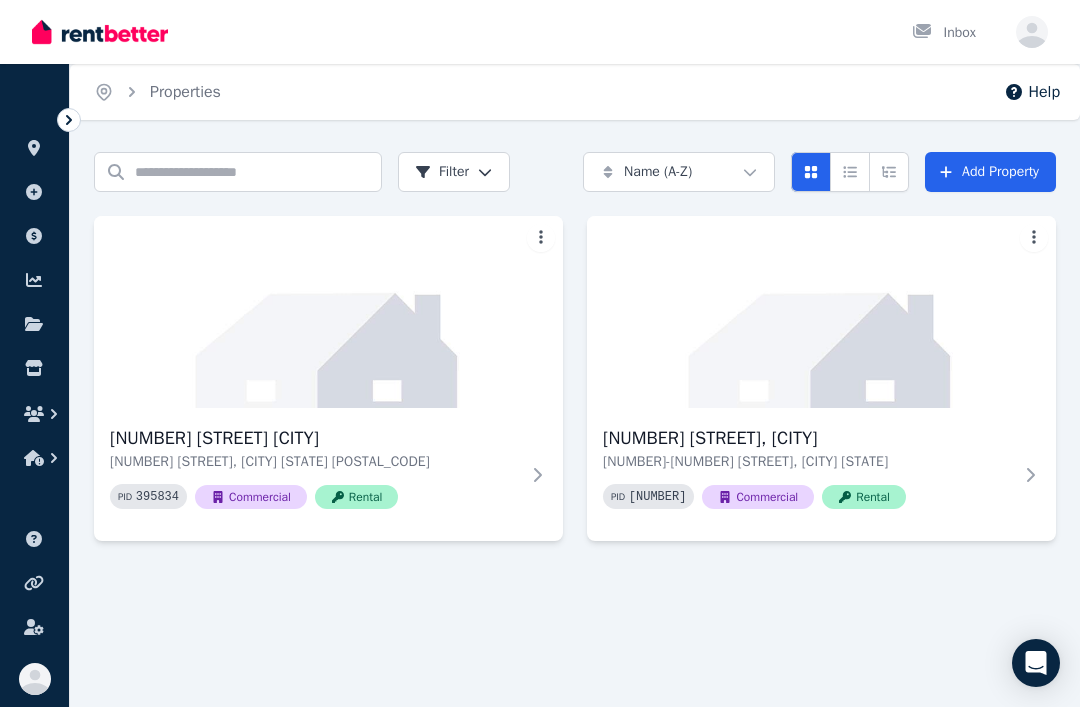 click on "Add Property" at bounding box center [990, 172] 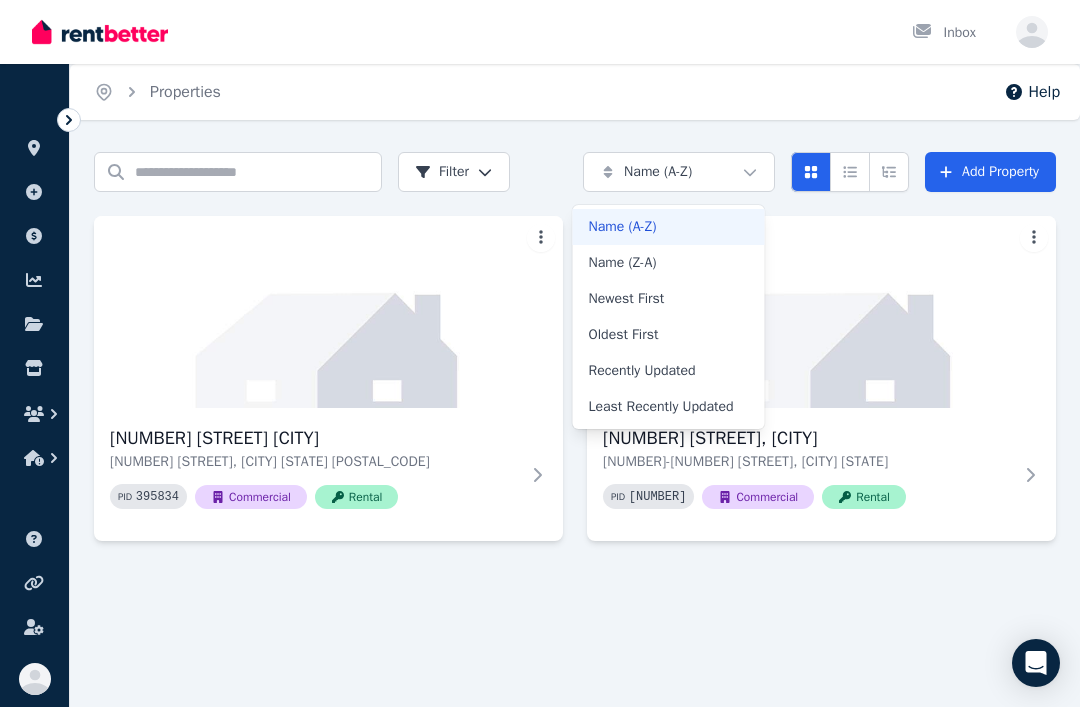 click on "Open main menu Inbox Open user menu ORGANISE Properties Add property Payments Finance report Documents Marketplace Help centre Refer a friend Account settings Your profile Jamie Nustas Home Properties Help Search properties Filter Name (A-Z) Add Property 4 Kannar rd mount thorley 4 Mount Rd, Bowral NSW 2576 PID   395834 Commercial Rental 6 Kannar Rd, Mount Thorley 4-6 Kannar Rd, Mount Thorley NSW 2330 PID   395858 Commercial Rental /portal
Name (A-Z) Name (Z-A) Newest First Oldest First Recently Updated Least Recently Updated" at bounding box center [540, 353] 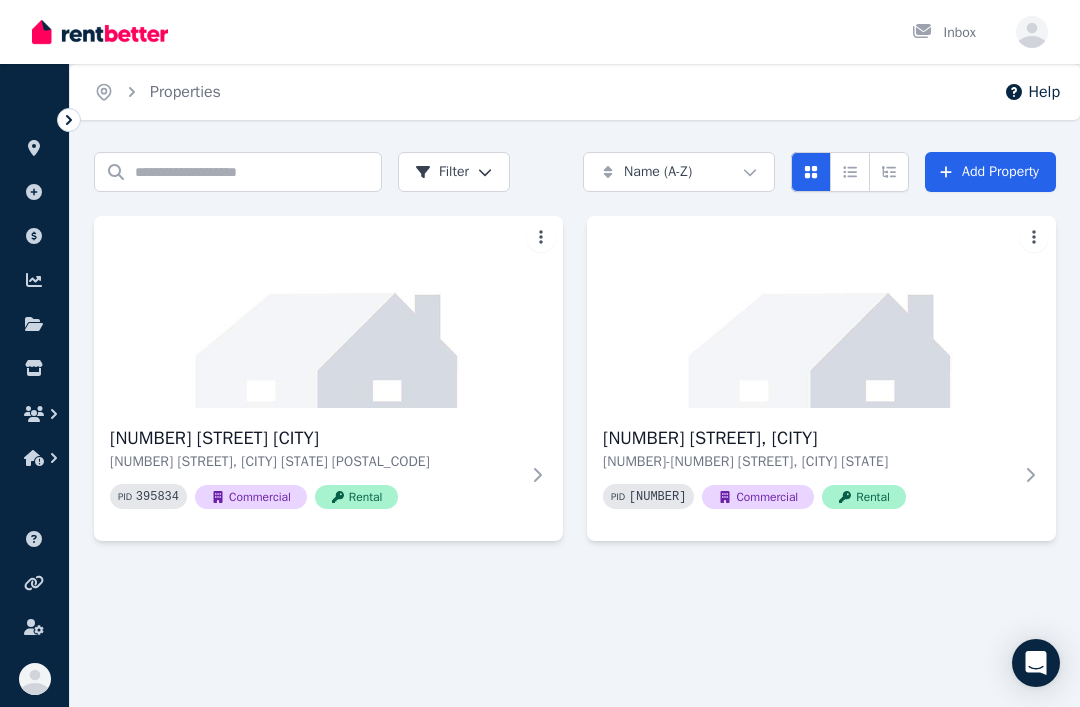 click at bounding box center [889, 172] 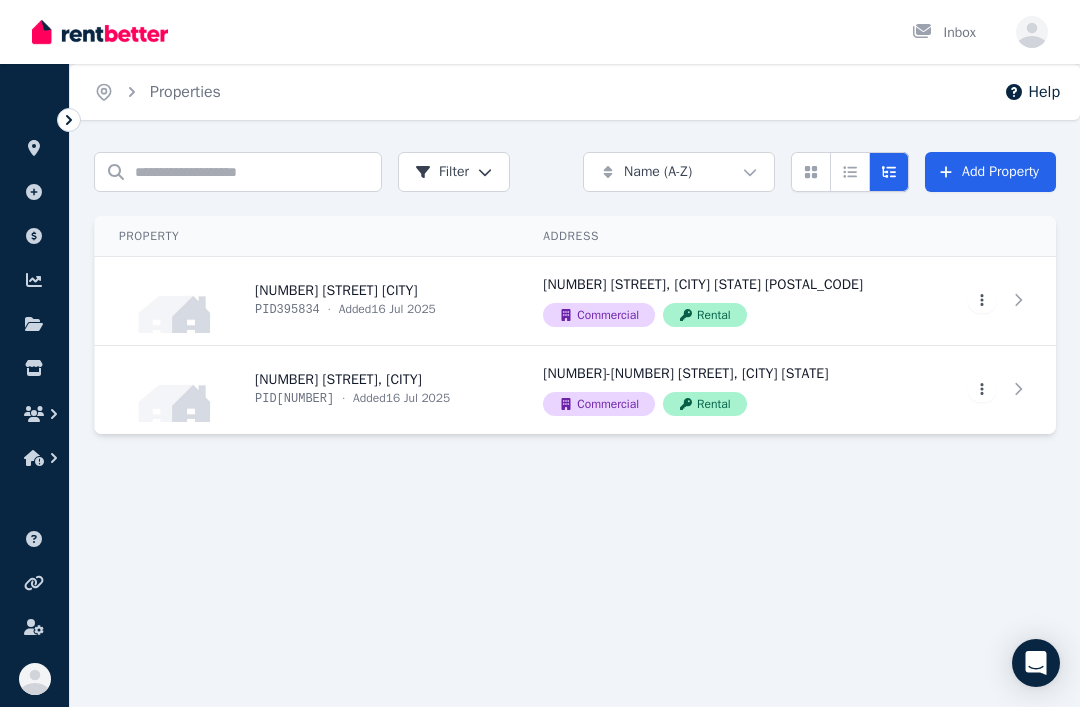 click on "View property details" at bounding box center [724, 390] 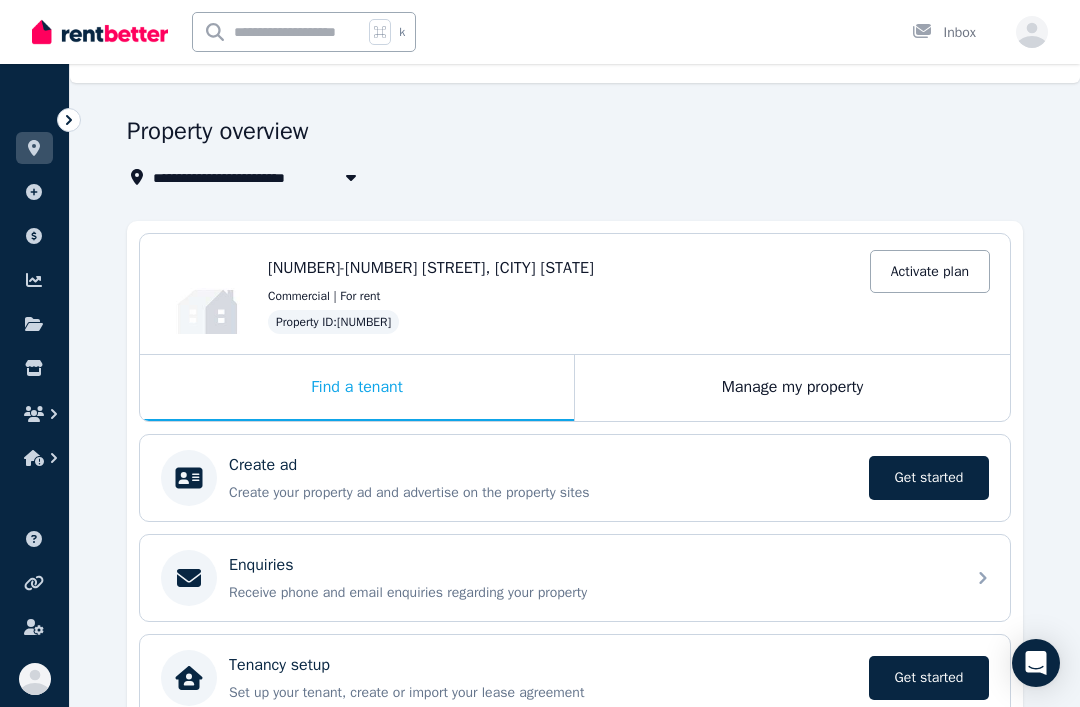 scroll, scrollTop: 38, scrollLeft: 0, axis: vertical 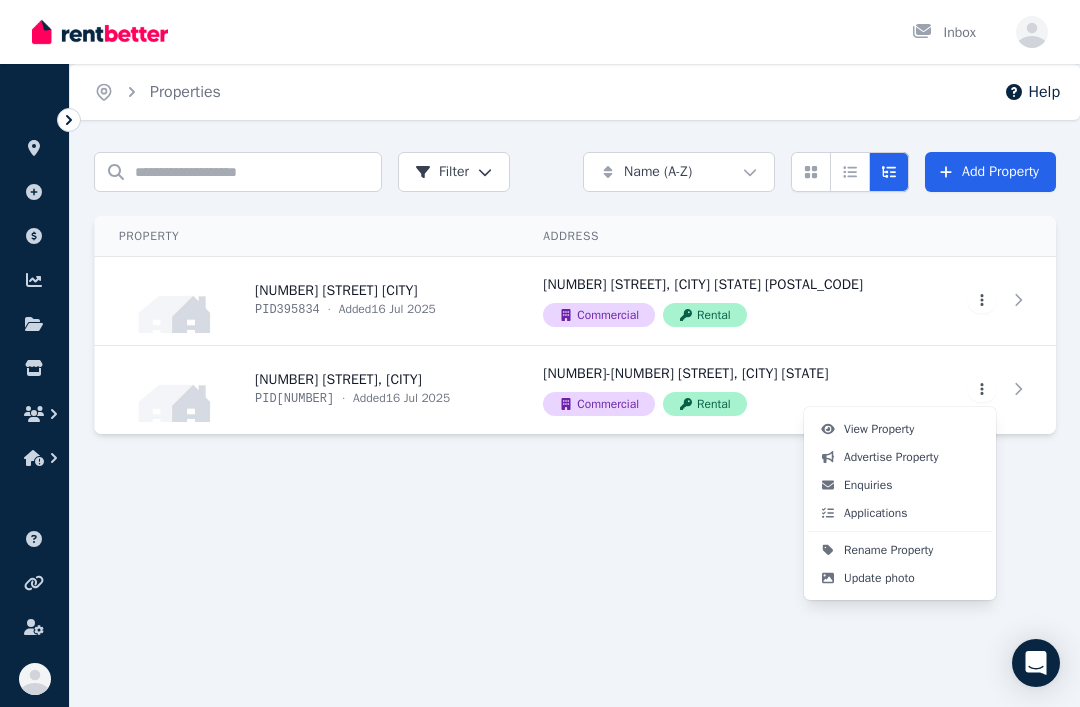 click on "Rename Property" at bounding box center [888, 550] 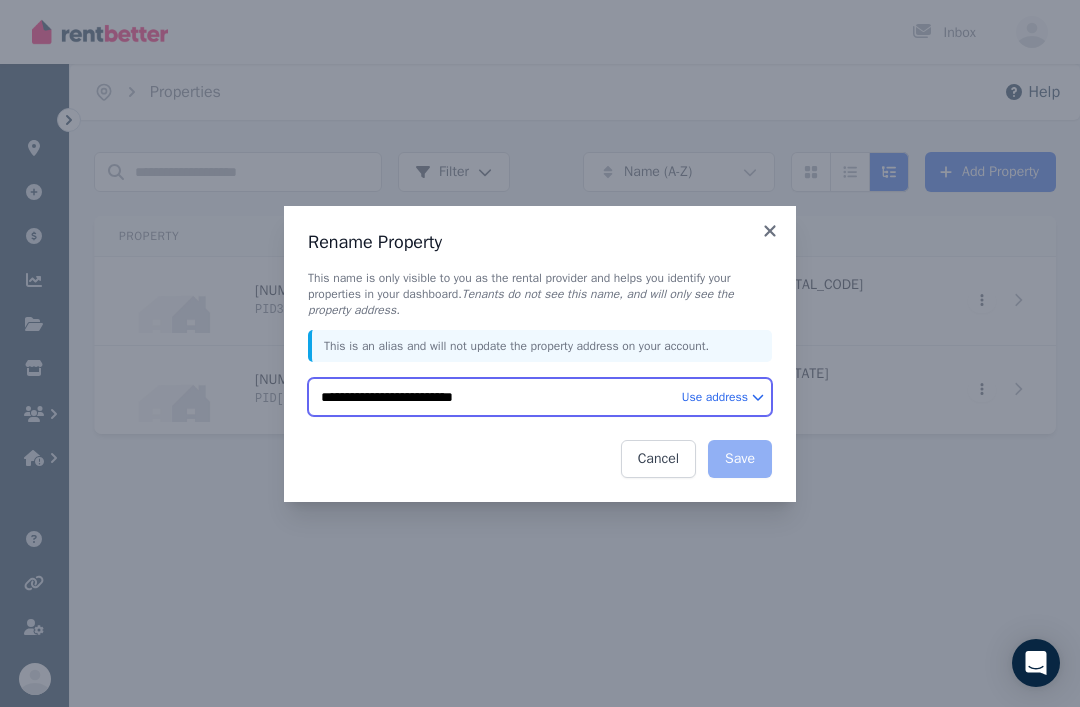 click on "**********" at bounding box center [540, 397] 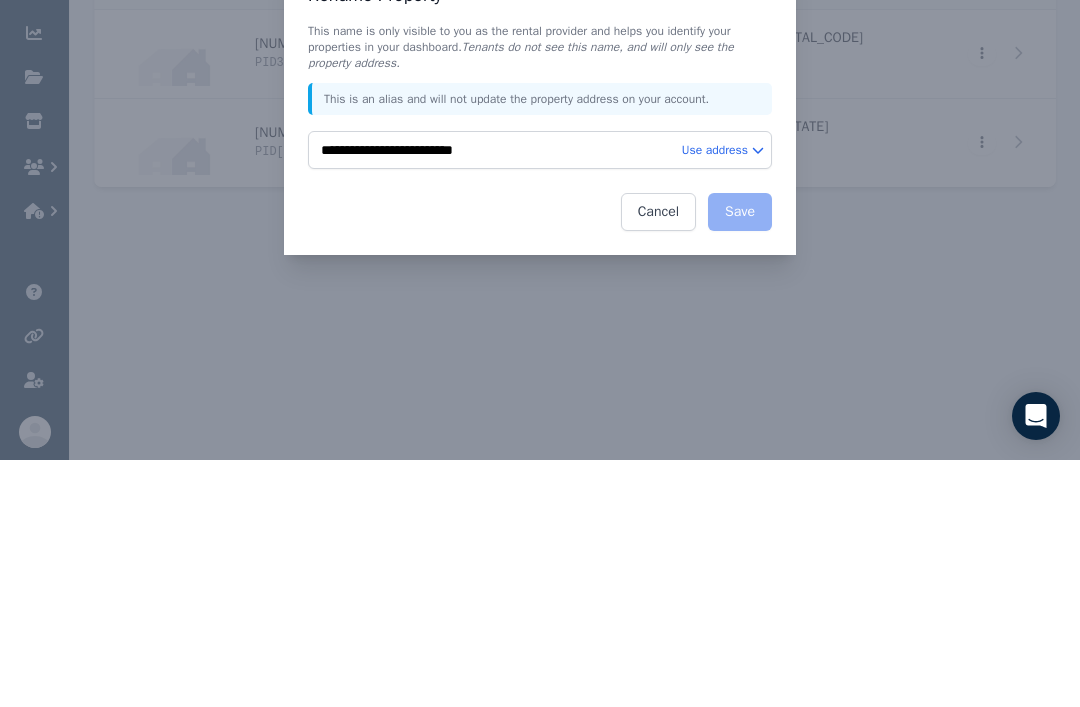 click on "Cancel" at bounding box center [658, 459] 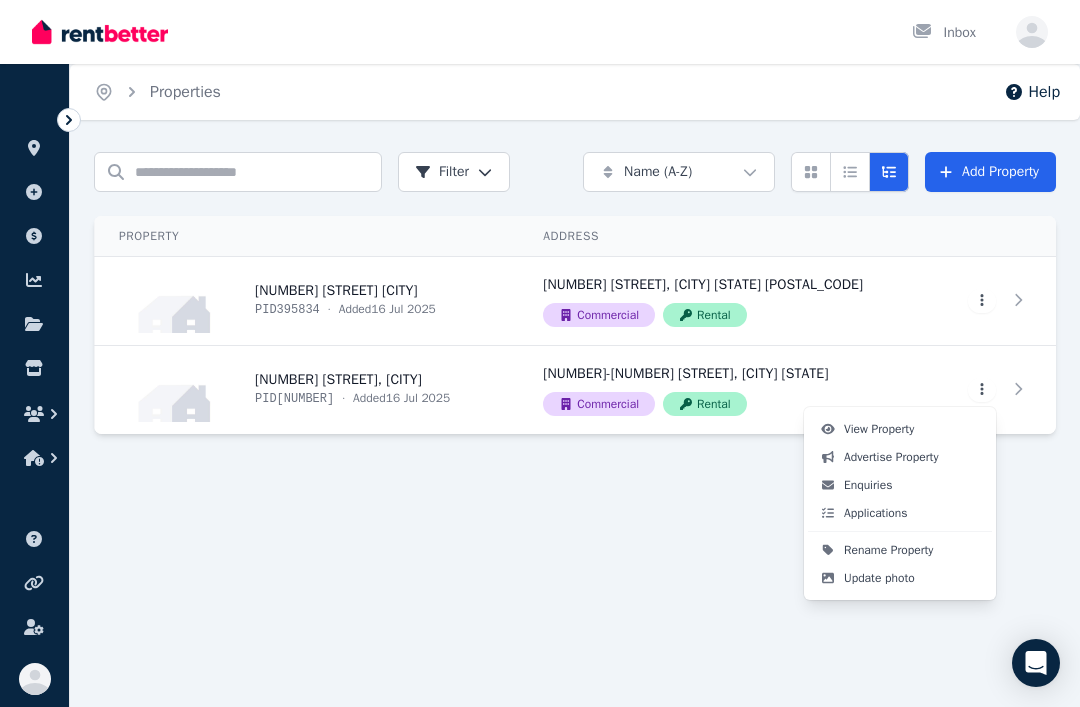 click on "Open main menu Inbox Open user menu ORGANISE Properties Add property Payments Finance report Documents Marketplace Help centre Refer a friend Account settings Your profile Jamie Nustas Home Properties Help Search properties Filter Name (A-Z) Add Property Property Address Actions 4 Kannar rd mount thorley PID  395834 · Added  16 Jul 2025 4 Mount Rd, Bowral NSW 2576 Commercial Rental View property details 4 Mount Rd, Bowral NSW 2576 Commercial Rental View property details View property details 6 Kannar Rd, Mount Thorley PID  395858 · Added  16 Jul 2025 4-6 Kannar Rd, Mount Thorley NSW 2330 Commercial Rental View property details 4-6 Kannar Rd, Mount Thorley NSW 2330 Commercial Rental View property details View property details /portal
View Property Advertise Property Enquiries Applications Rename Property Update photo" at bounding box center [540, 353] 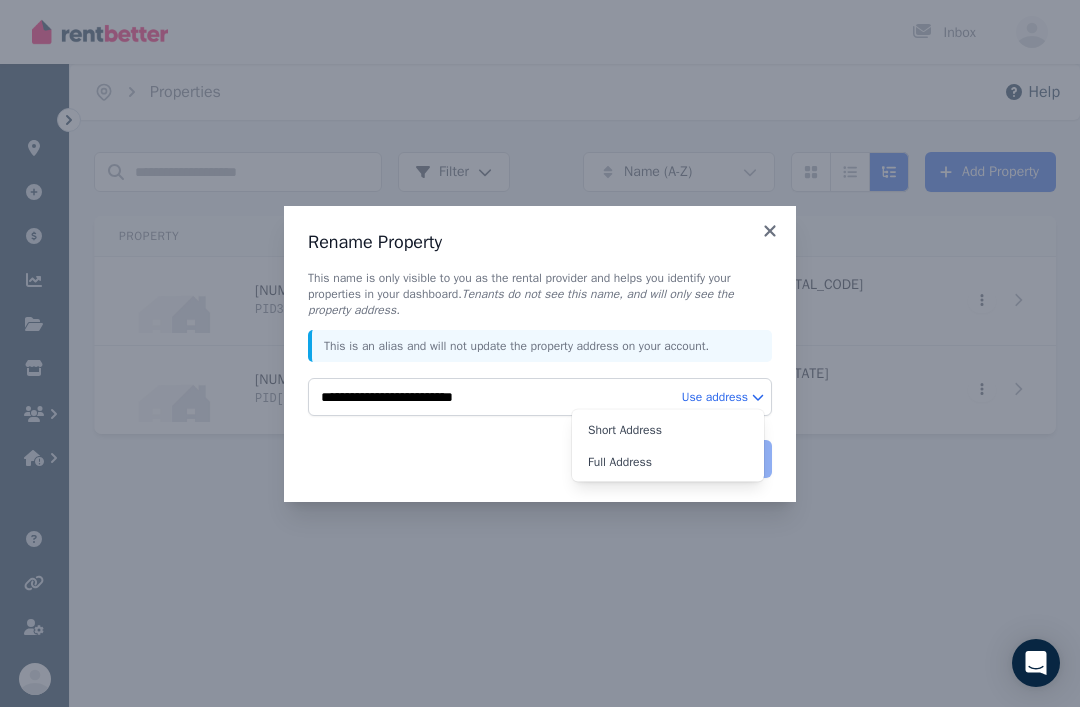 click on "Full Address" at bounding box center (668, 462) 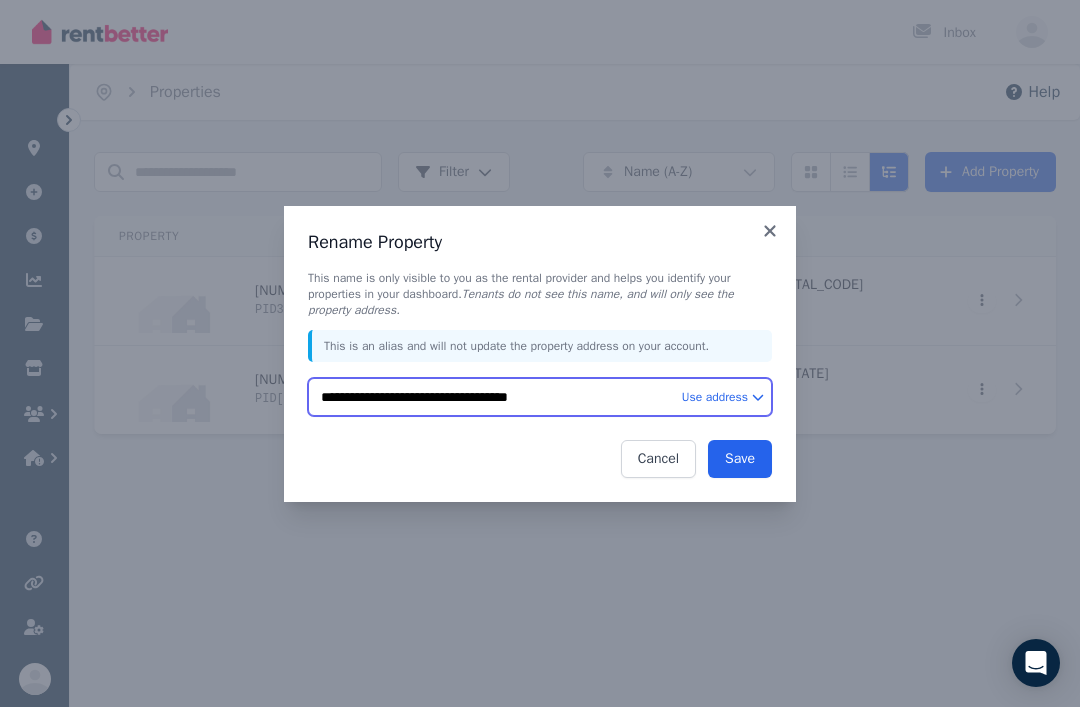 click on "**********" at bounding box center (540, 397) 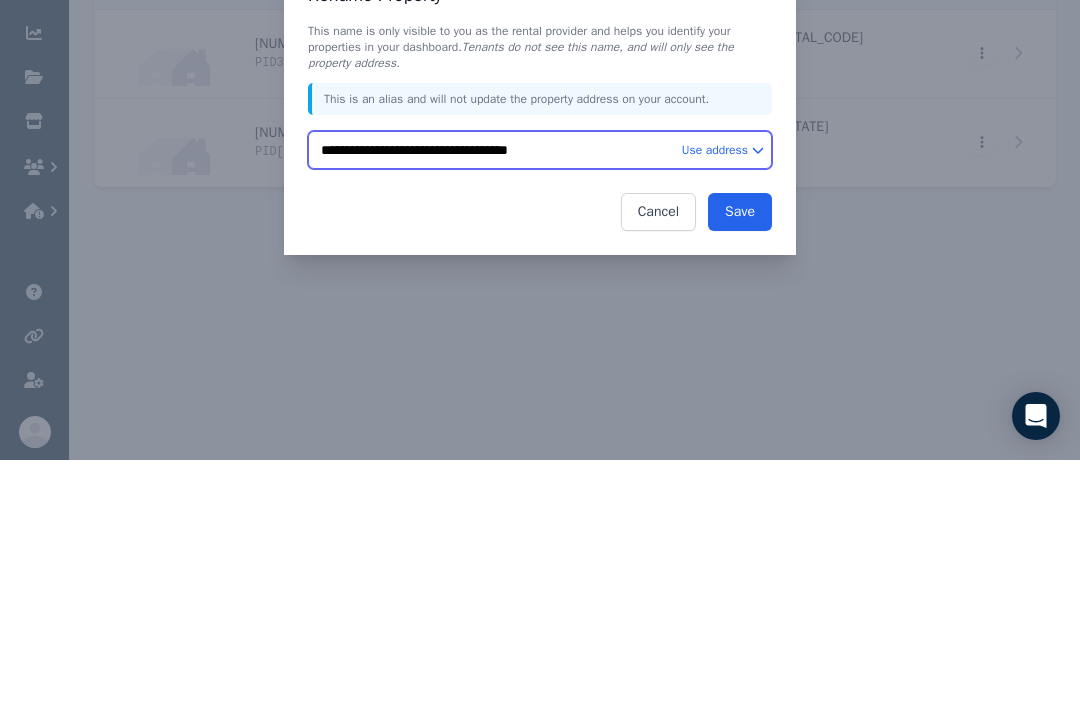 click on "**********" at bounding box center (540, 397) 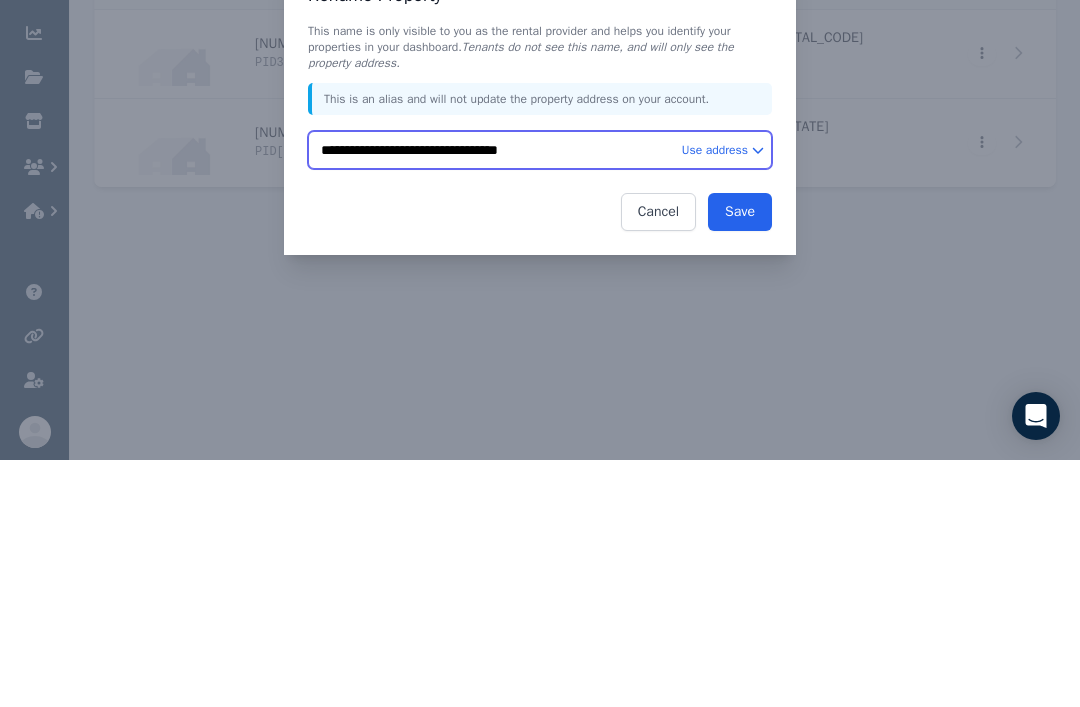 type on "**********" 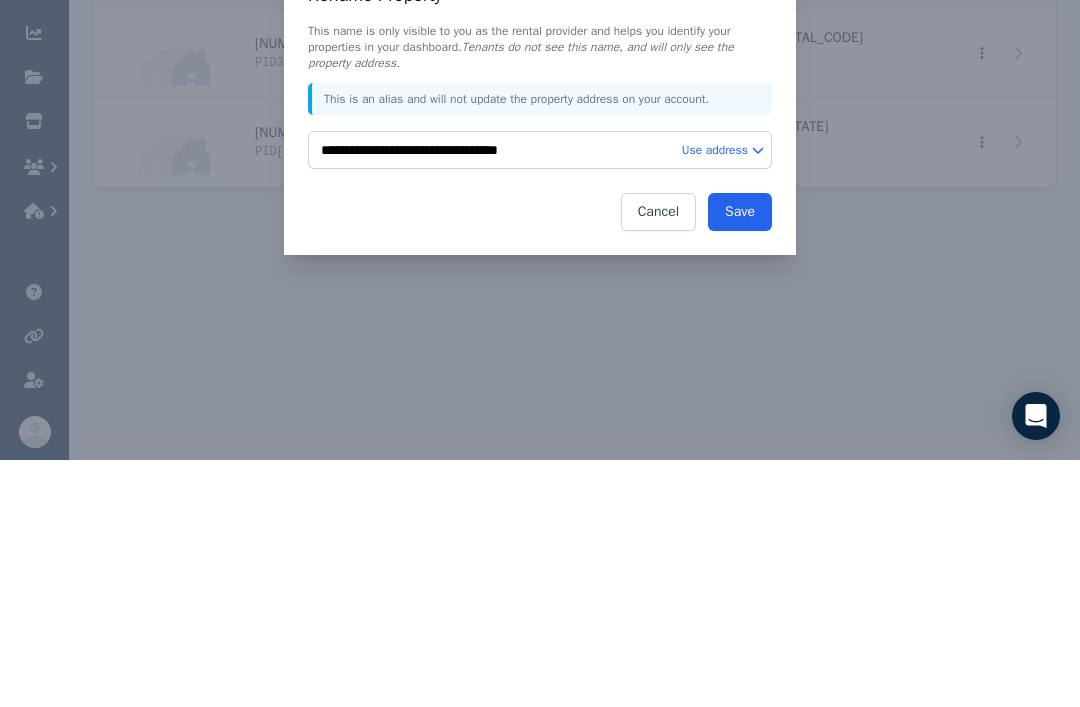click on "Save" at bounding box center (740, 459) 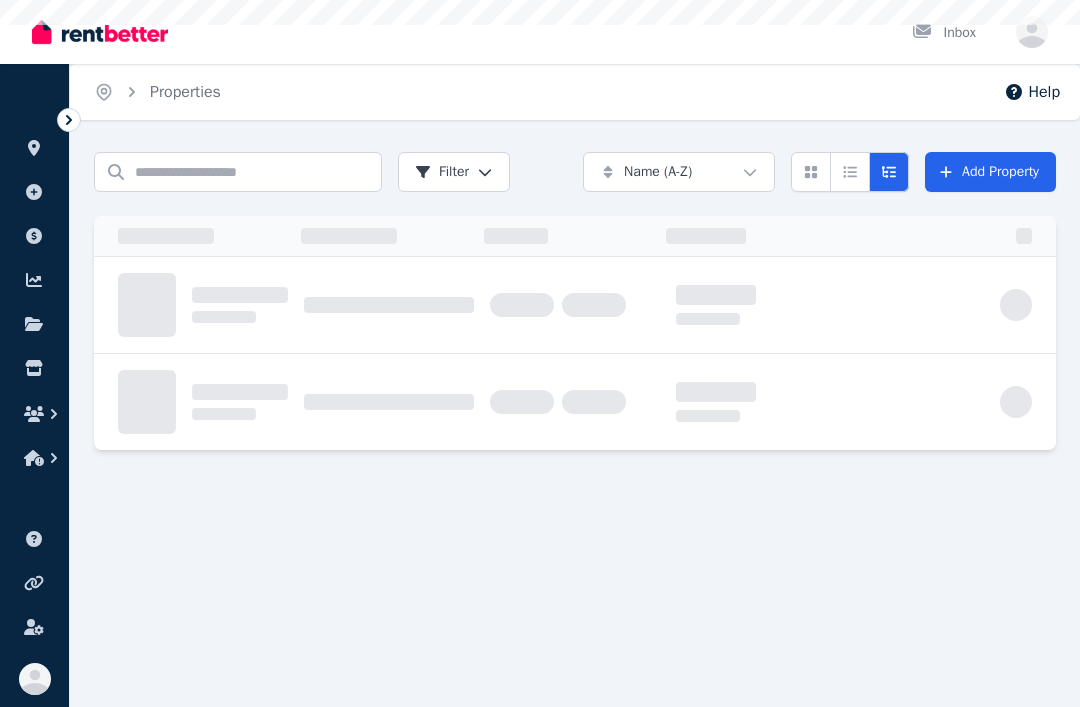 scroll, scrollTop: 0, scrollLeft: 0, axis: both 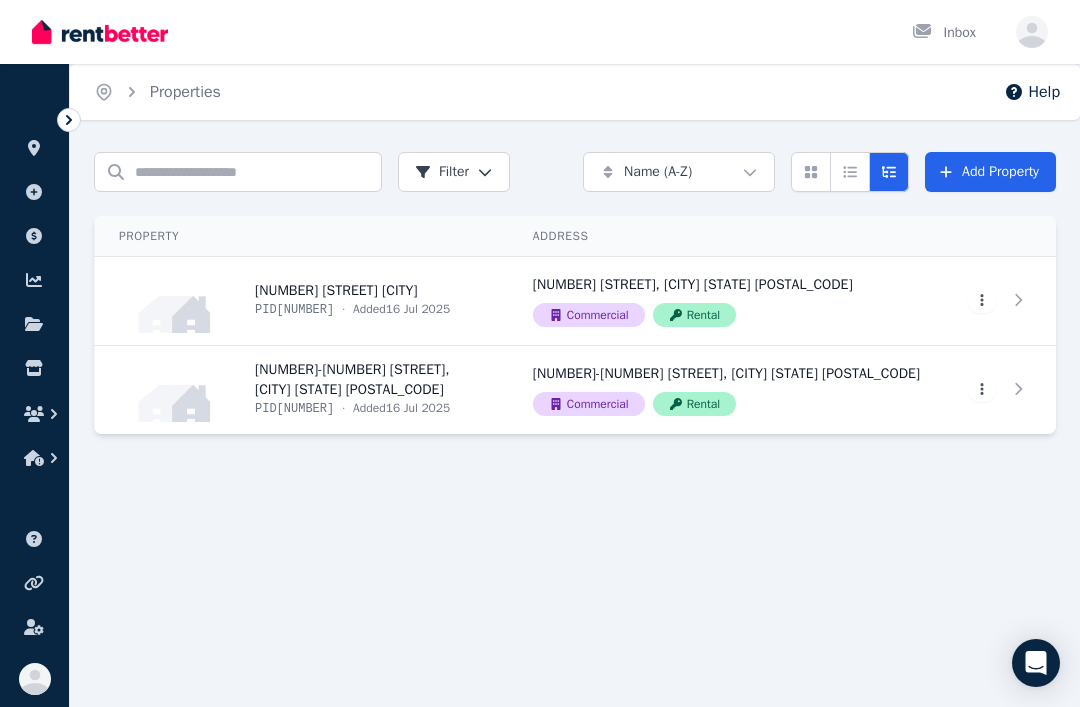 click 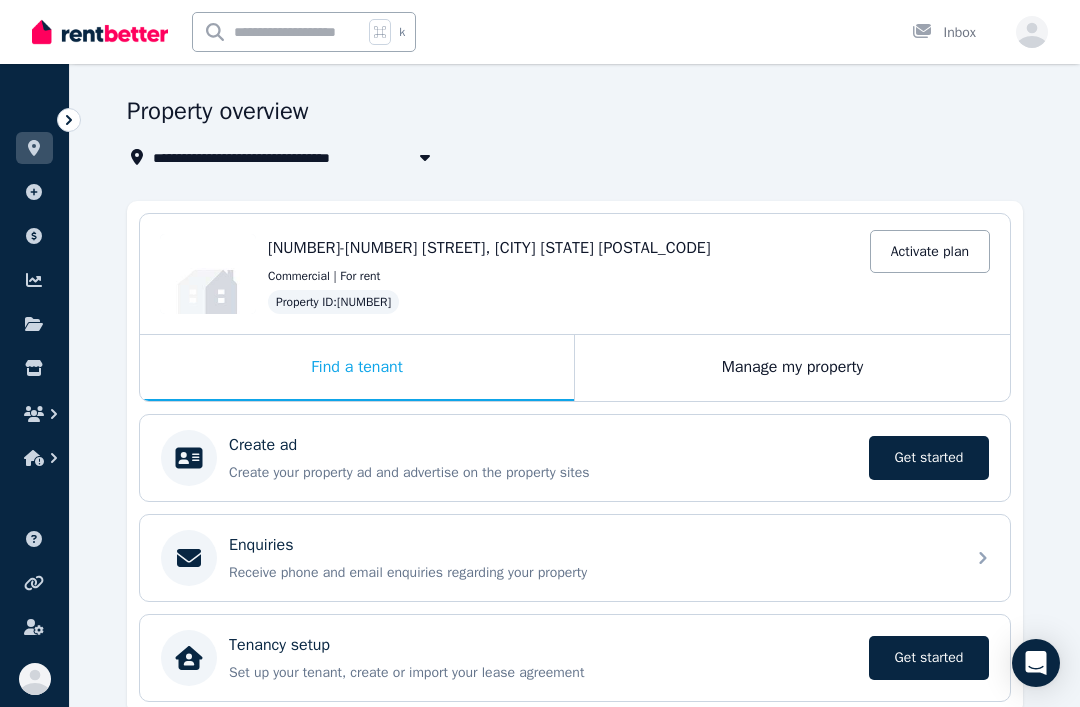 scroll, scrollTop: 0, scrollLeft: 0, axis: both 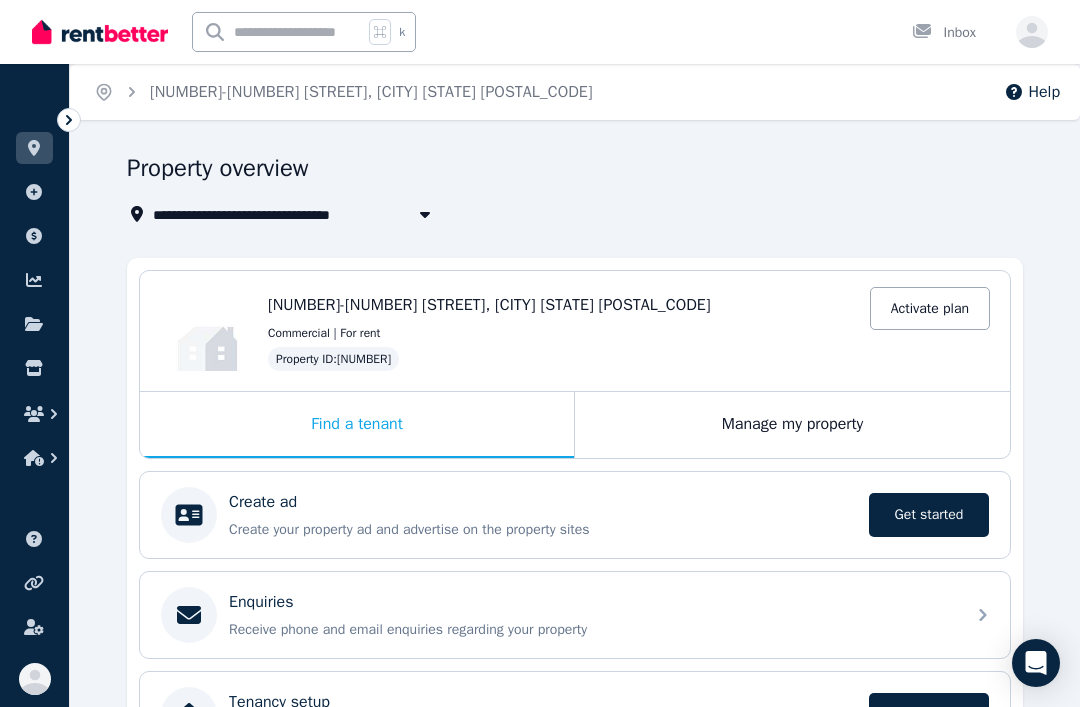 click on "[NUMBER]-[NUMBER] [STREET], [CITY] [STATE] [POSTAL_CODE]" at bounding box center [489, 305] 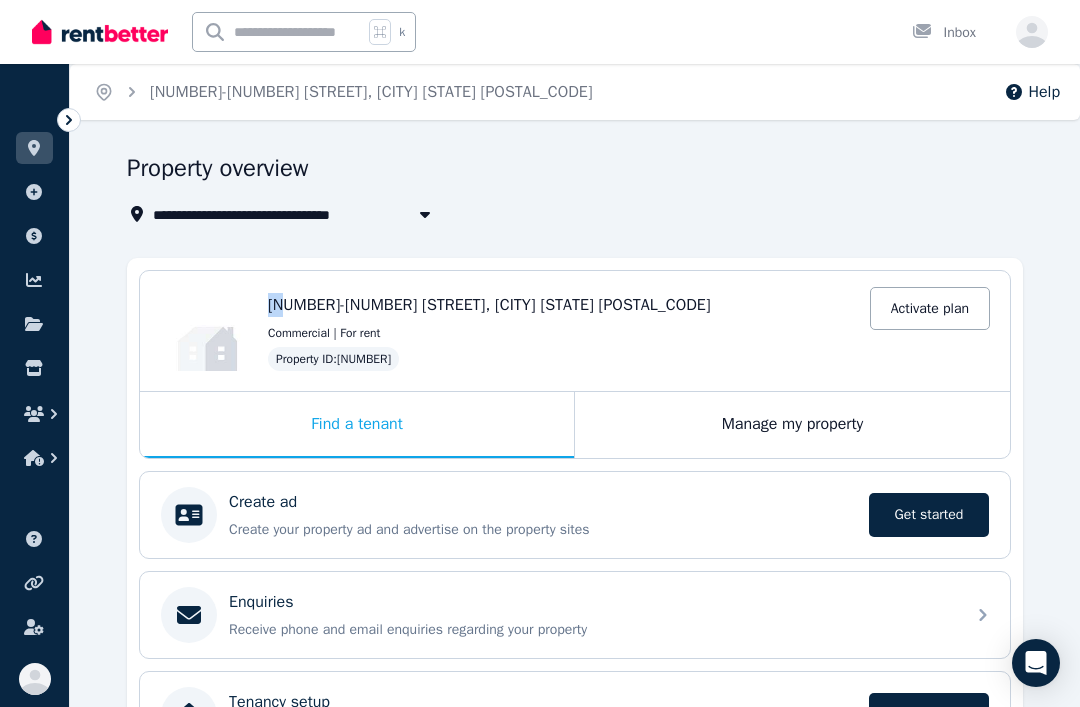 click on "Commercial    | For rent" at bounding box center (324, 333) 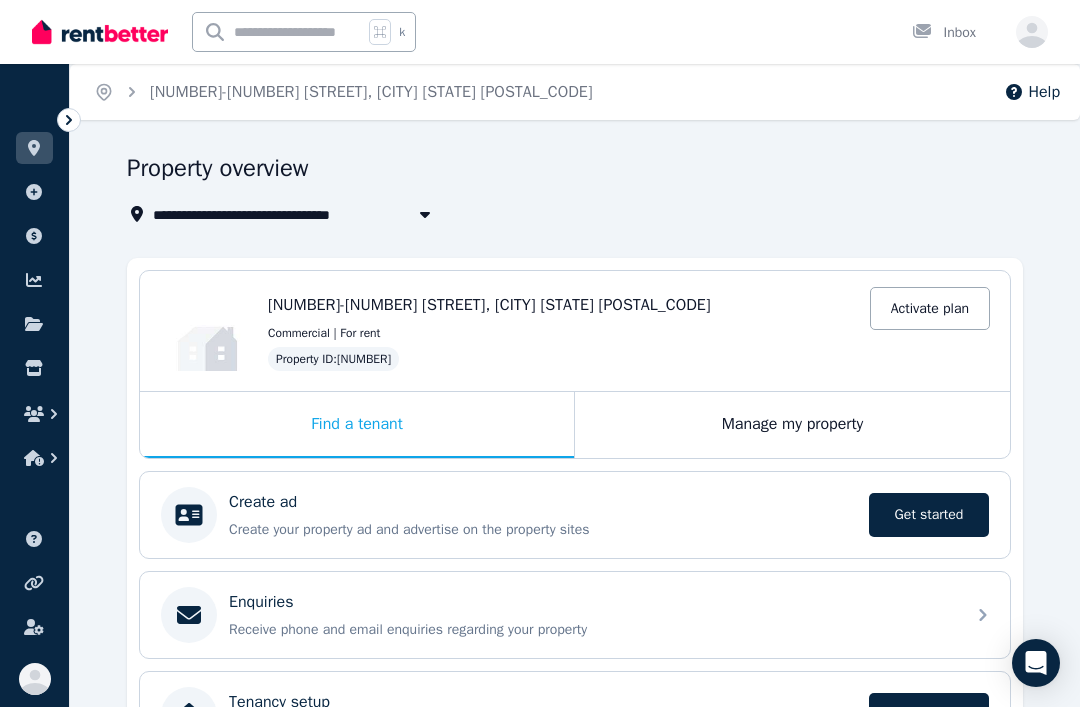 click on "4-6 Kannar Rd, Mount Thorley NSW 2330 Activate plan Commercial    | For rent Property ID :  395858 Activate plan" at bounding box center (629, 331) 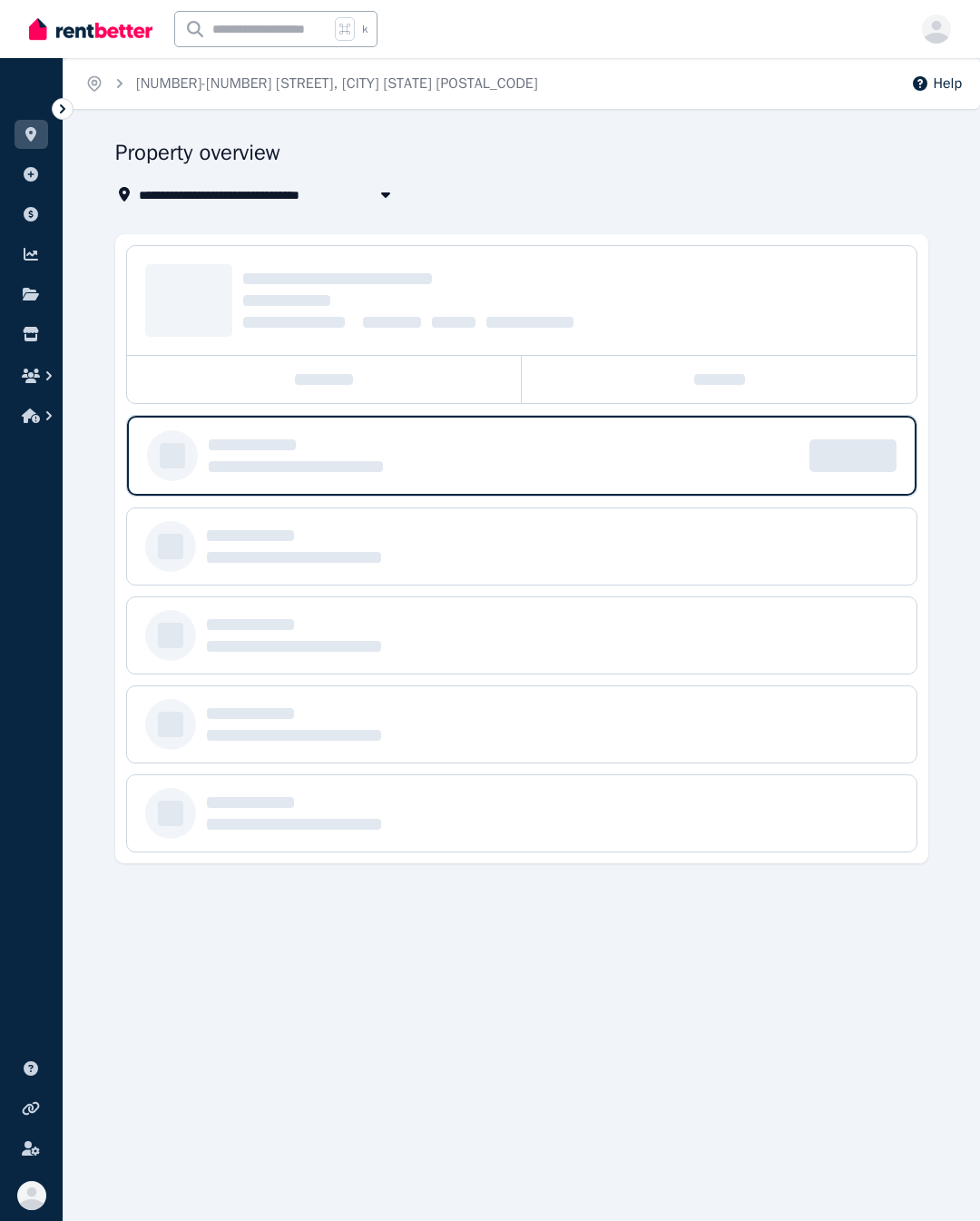 scroll, scrollTop: 0, scrollLeft: 0, axis: both 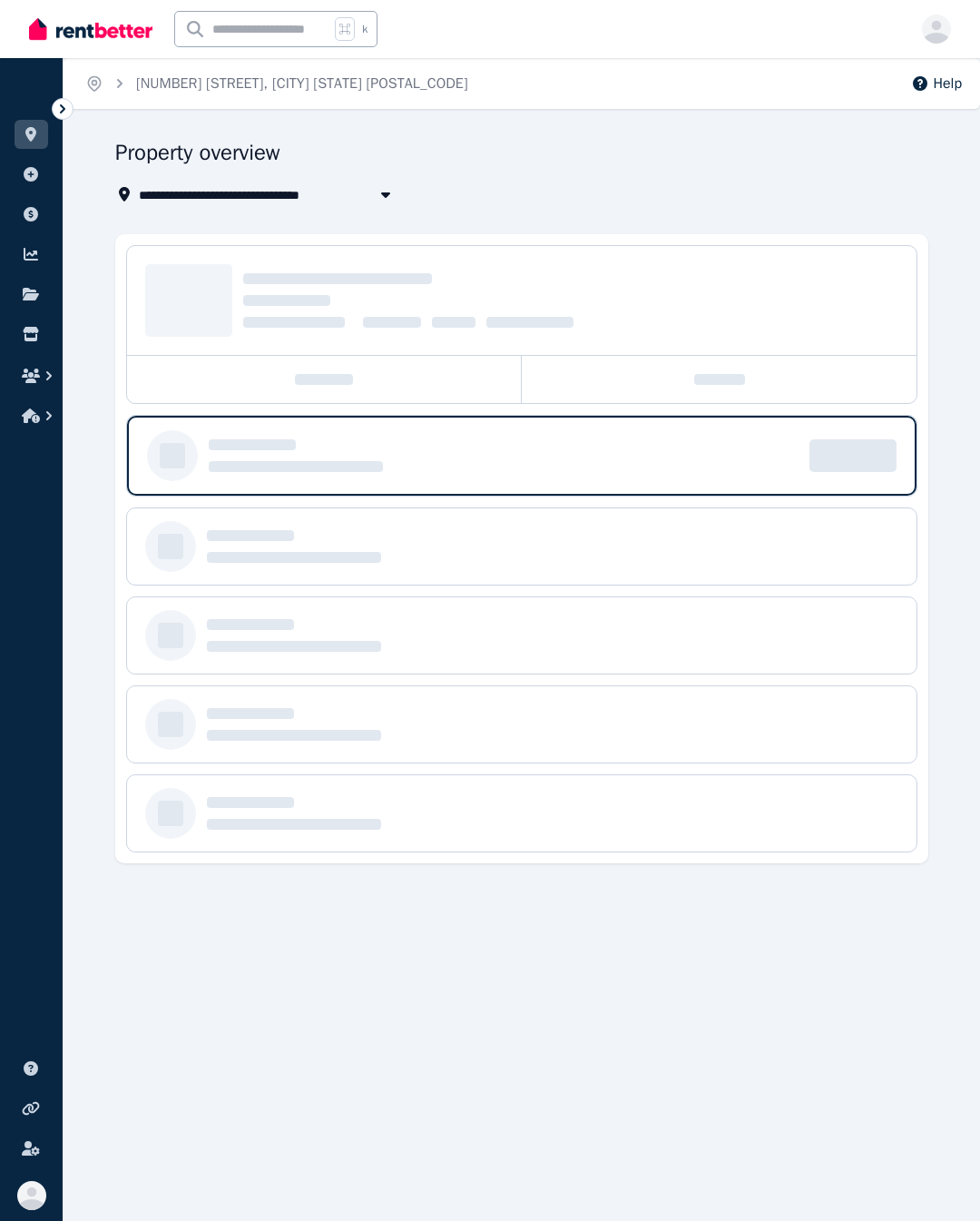 type on "**********" 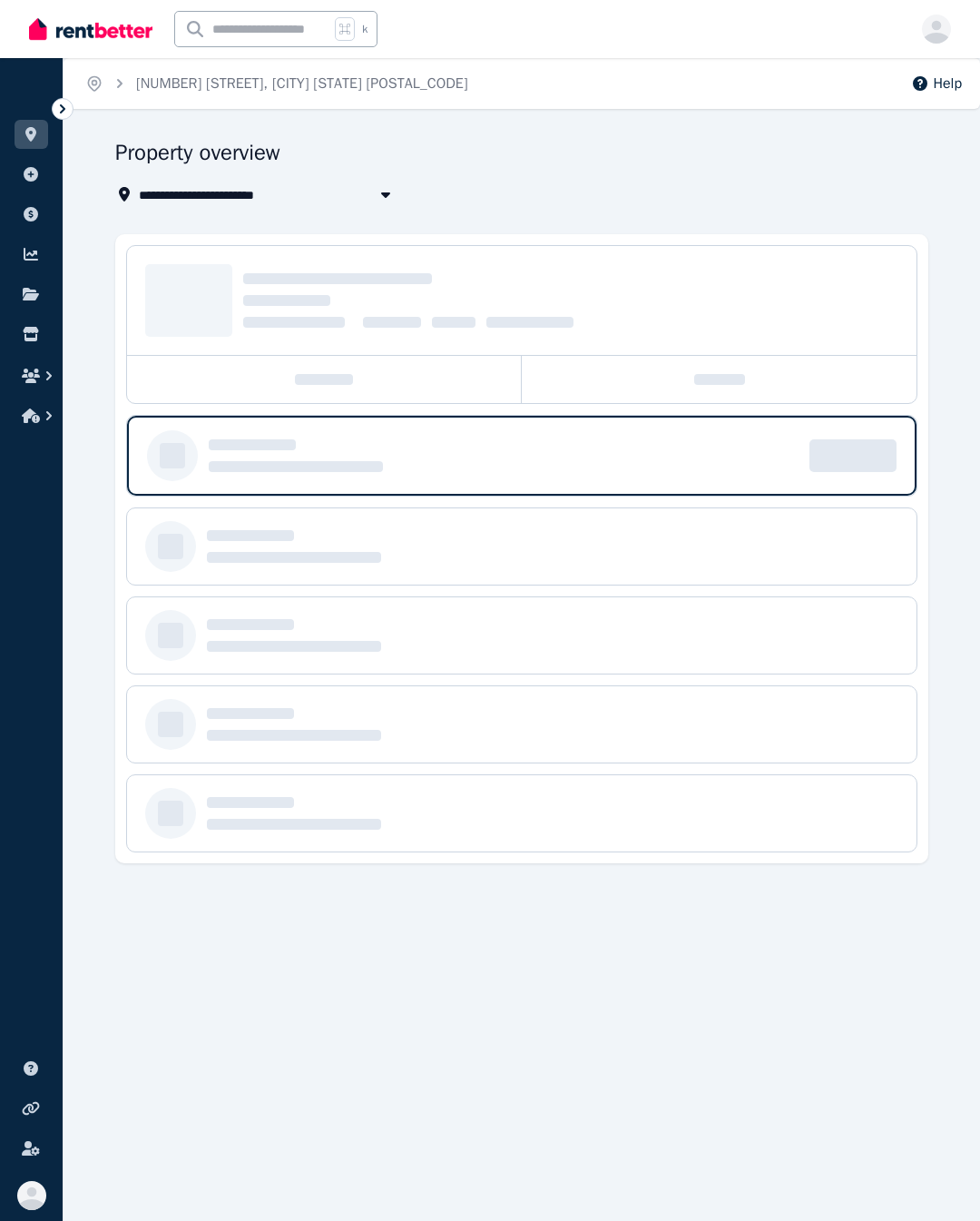 scroll, scrollTop: 0, scrollLeft: 0, axis: both 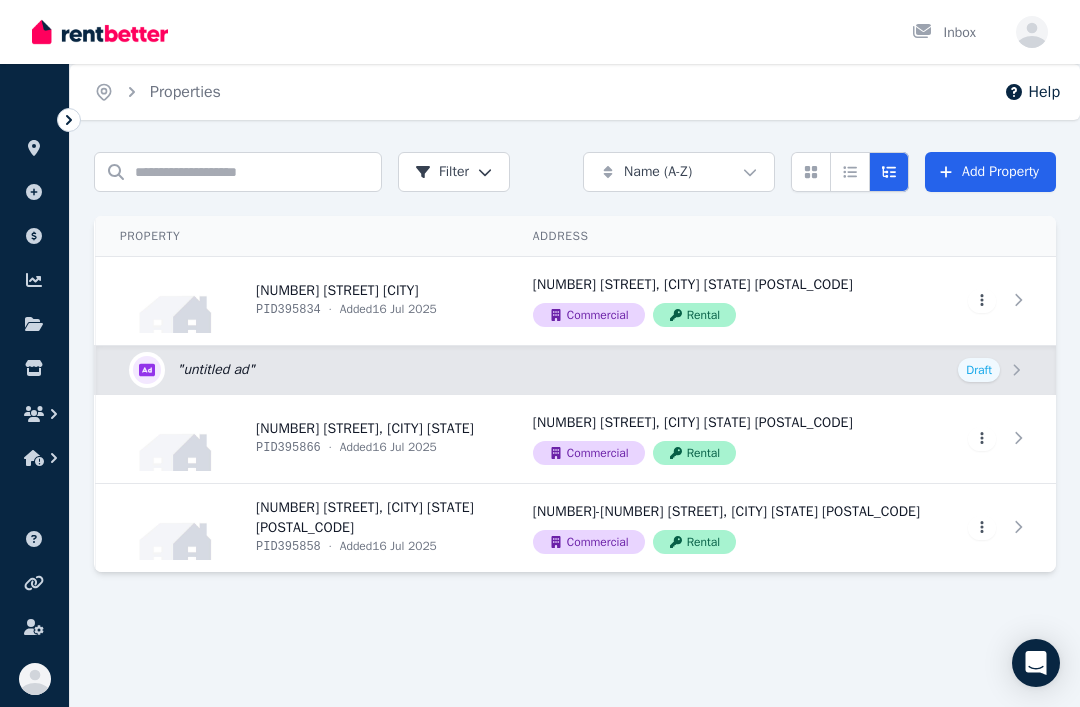 click 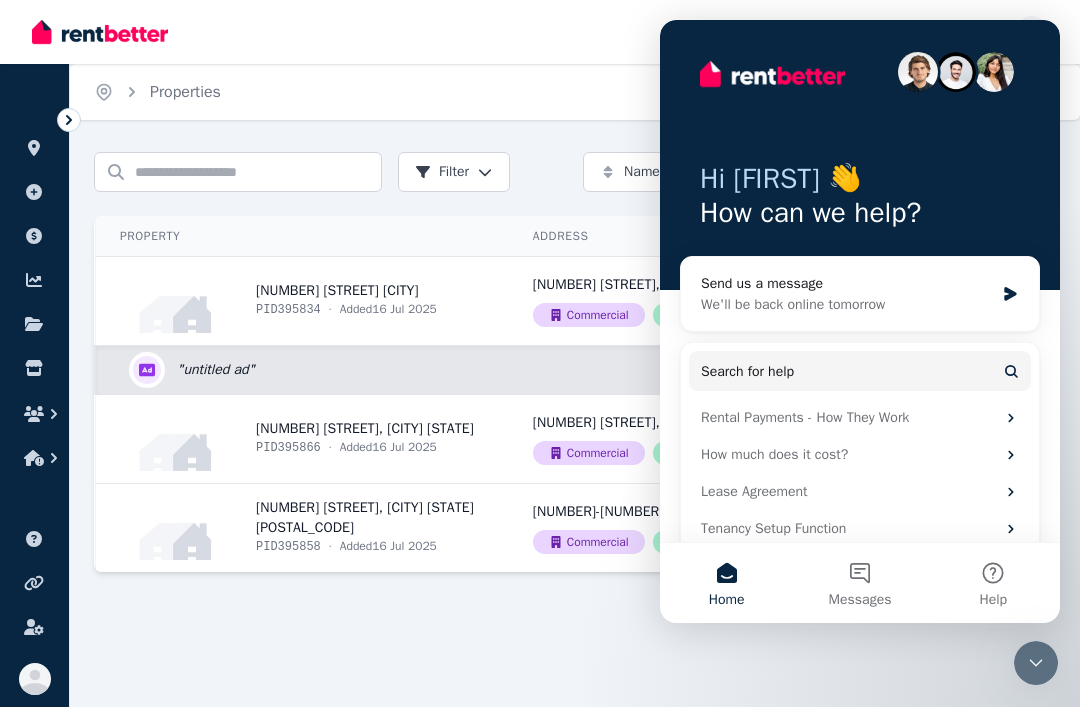 scroll, scrollTop: 0, scrollLeft: 0, axis: both 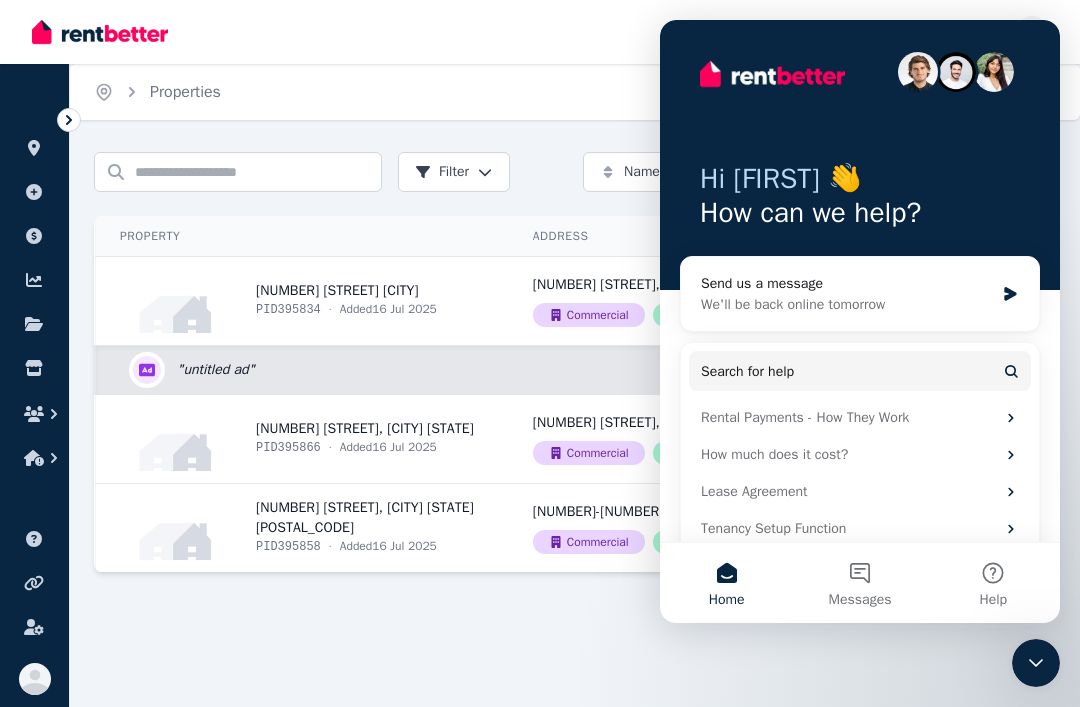 click on "Search properties Filter Name (A-Z) Add Property Property Address Actions [NUMBER] [STREET] [CITY] PID  395834 · Added  16 Jul 2025 [NUMBER] [STREET], [CITY] [STATE] [POSTAL_CODE] Commercial Rental View property details [NUMBER] [STREET], [CITY] [STATE] [POSTAL_CODE] Commercial Rental View property details View property details " untitled ad " Draft Edit listing:  [NUMBER] [STREET], [CITY] PID  395866 · Added  16 Jul 2025 [NUMBER] [STREET], [CITY] [STATE] [POSTAL_CODE] Commercial Rental View property details [NUMBER] [STREET], [CITY] [STATE] [POSTAL_CODE] Commercial Rental View property details View property details [NUMBER] [STREET], [CITY] [STATE] [POSTAL_CODE] PID  395858 · Added  16 Jul 2025 [NUMBER]-[NUMBER] [STREET], [CITY] [STATE] [POSTAL_CODE] Commercial Rental View property details [NUMBER]-[NUMBER] [STREET], [CITY] [STATE] [POSTAL_CODE] Commercial Rental View property details View property details" at bounding box center (575, 408) 